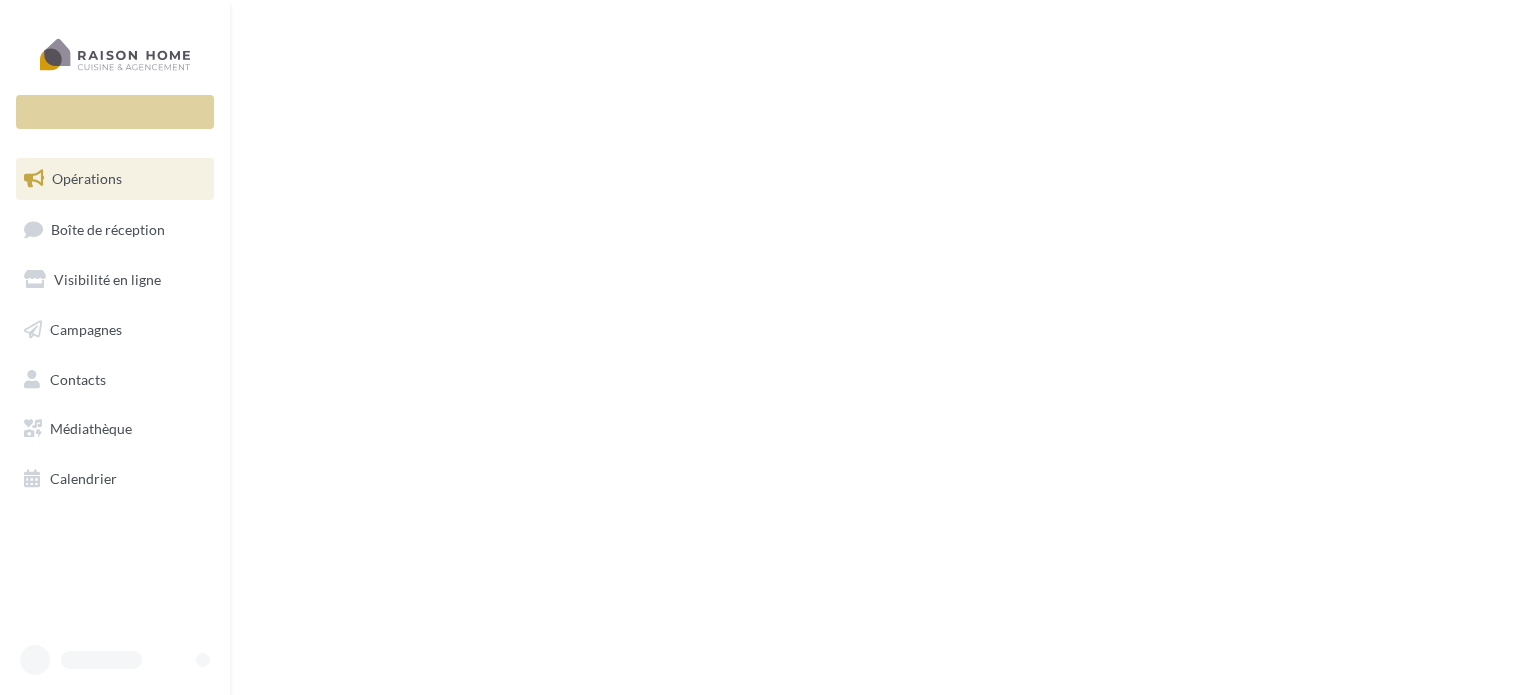 scroll, scrollTop: 0, scrollLeft: 0, axis: both 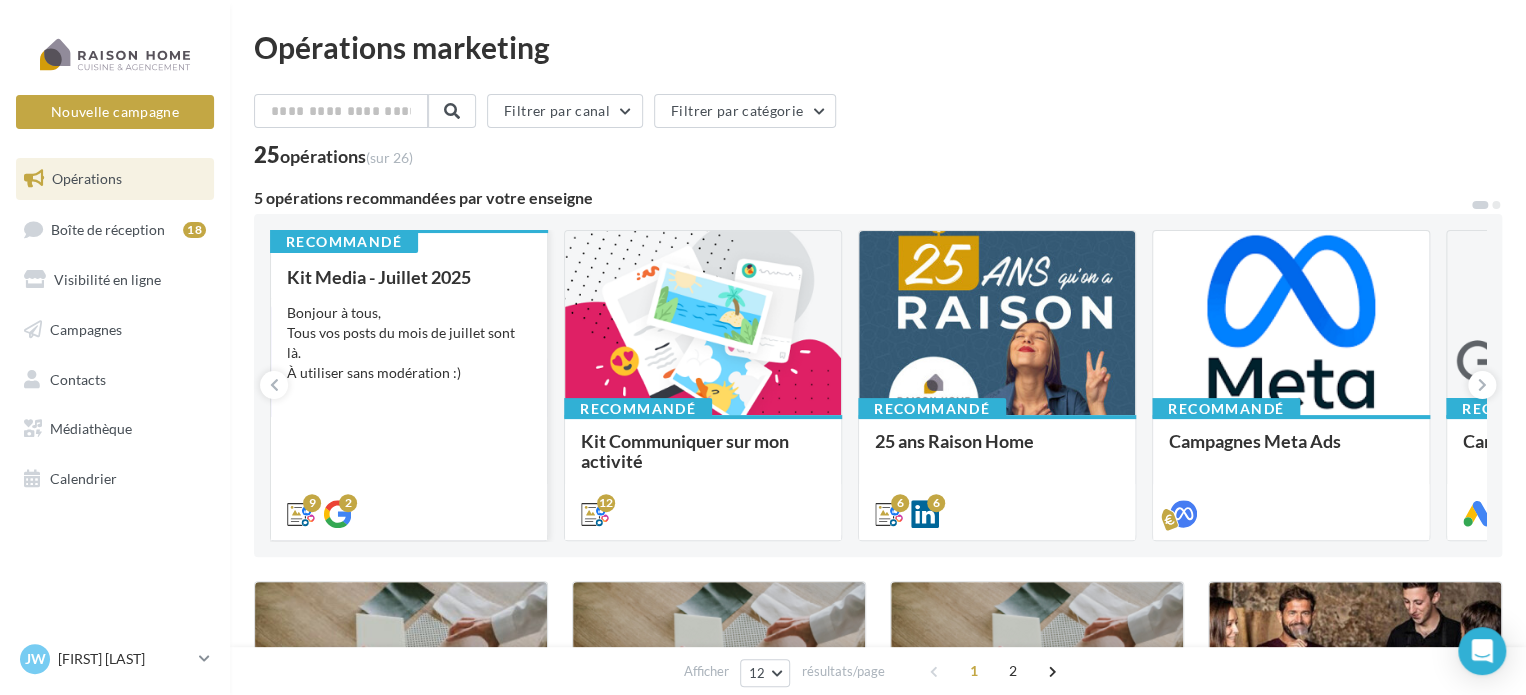 click on "Bonjour à tous,
Tous vos posts du mois de juillet sont là.
À utiliser sans modération :)" at bounding box center (409, 343) 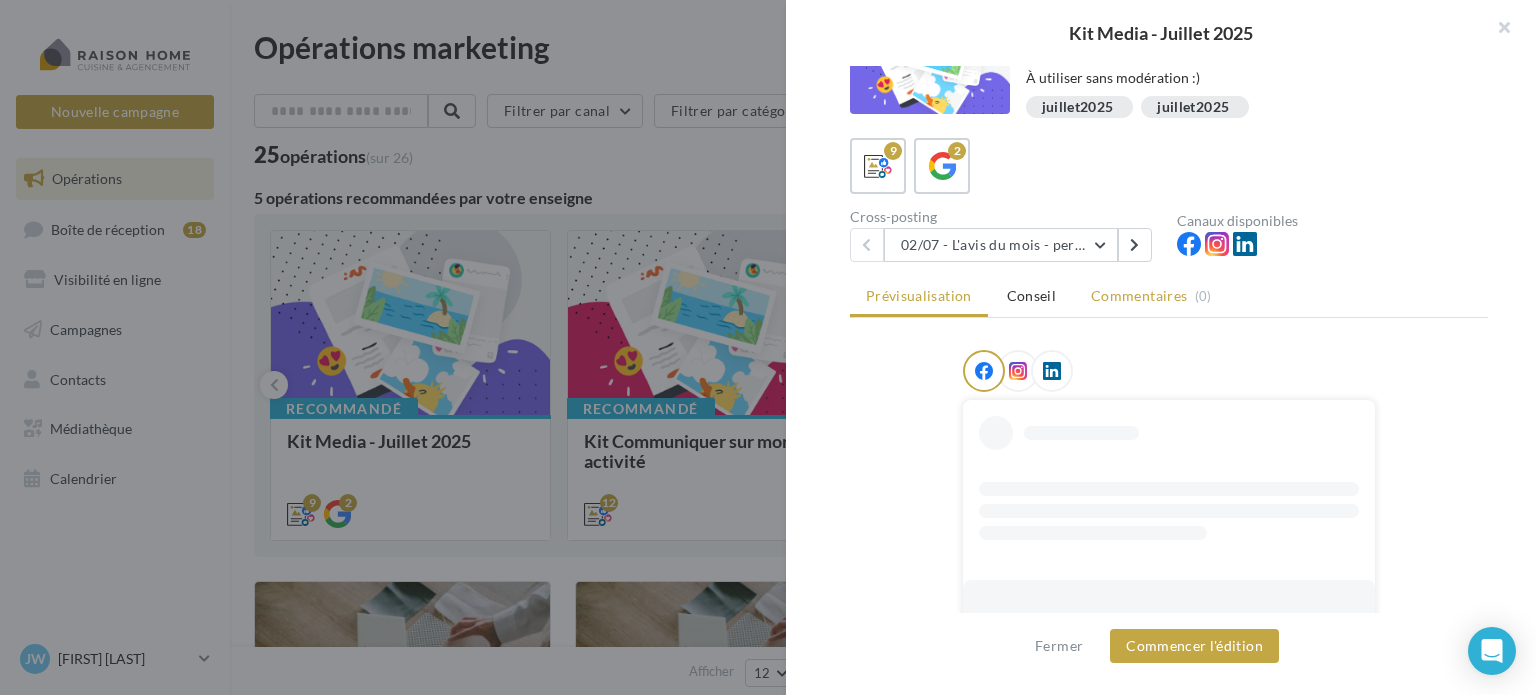 scroll, scrollTop: 58, scrollLeft: 0, axis: vertical 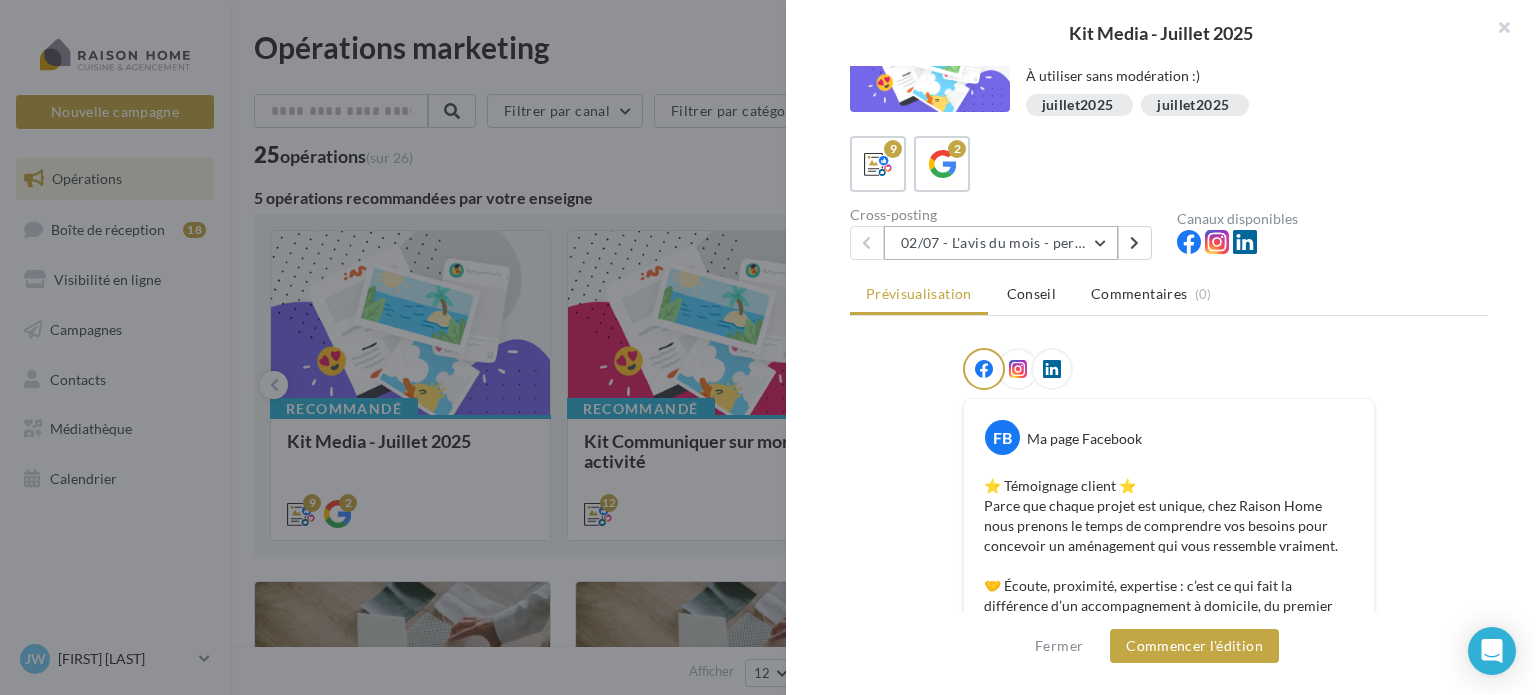 click on "02/07 - L'avis du mois - personnalisble" at bounding box center (1001, 243) 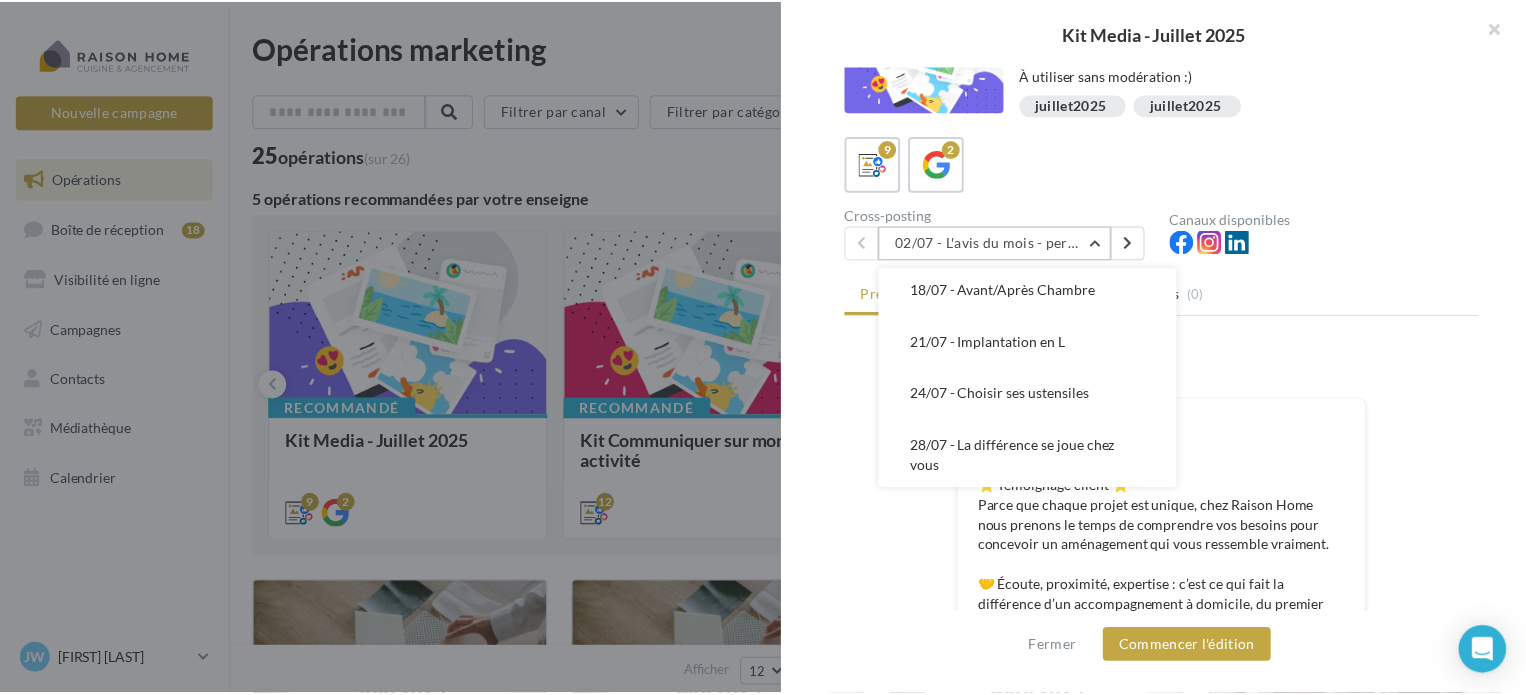 scroll, scrollTop: 288, scrollLeft: 0, axis: vertical 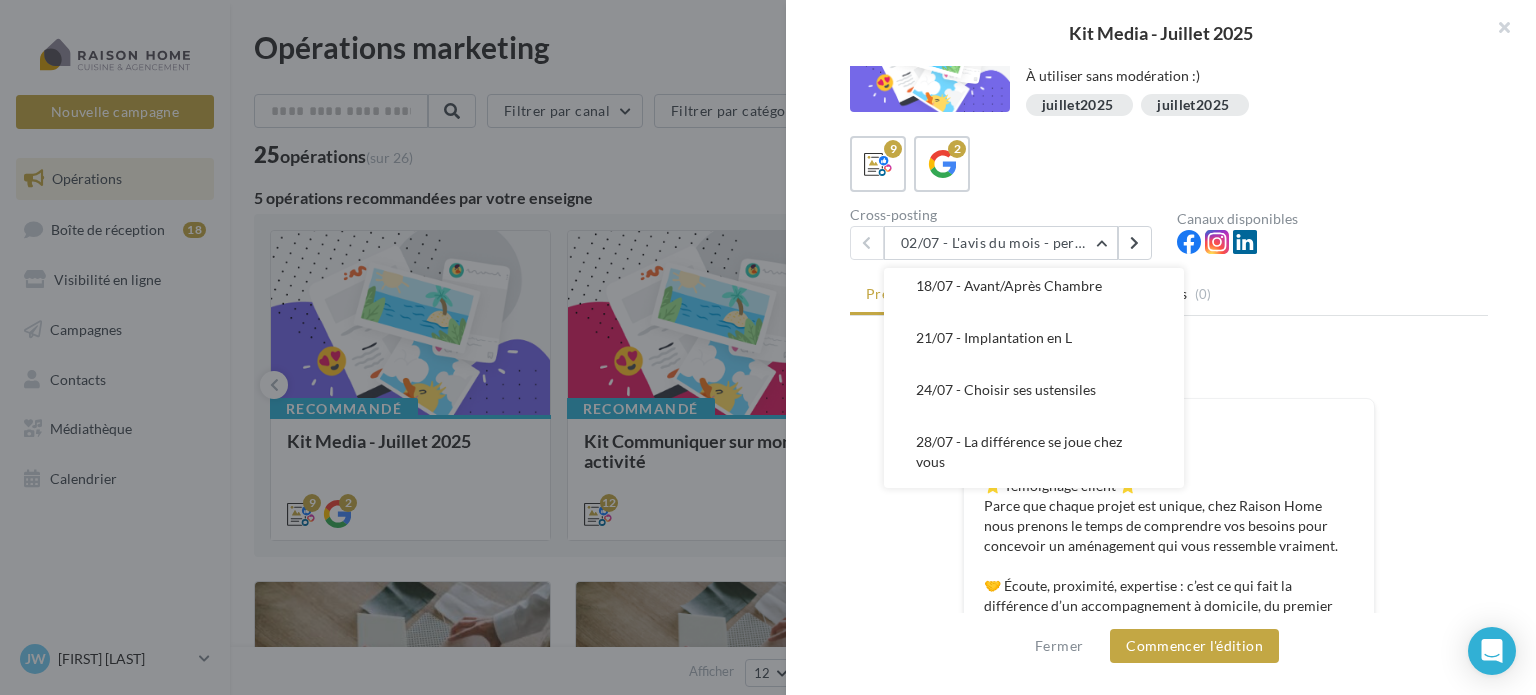 click on "9         2" at bounding box center [1169, 164] 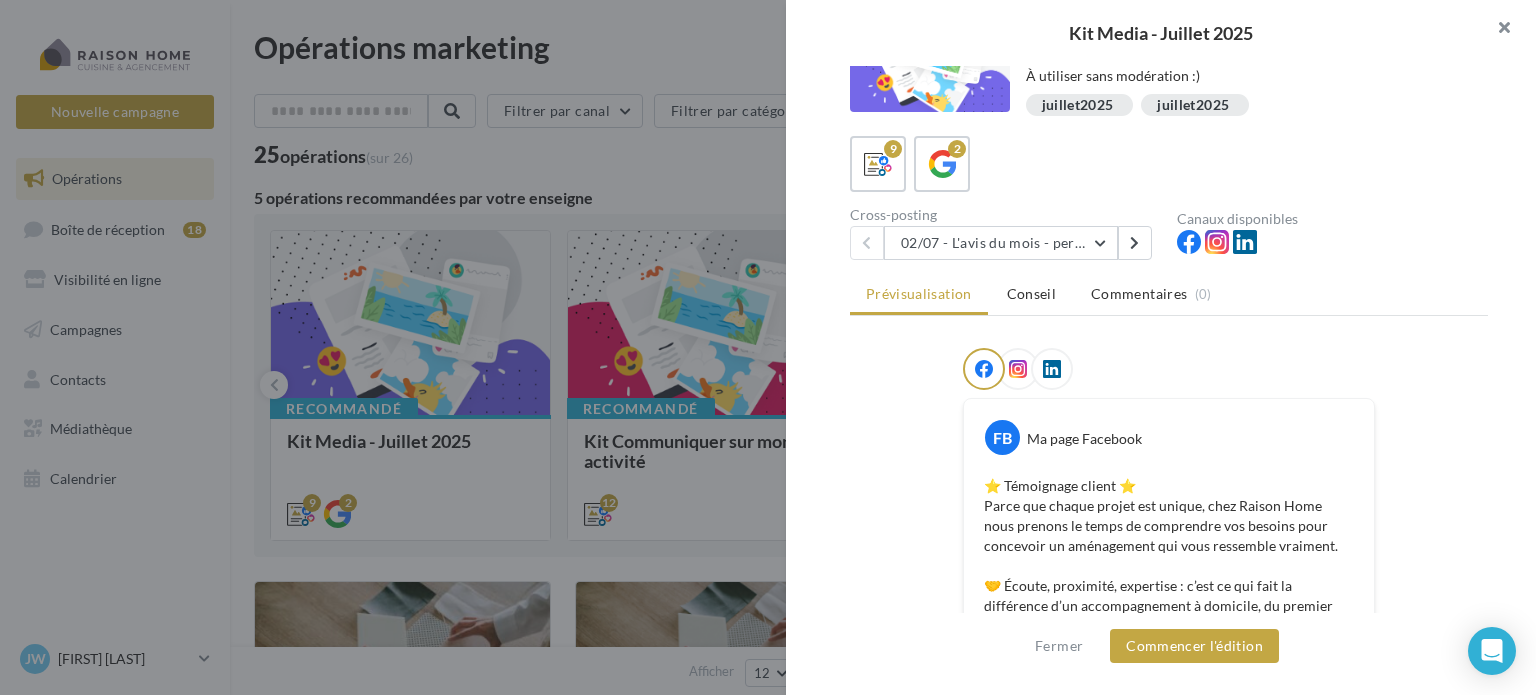 click at bounding box center [1496, 30] 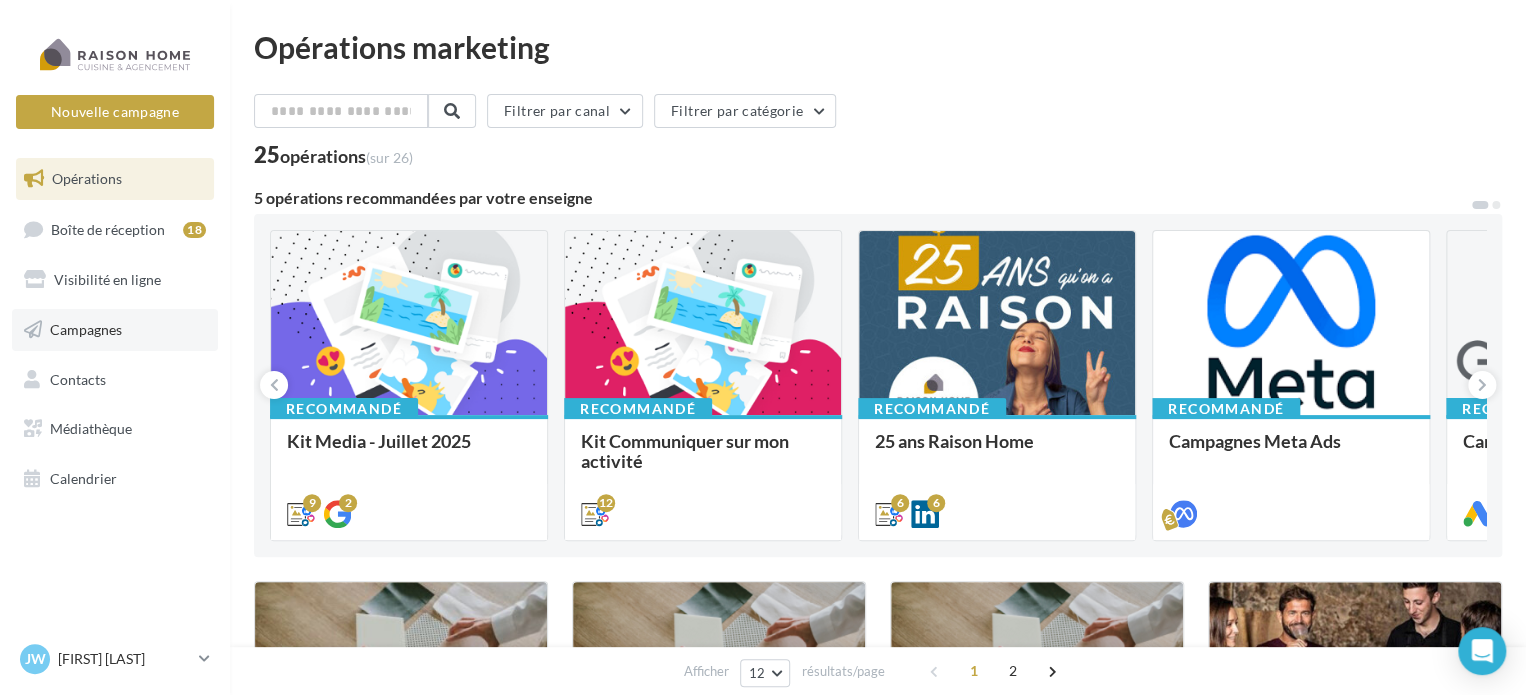 click on "Campagnes" at bounding box center [86, 329] 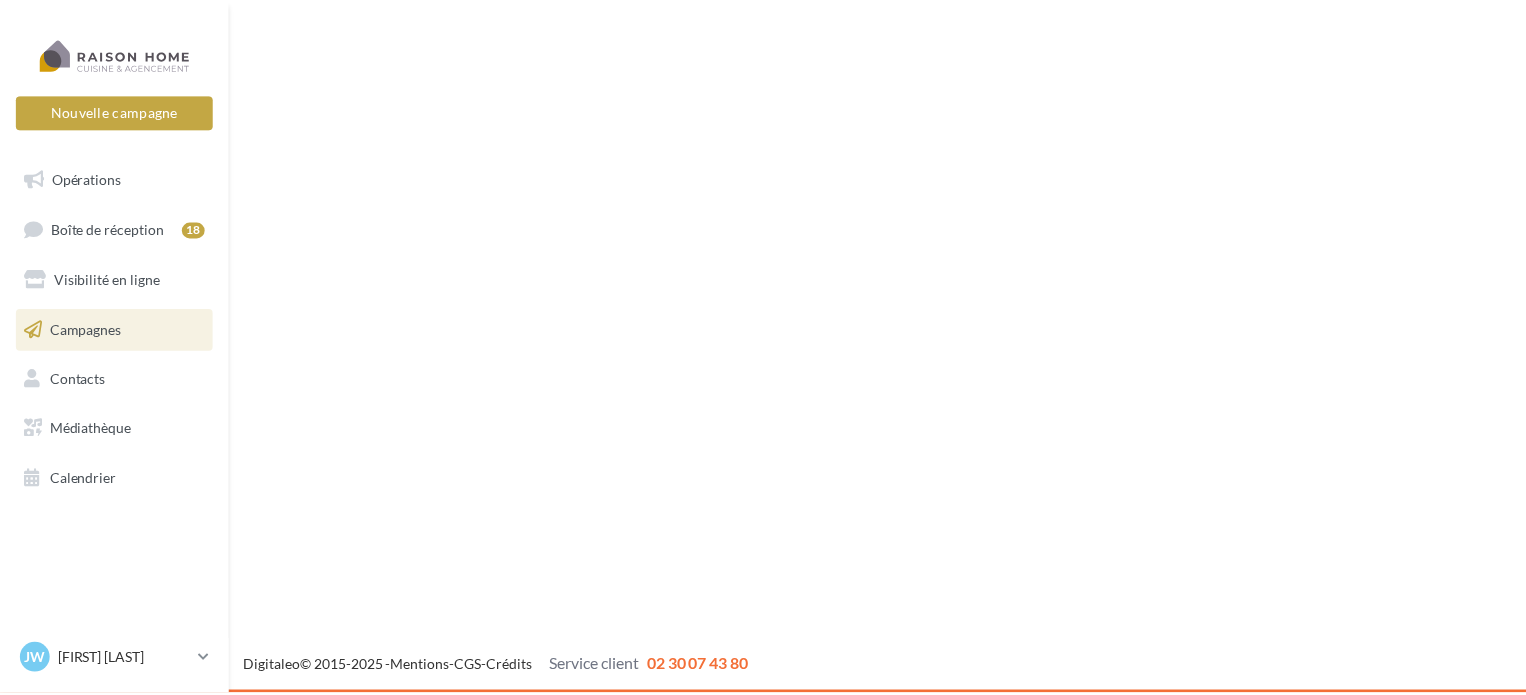 scroll, scrollTop: 0, scrollLeft: 0, axis: both 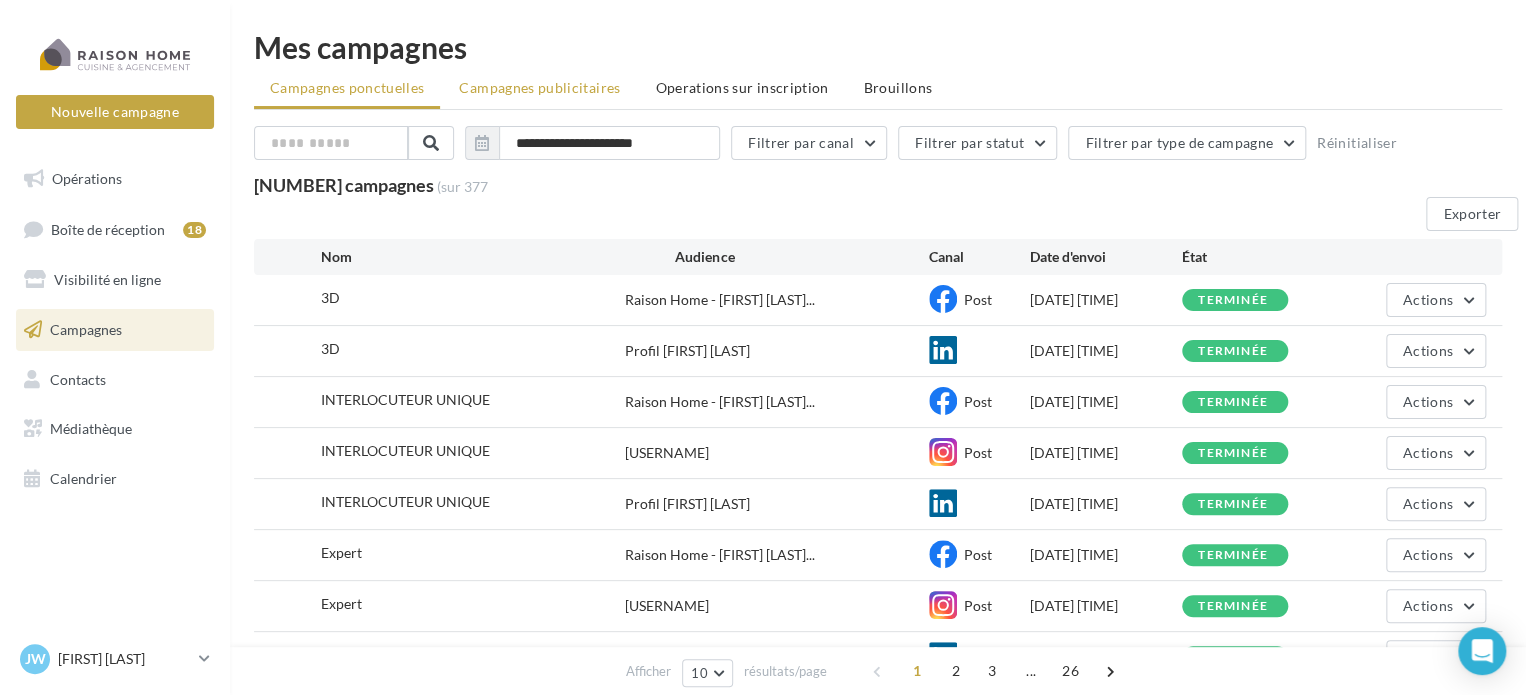 click on "Campagnes publicitaires" at bounding box center (539, 87) 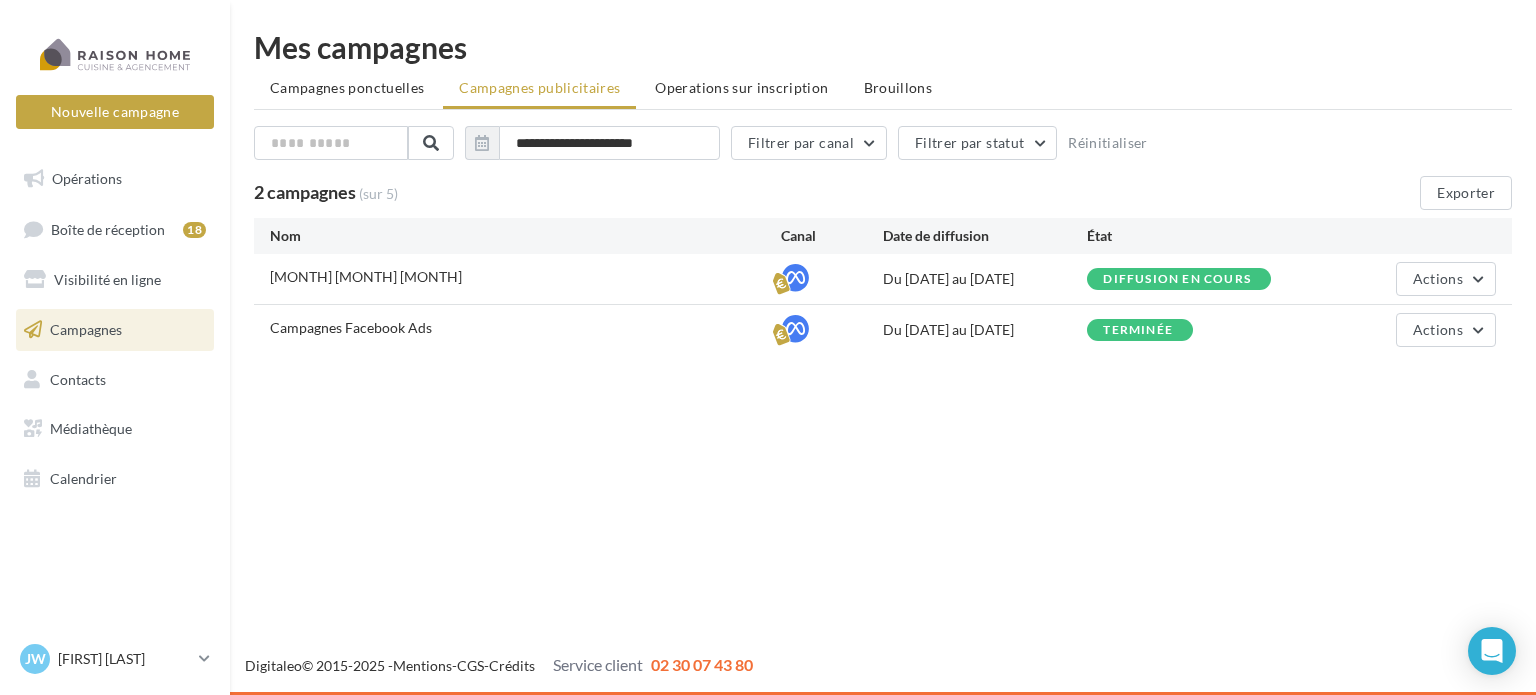 click on "Diffusion en cours" at bounding box center [1179, 279] 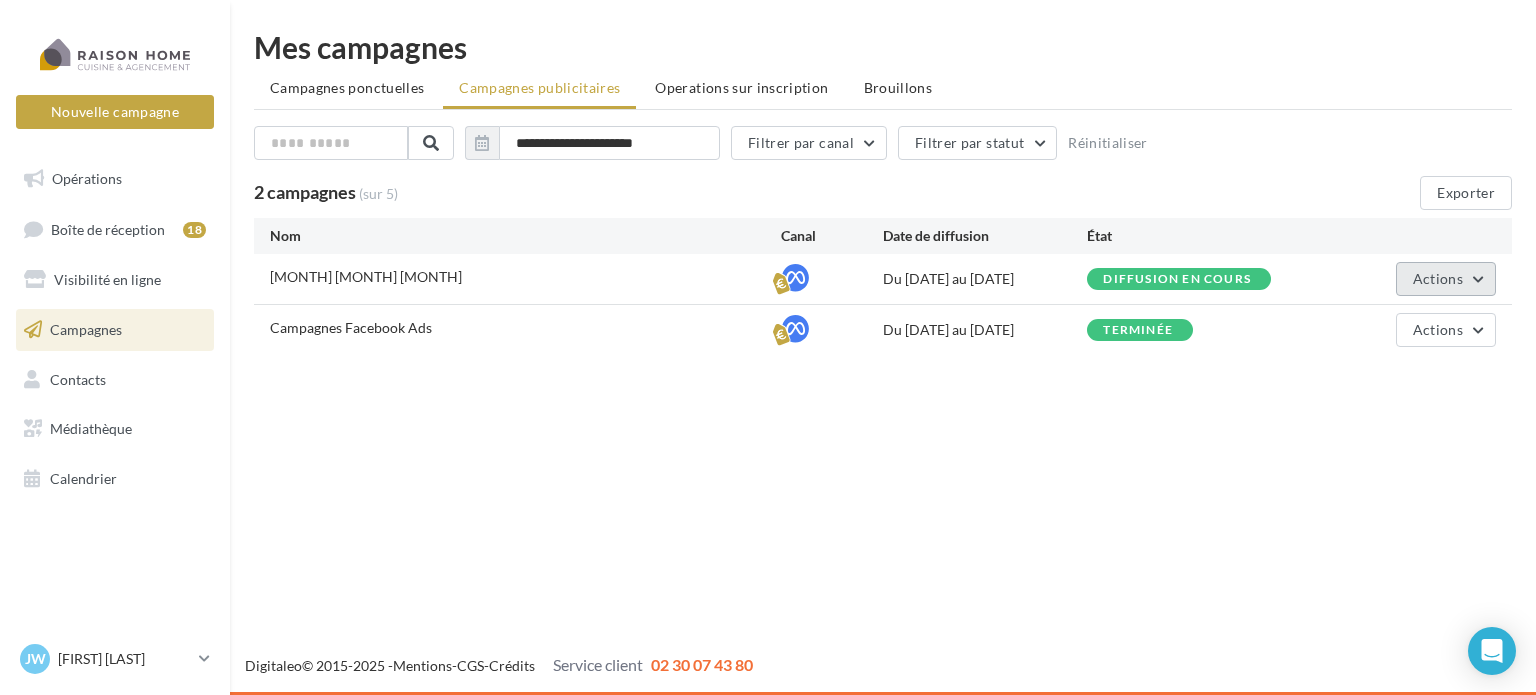 click on "Actions" at bounding box center [1446, 279] 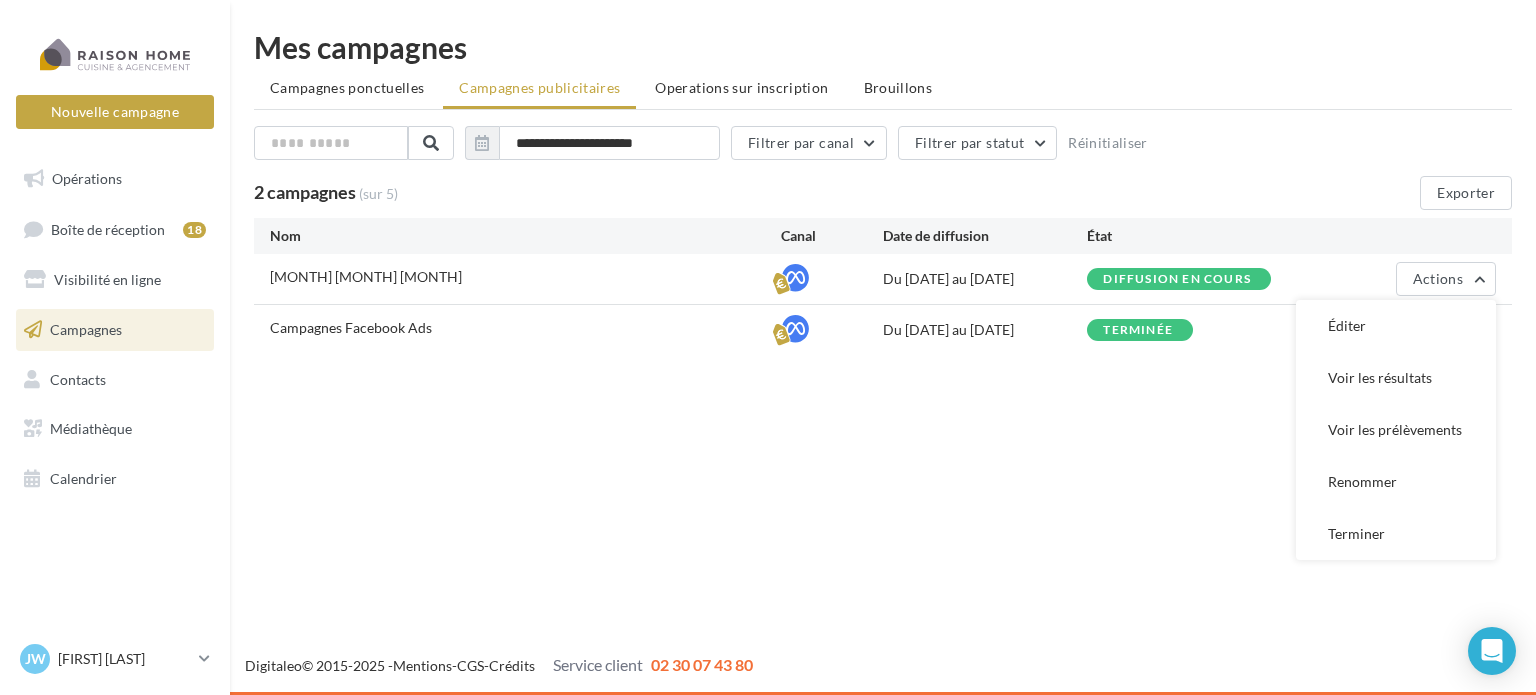 drag, startPoint x: 1376, startPoint y: 371, endPoint x: 1325, endPoint y: 395, distance: 56.364883 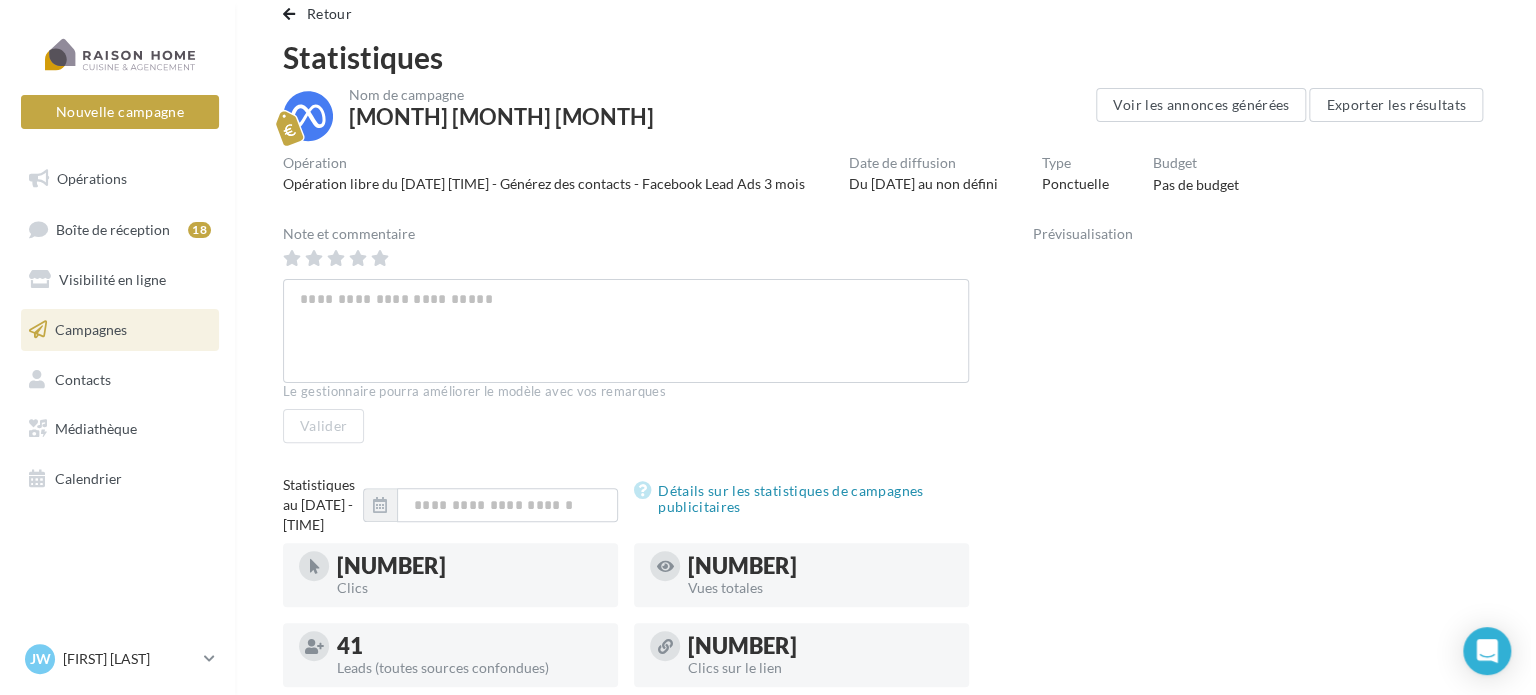 scroll, scrollTop: 0, scrollLeft: 0, axis: both 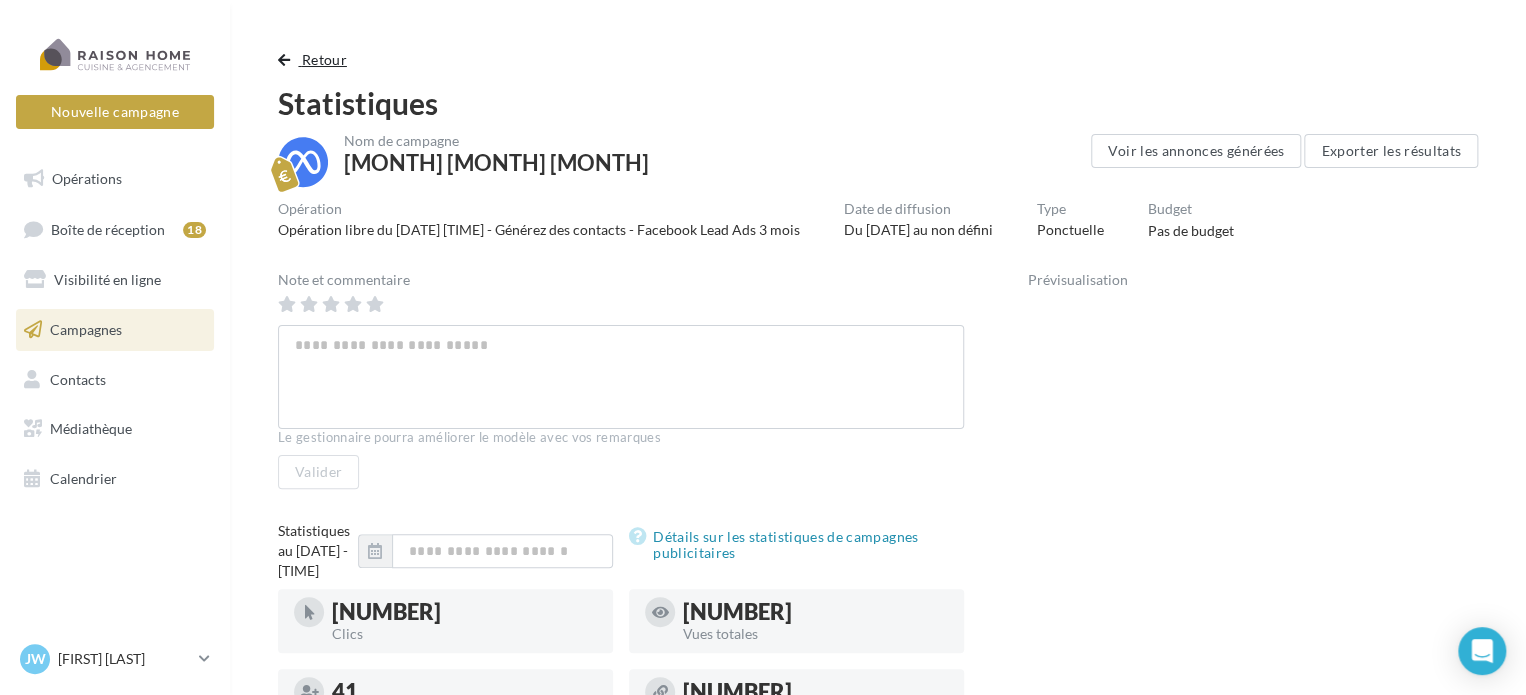 click on "Retour" at bounding box center (316, 60) 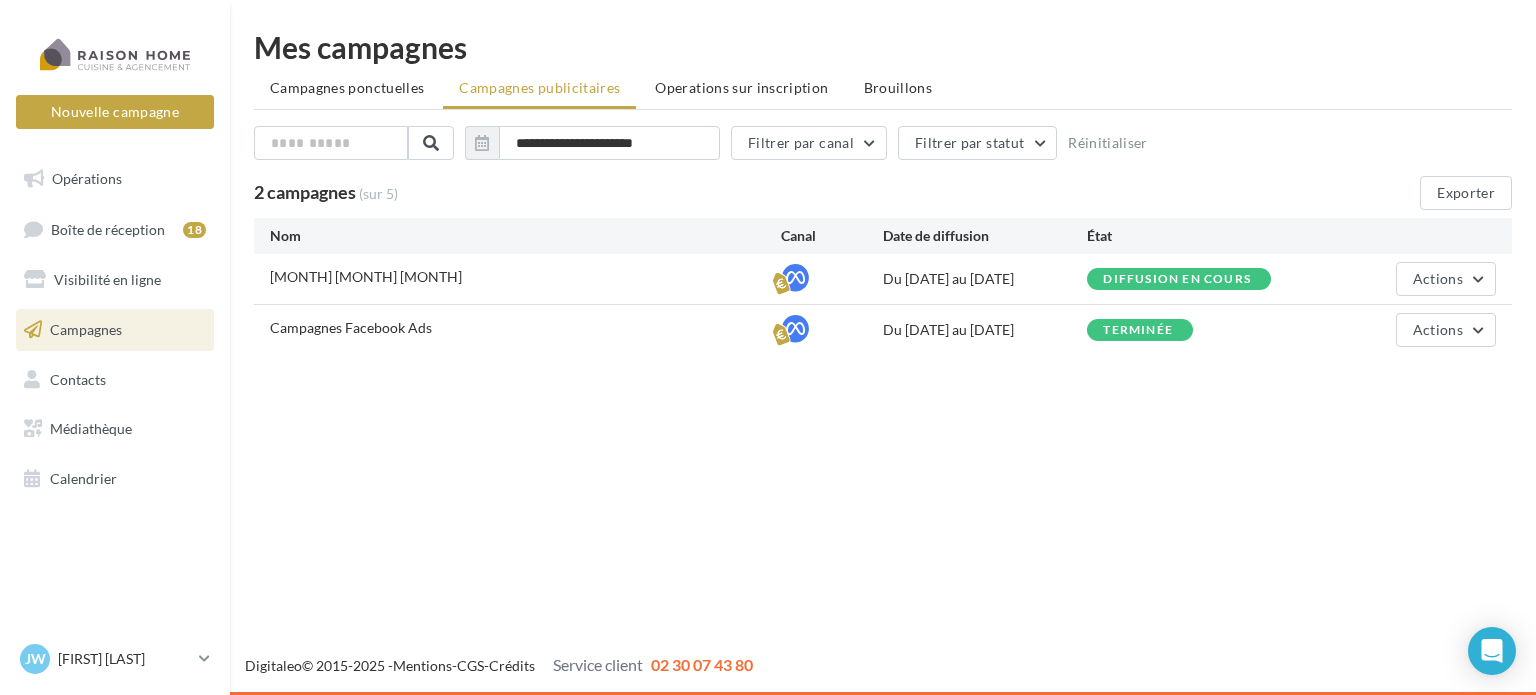 click on "2 campagnes   (sur 5)" at bounding box center [724, 193] 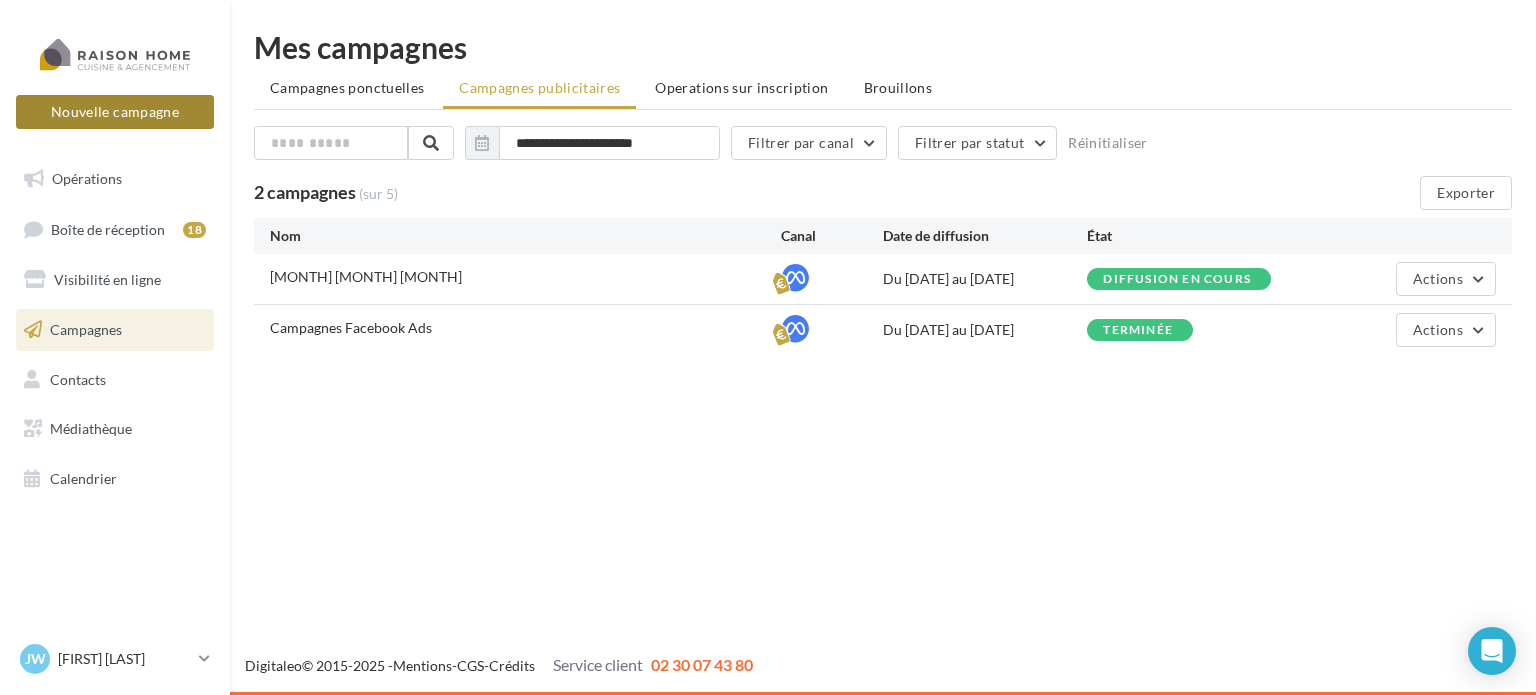 click on "Nouvelle campagne" at bounding box center [115, 112] 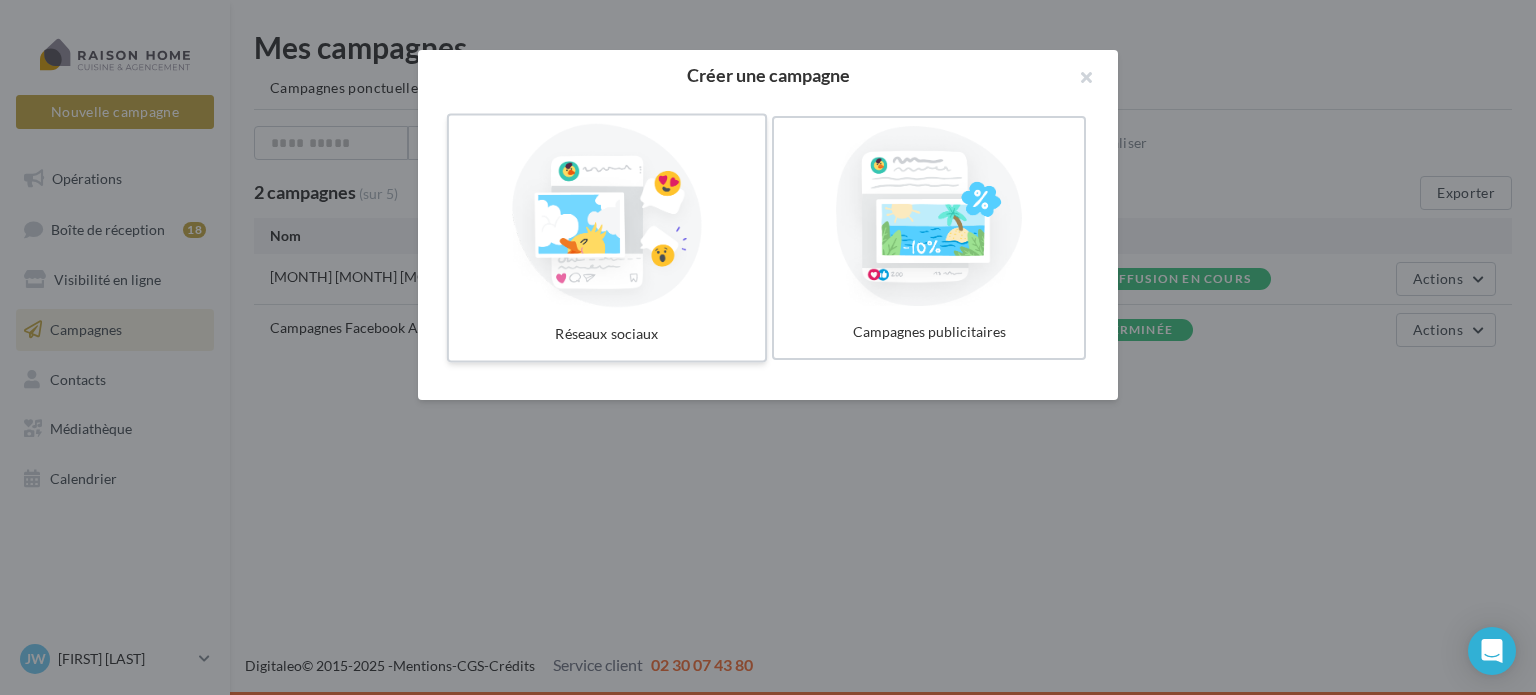 drag, startPoint x: 616, startPoint y: 232, endPoint x: 578, endPoint y: 197, distance: 51.662365 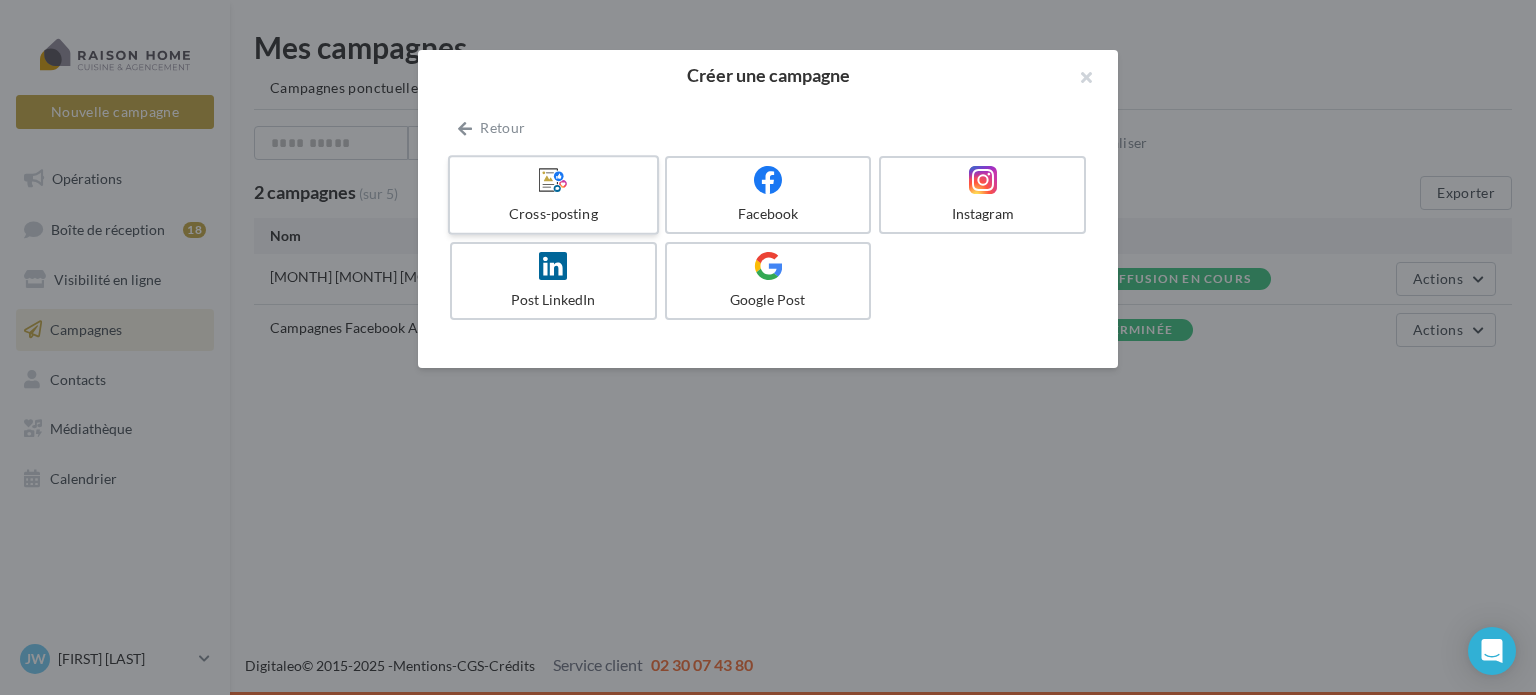 click at bounding box center [553, 180] 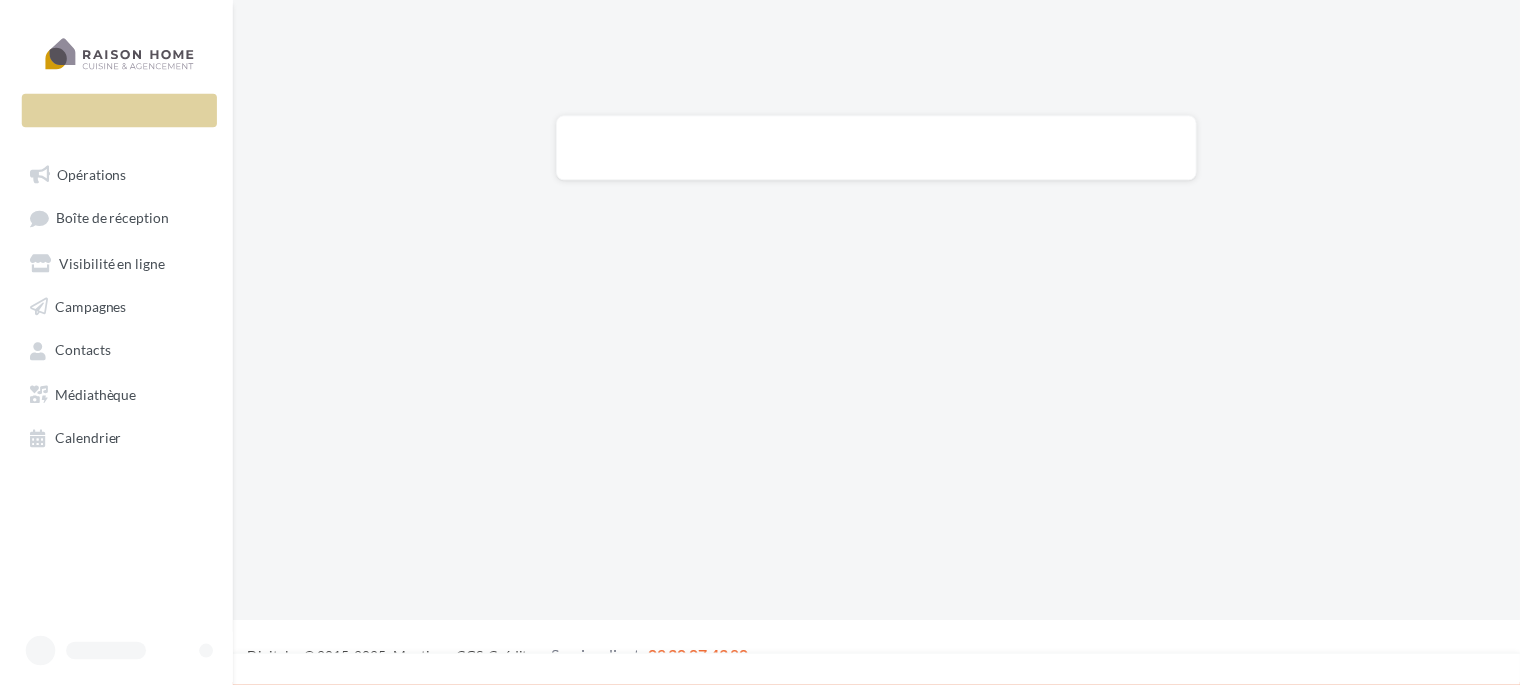scroll, scrollTop: 0, scrollLeft: 0, axis: both 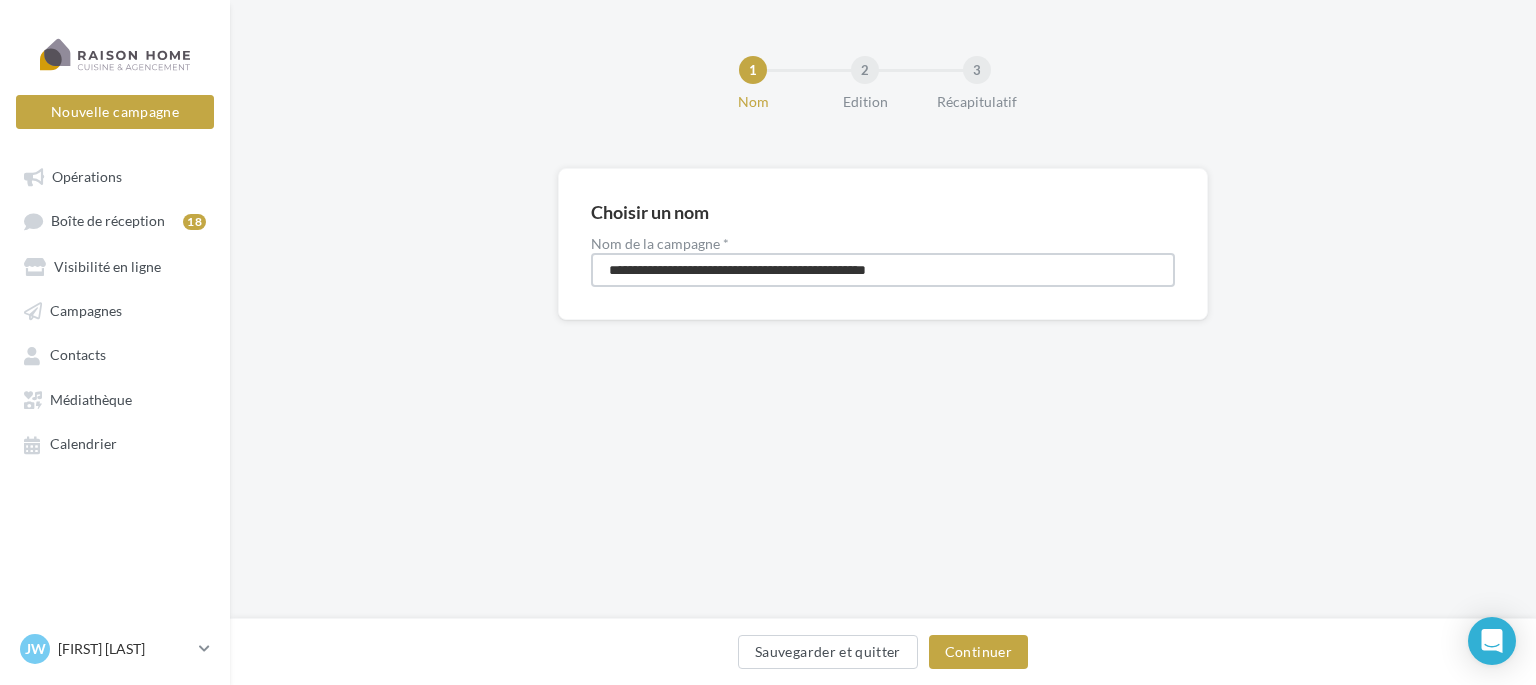 drag, startPoint x: 999, startPoint y: 275, endPoint x: 578, endPoint y: 268, distance: 421.0582 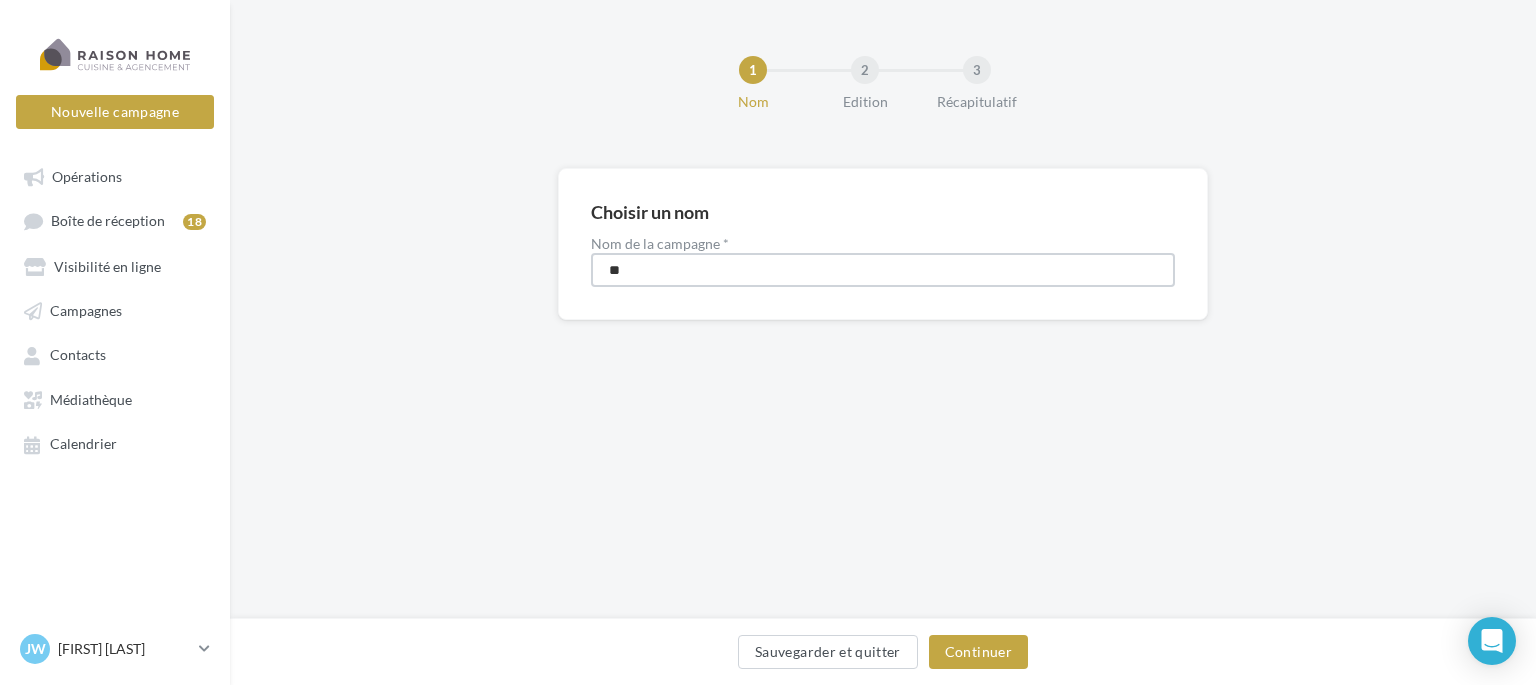 type on "*" 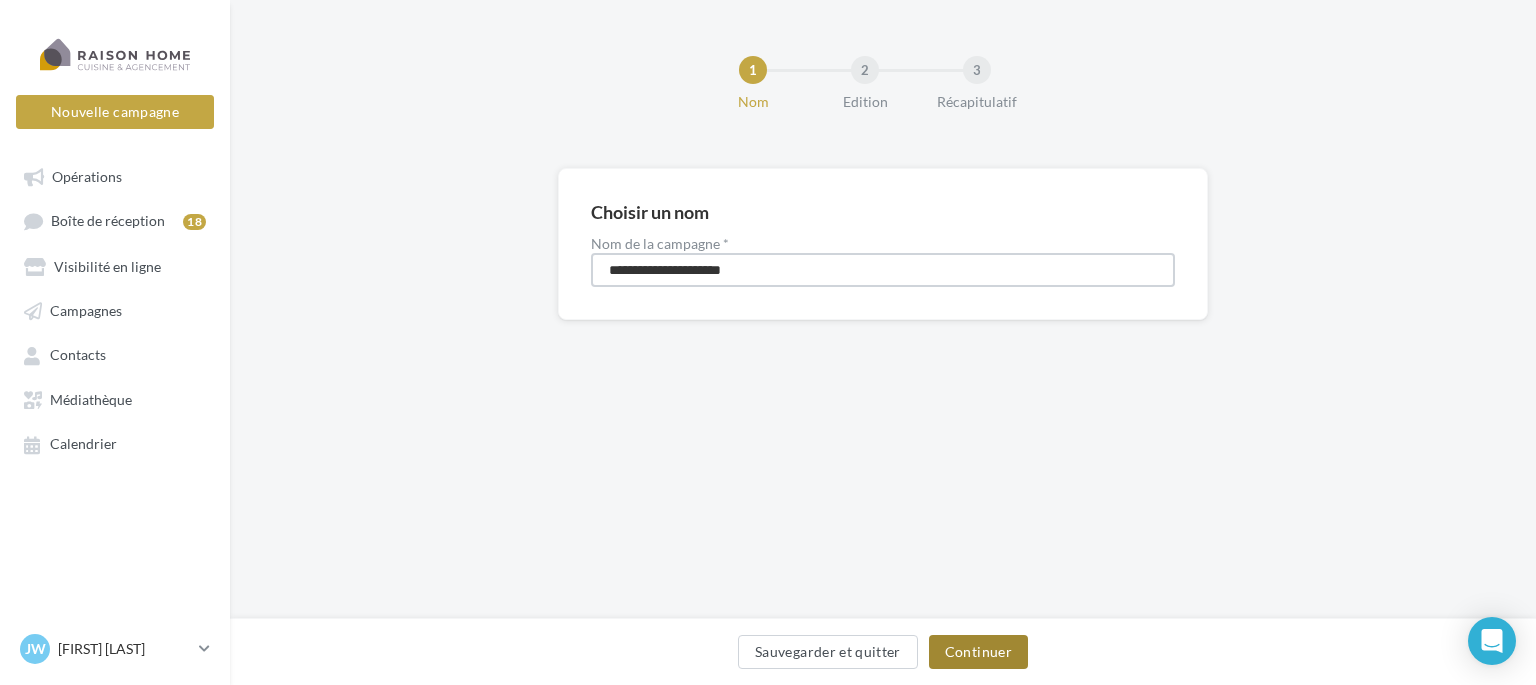 type on "**********" 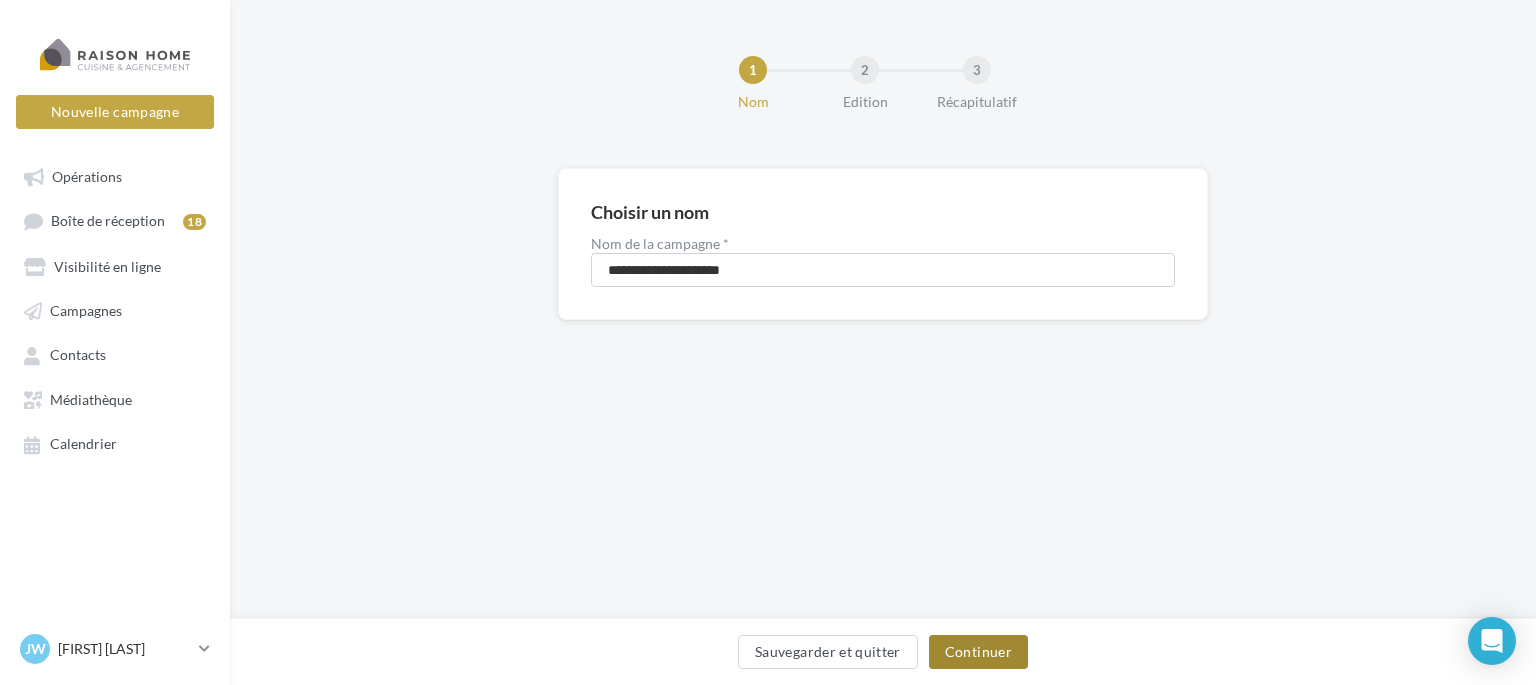 click on "Continuer" at bounding box center [978, 652] 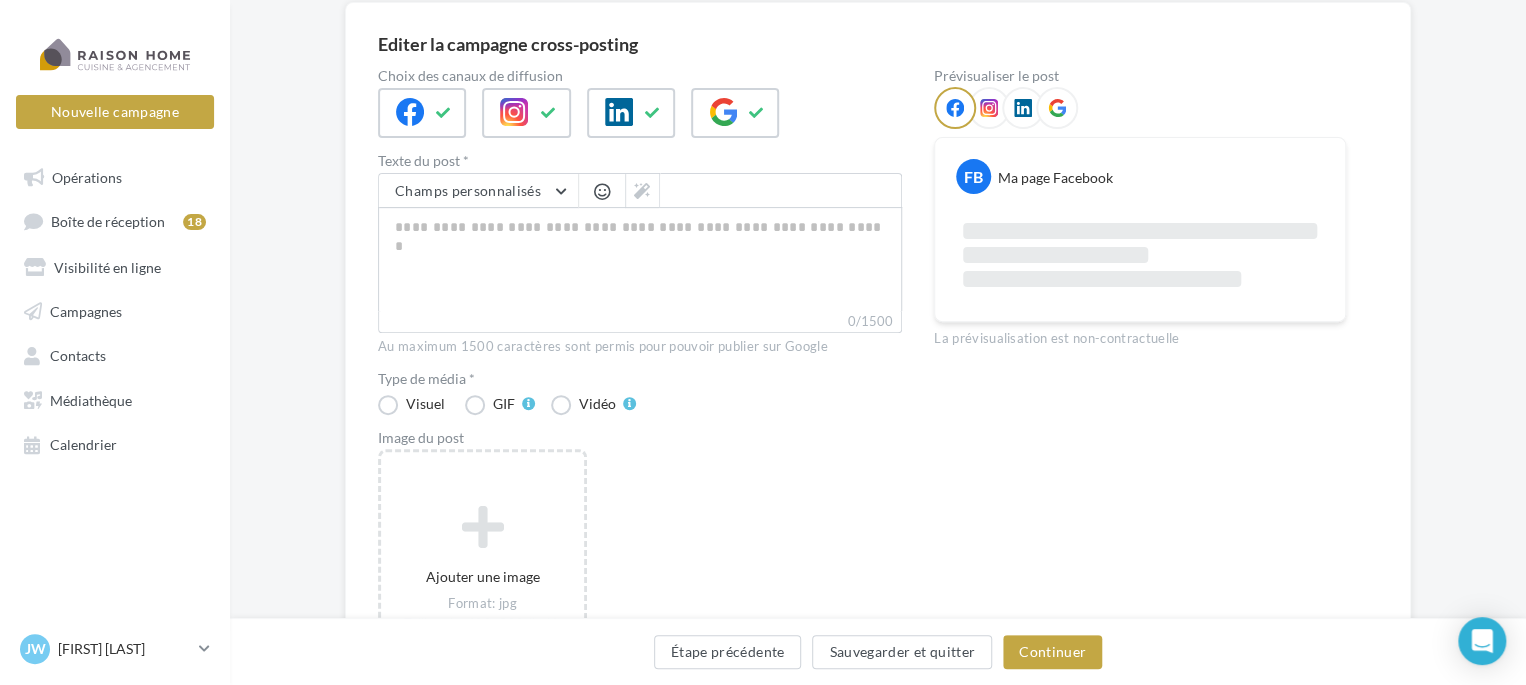 scroll, scrollTop: 0, scrollLeft: 0, axis: both 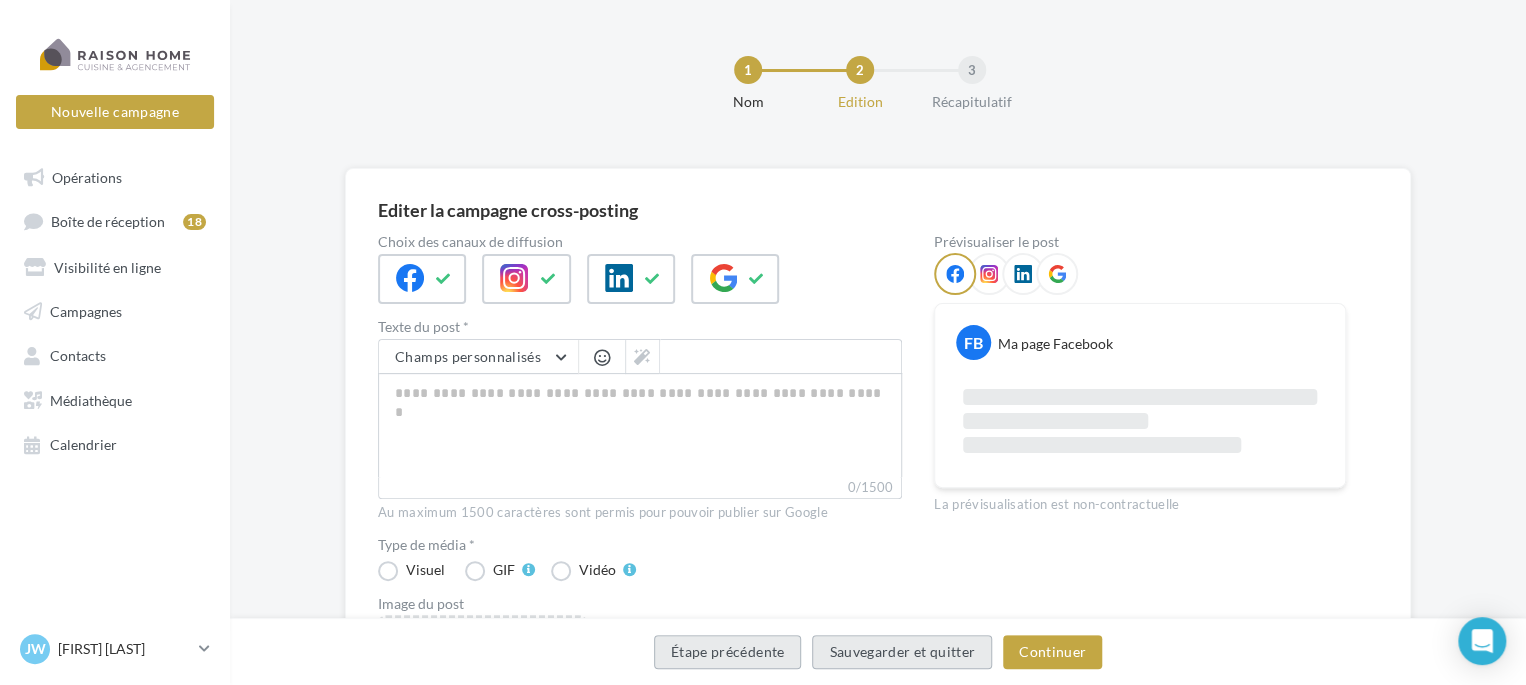 drag, startPoint x: 856, startPoint y: 654, endPoint x: 728, endPoint y: 638, distance: 128.99612 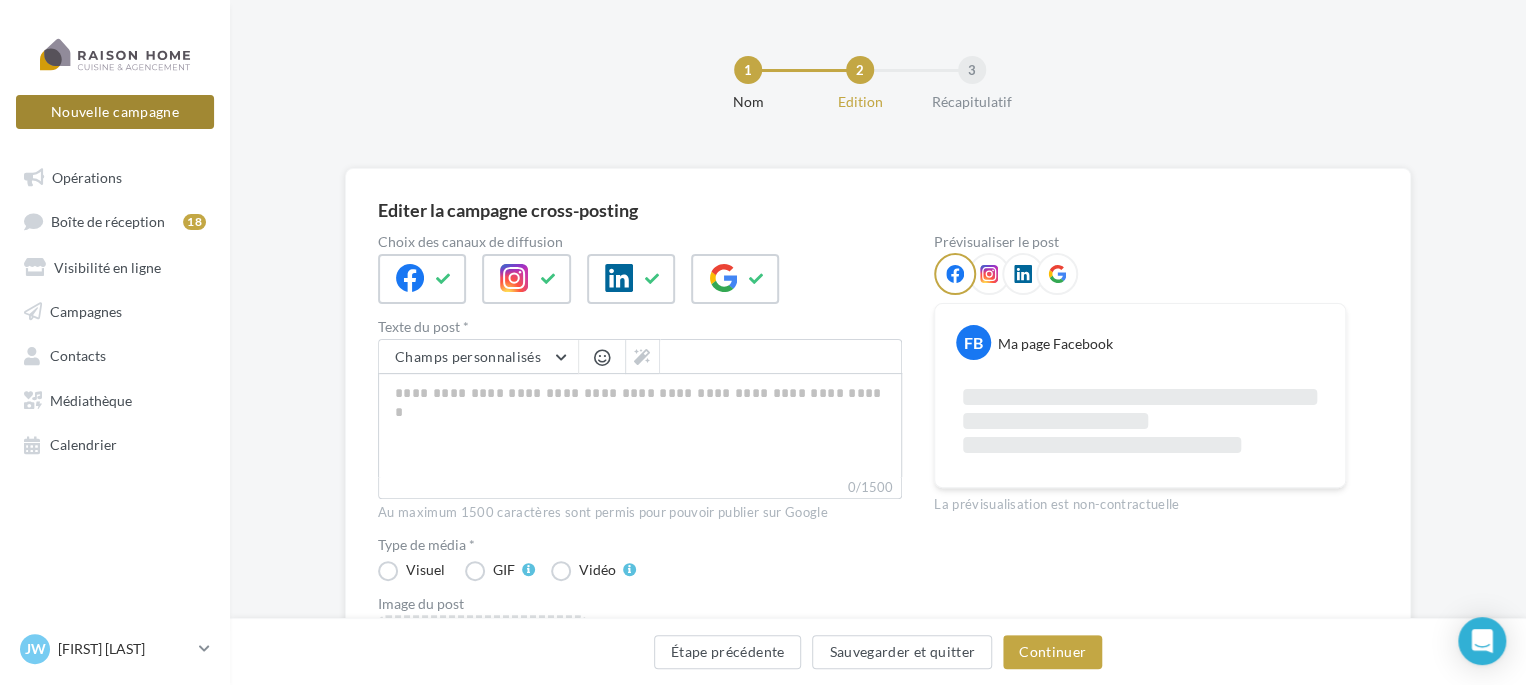 click on "Nouvelle campagne" at bounding box center [115, 112] 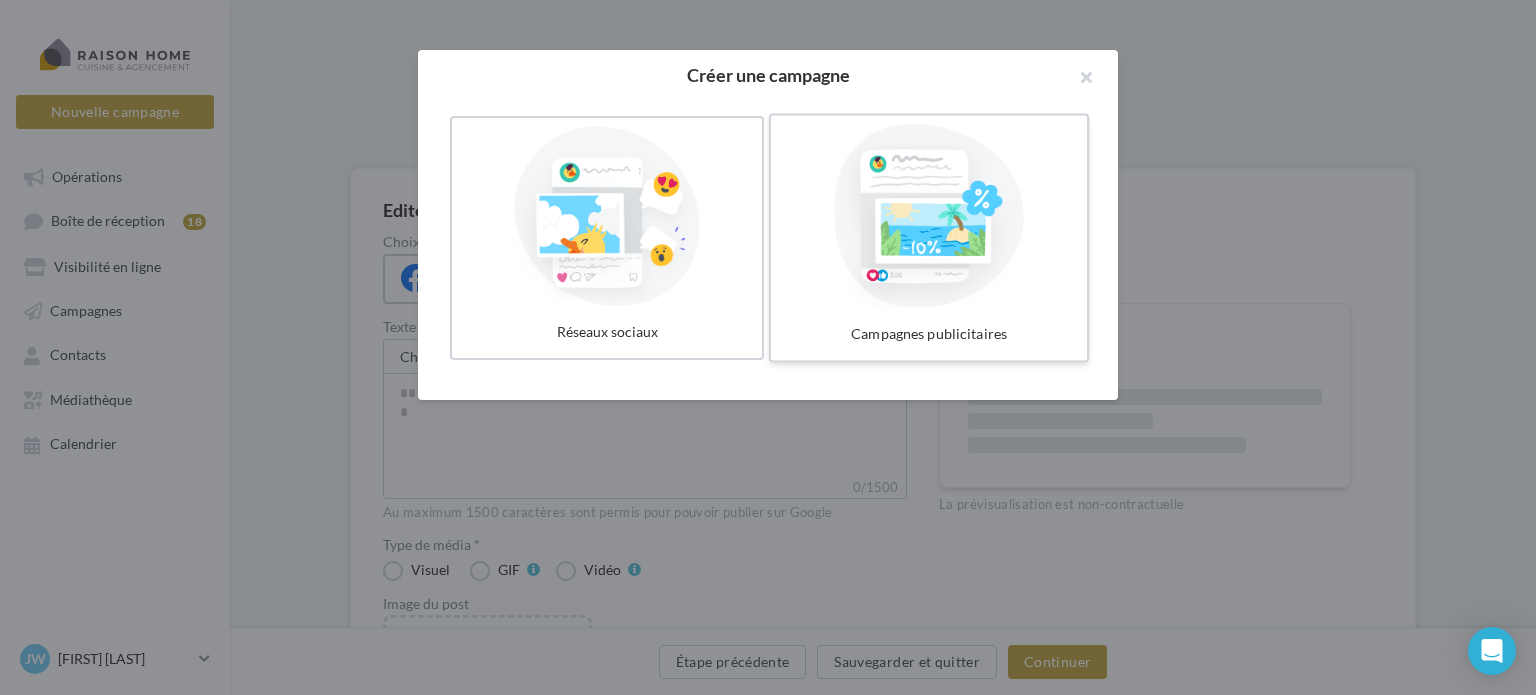 click at bounding box center [929, 216] 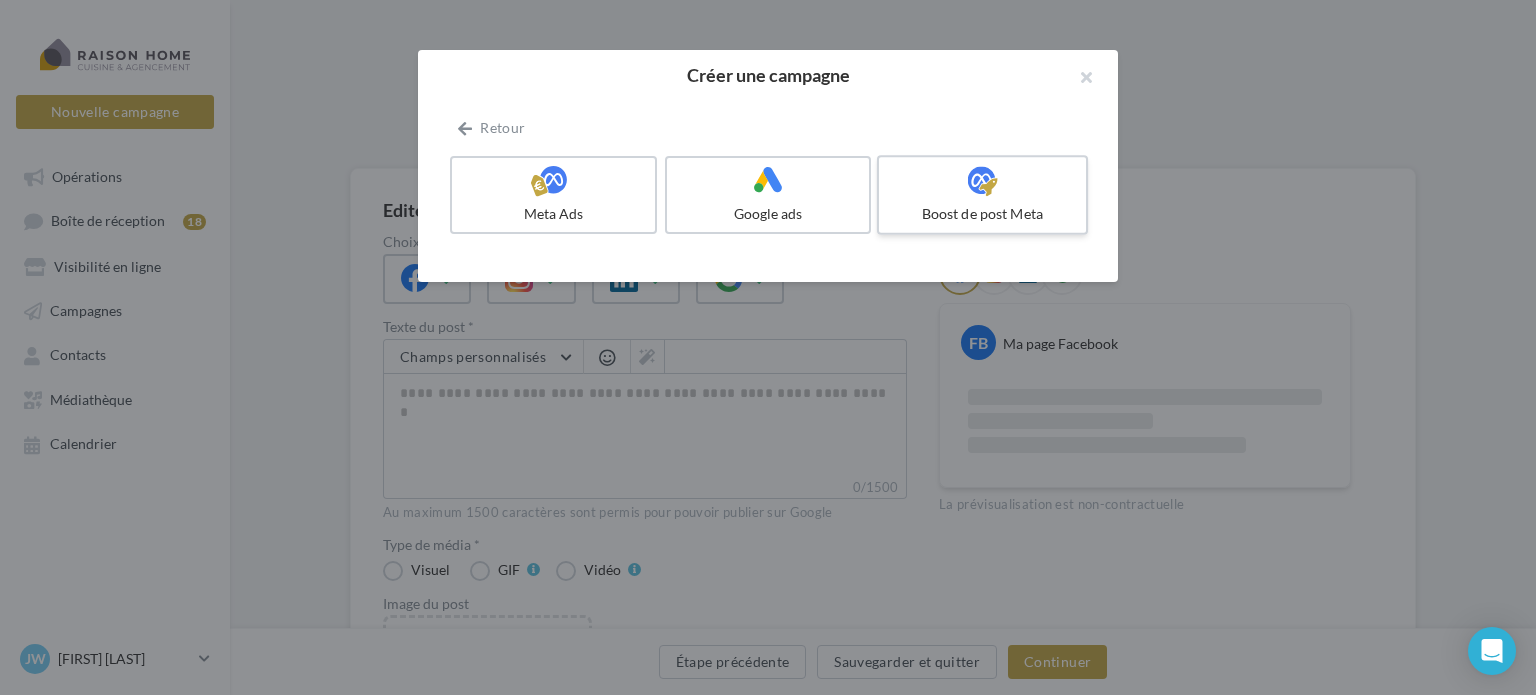 click on "Boost de post Meta" at bounding box center [982, 195] 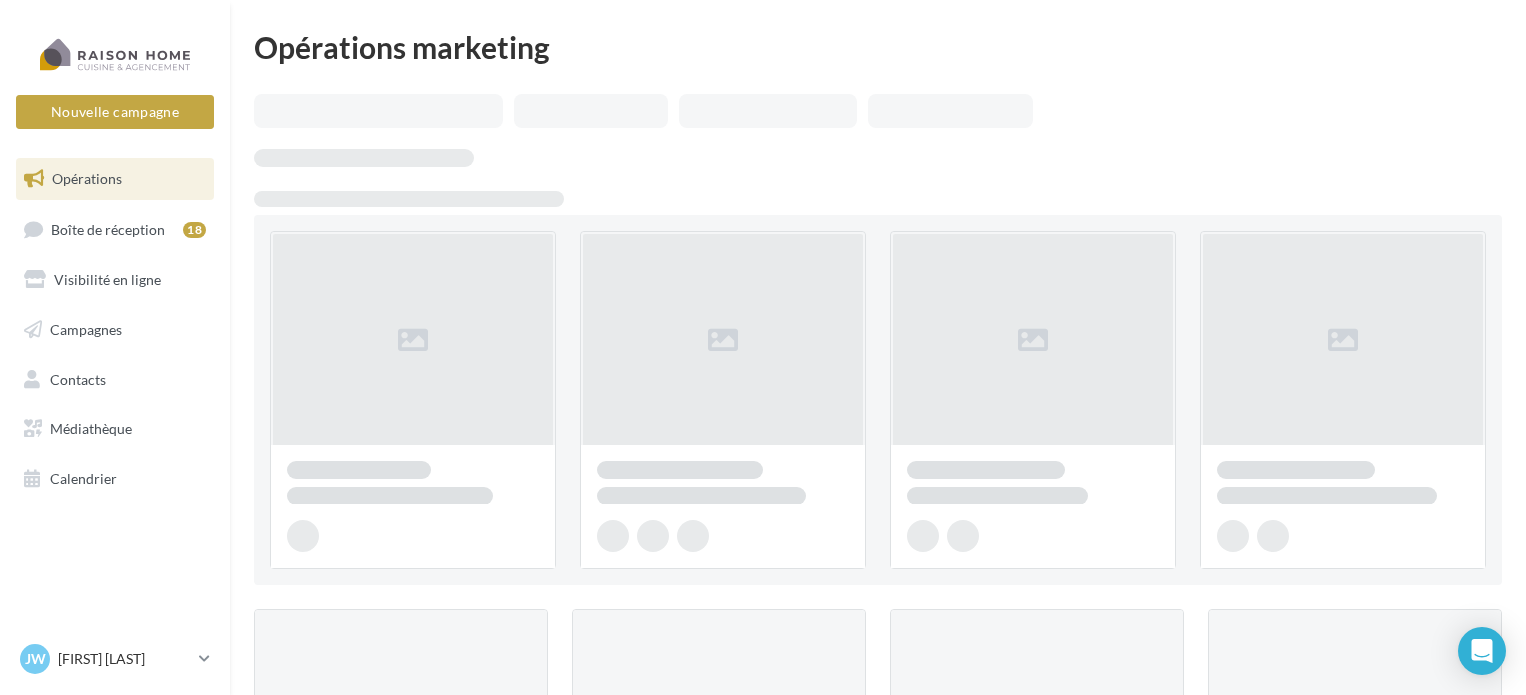 scroll, scrollTop: 0, scrollLeft: 0, axis: both 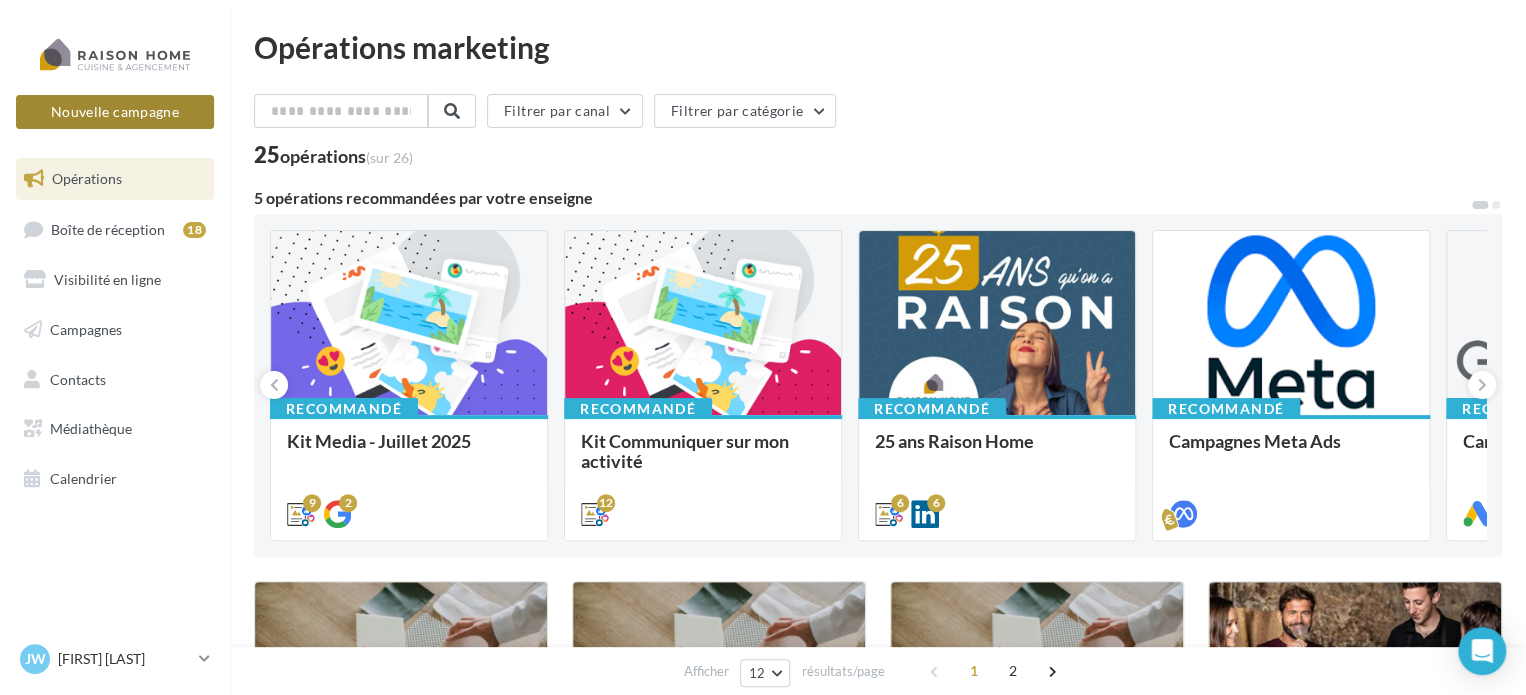 click on "Nouvelle campagne" at bounding box center [115, 112] 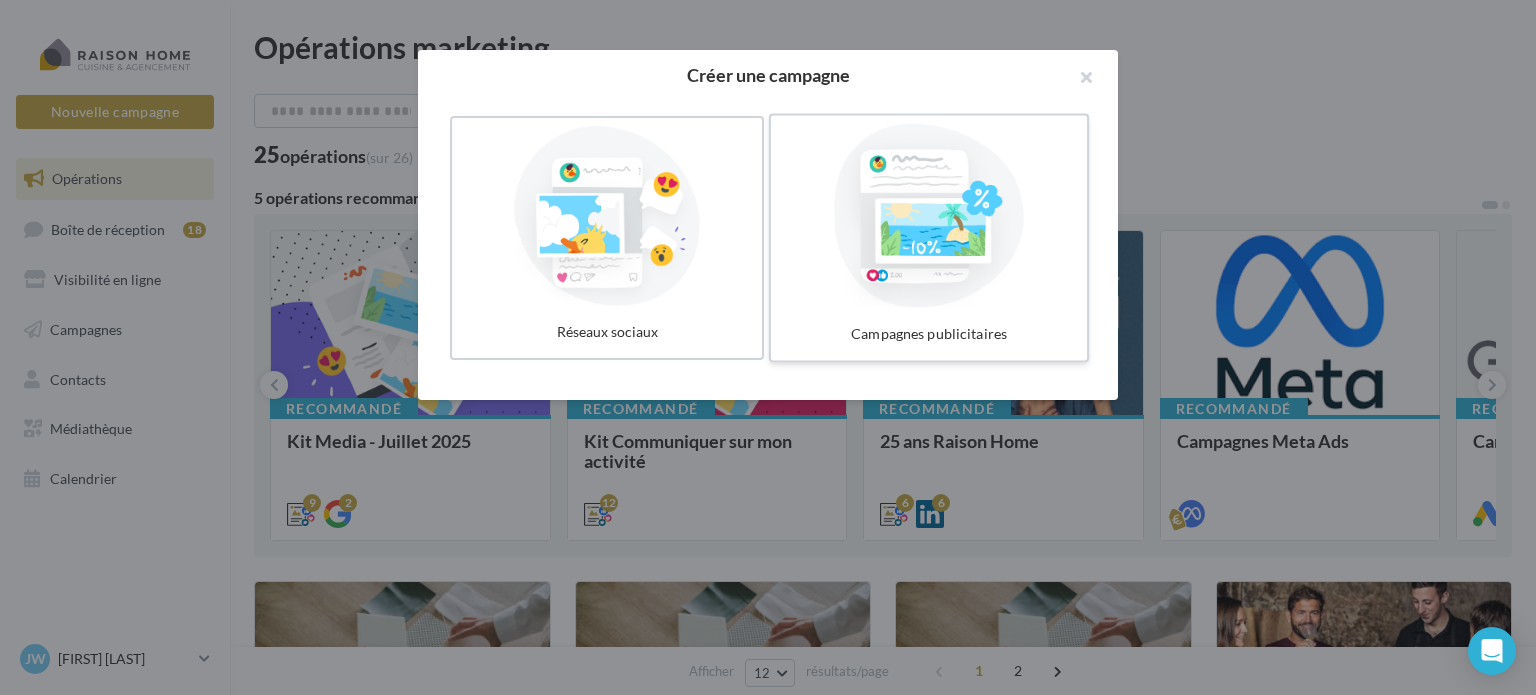 click at bounding box center [929, 216] 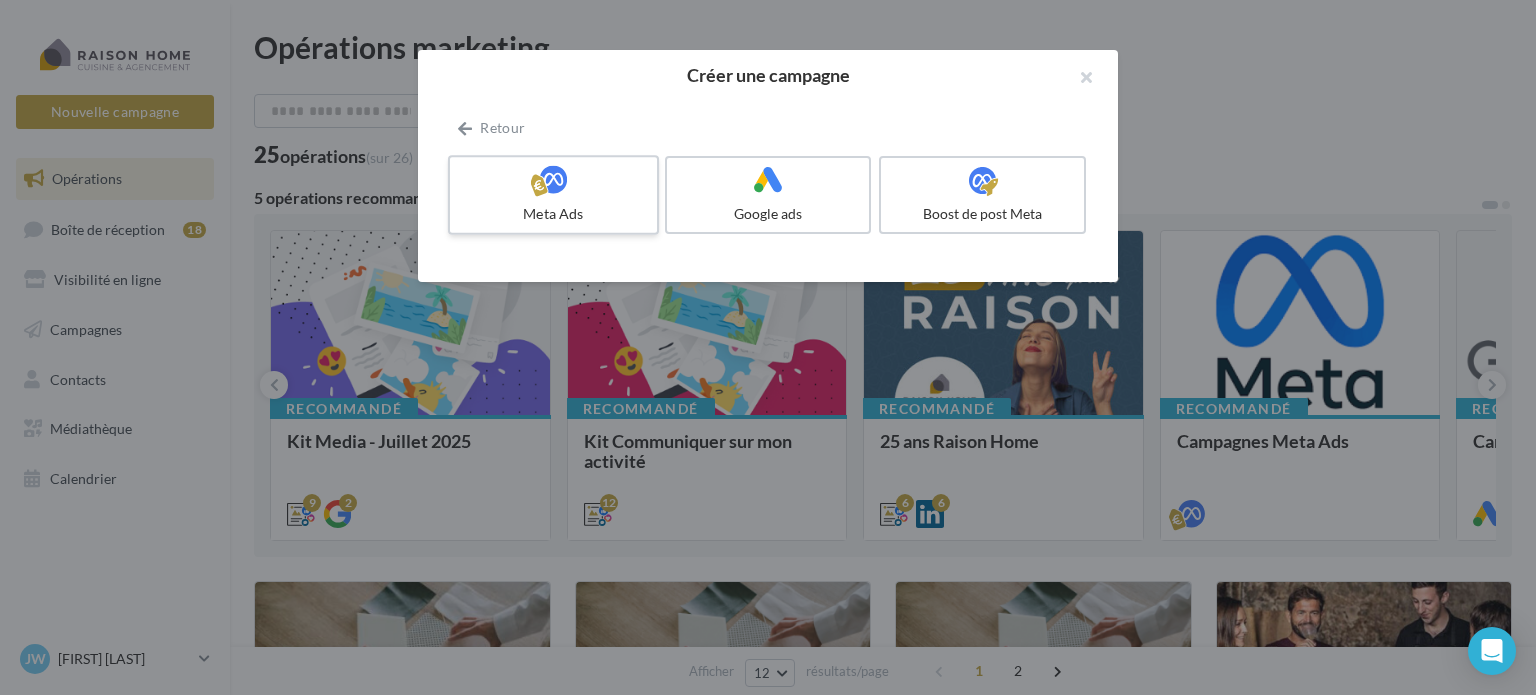 click at bounding box center (553, 179) 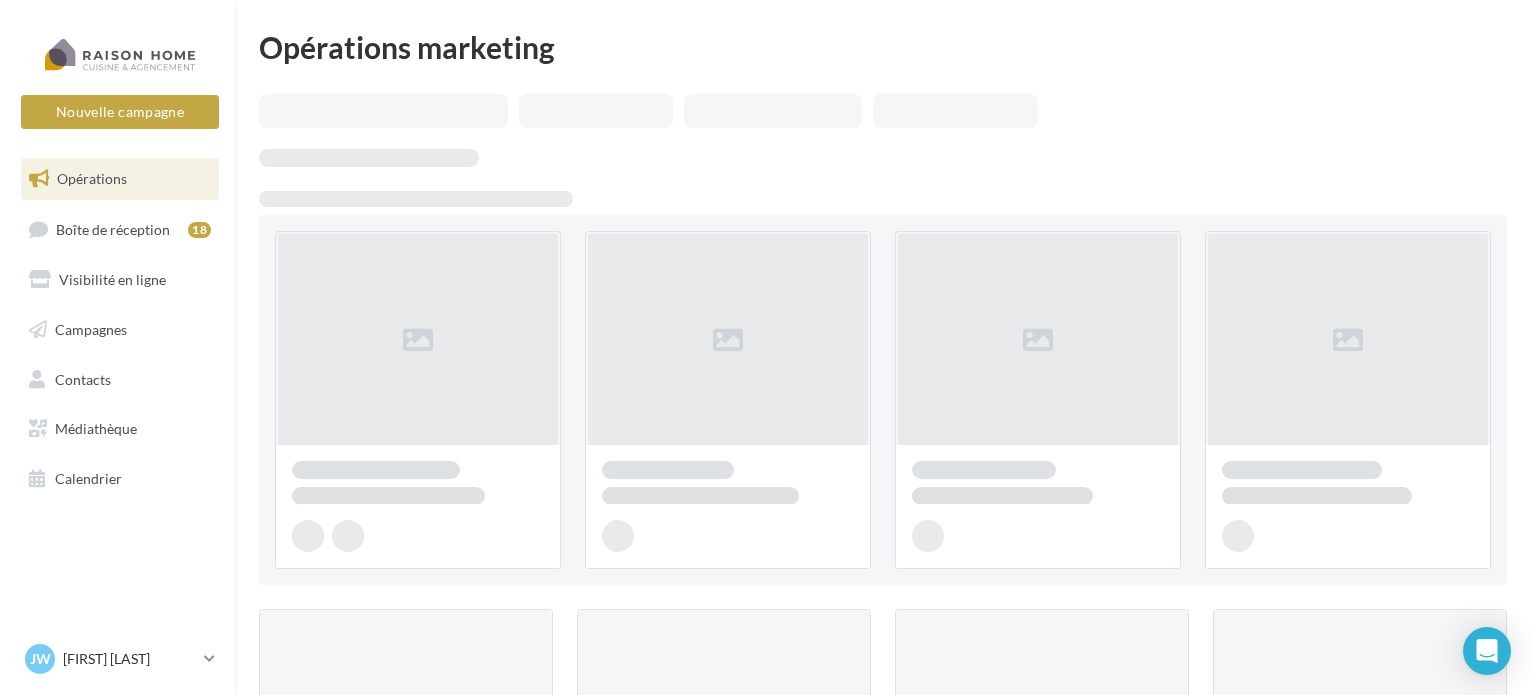 scroll, scrollTop: 0, scrollLeft: 0, axis: both 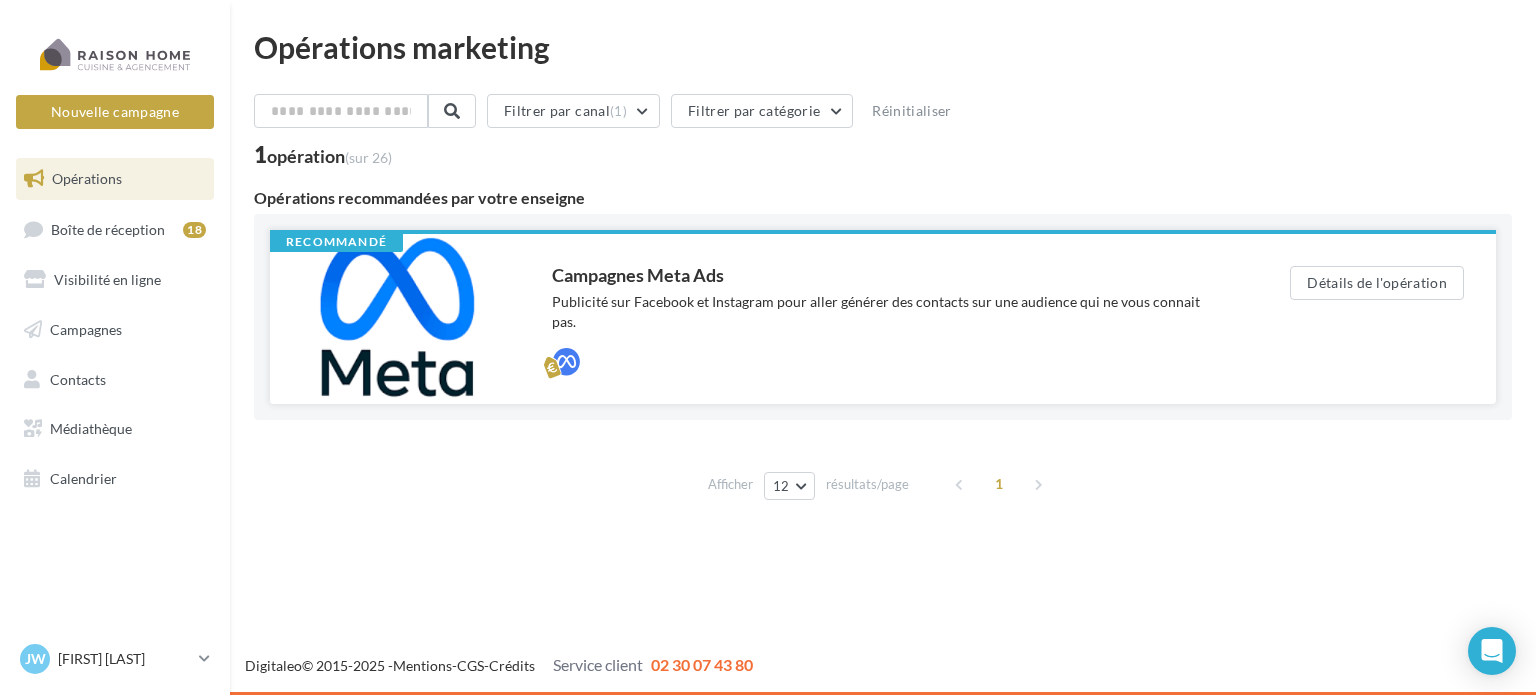 click on "Publicité sur Facebook et Instagram pour aller générer des contacts sur une audience qui ne vous connait pas." at bounding box center (881, 312) 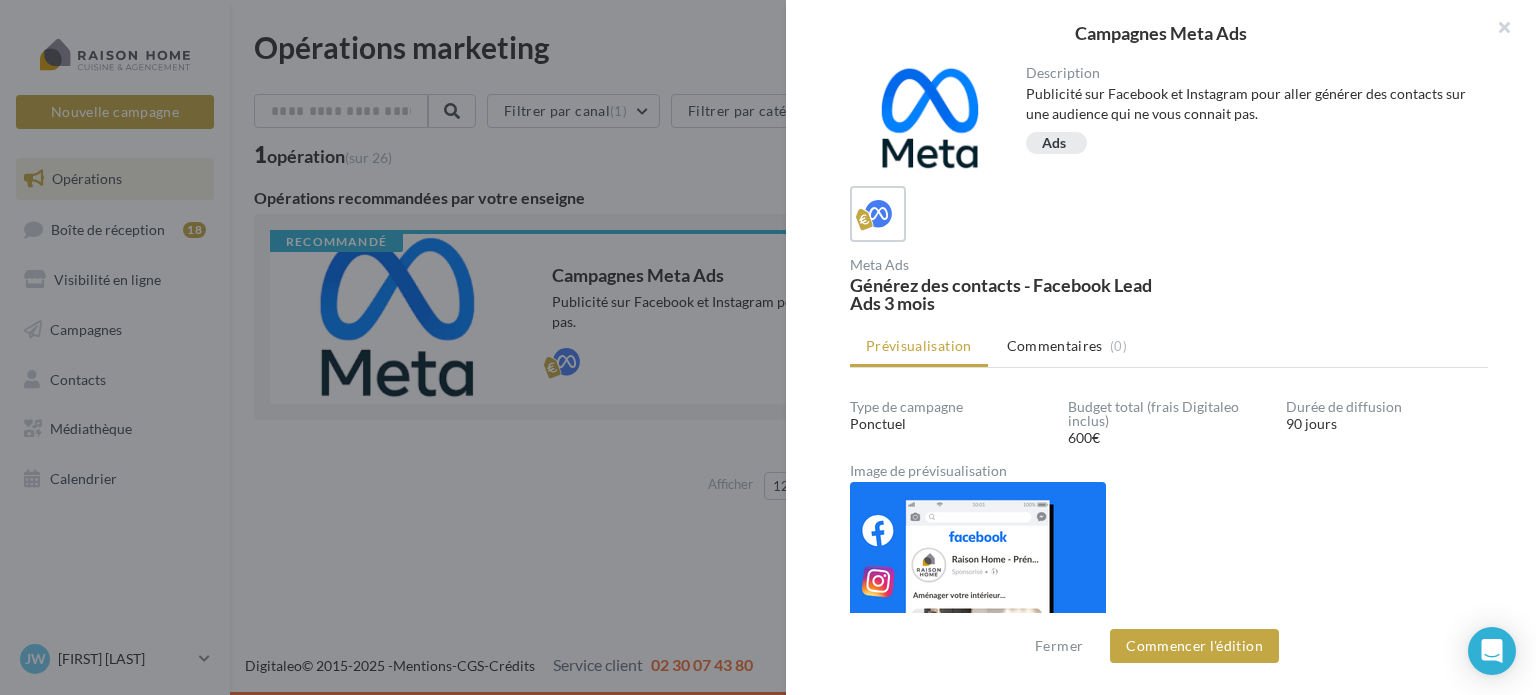 scroll, scrollTop: 72, scrollLeft: 0, axis: vertical 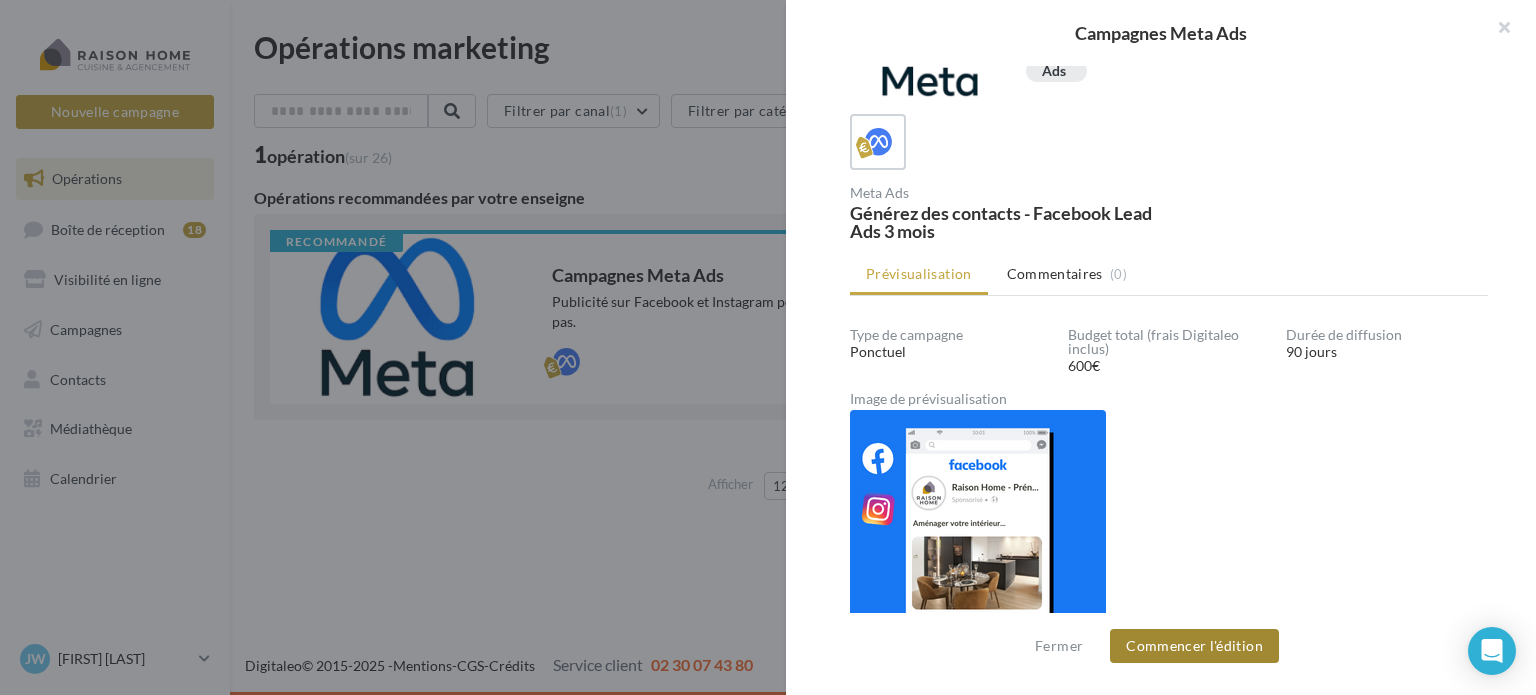 click on "Commencer l'édition" at bounding box center [1194, 646] 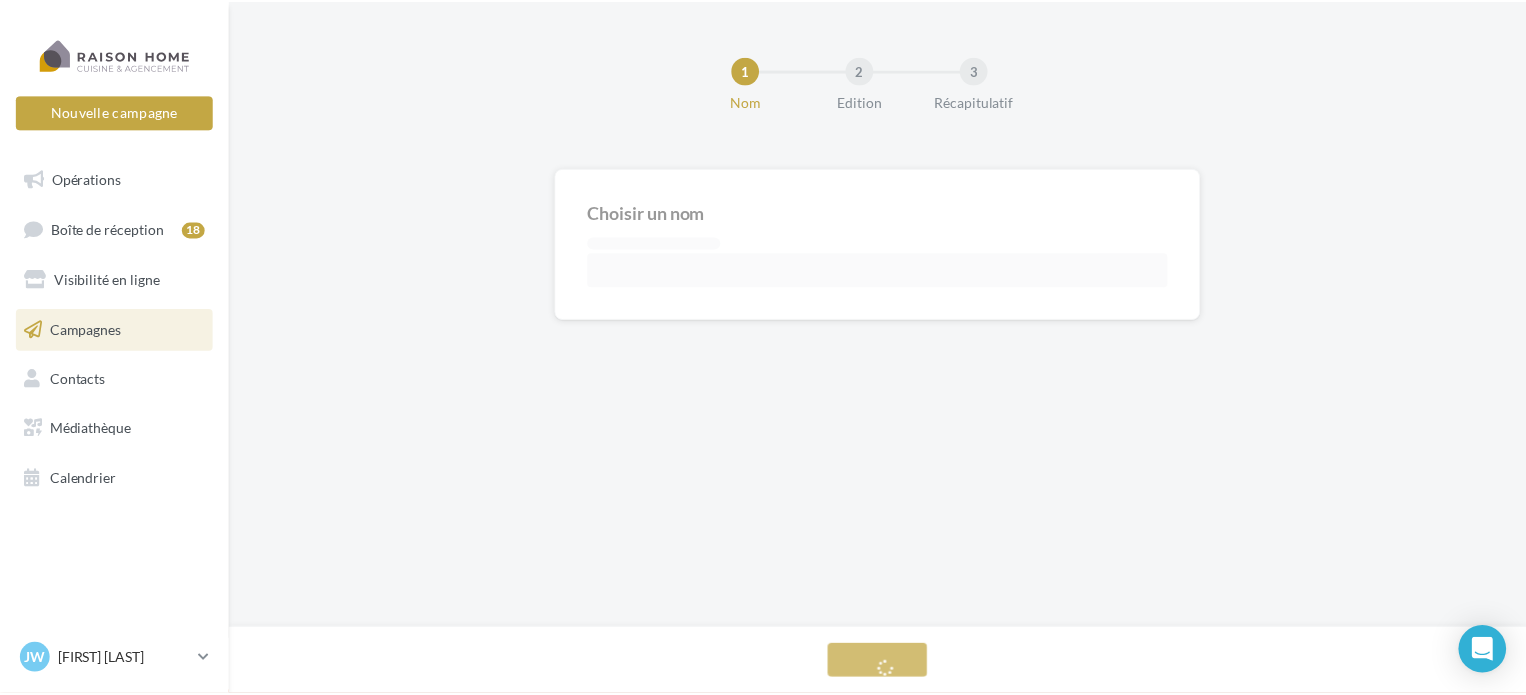 scroll, scrollTop: 0, scrollLeft: 0, axis: both 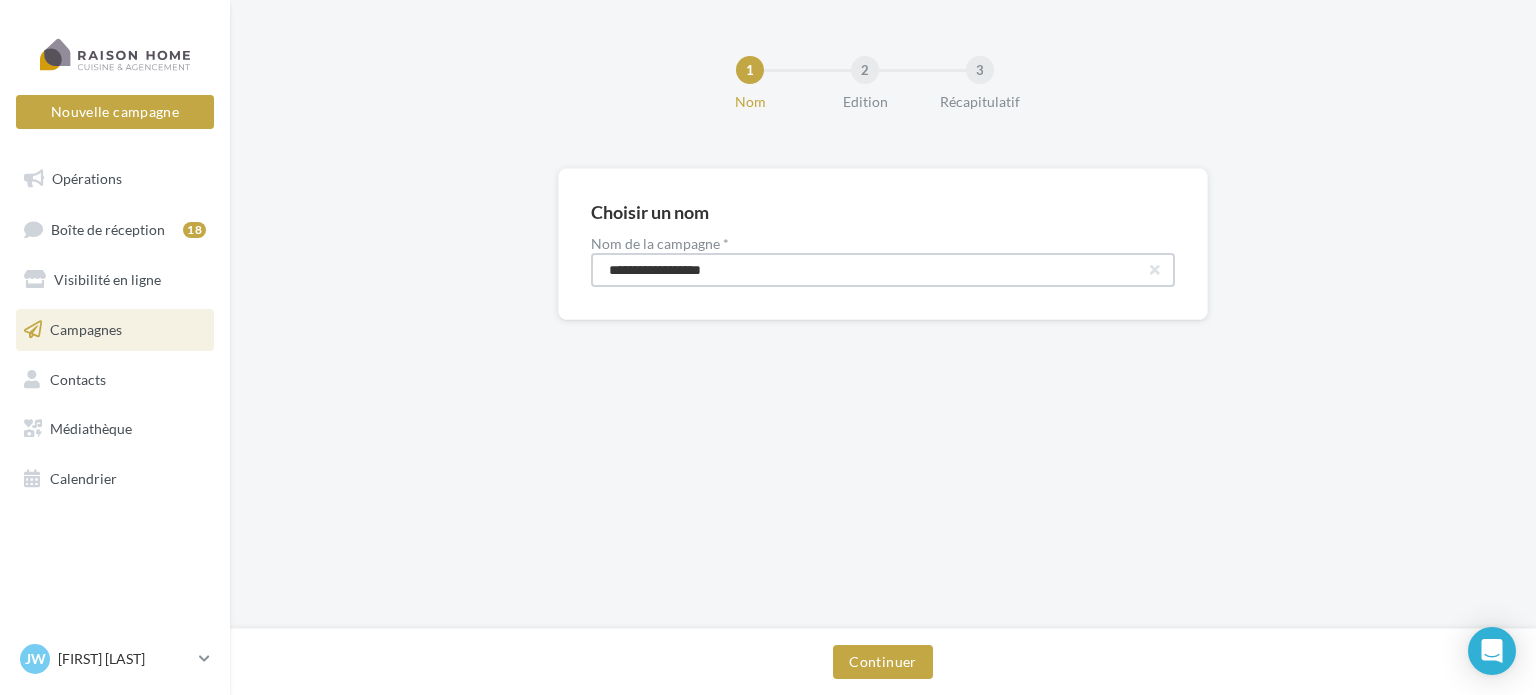 drag, startPoint x: 801, startPoint y: 264, endPoint x: 532, endPoint y: 273, distance: 269.1505 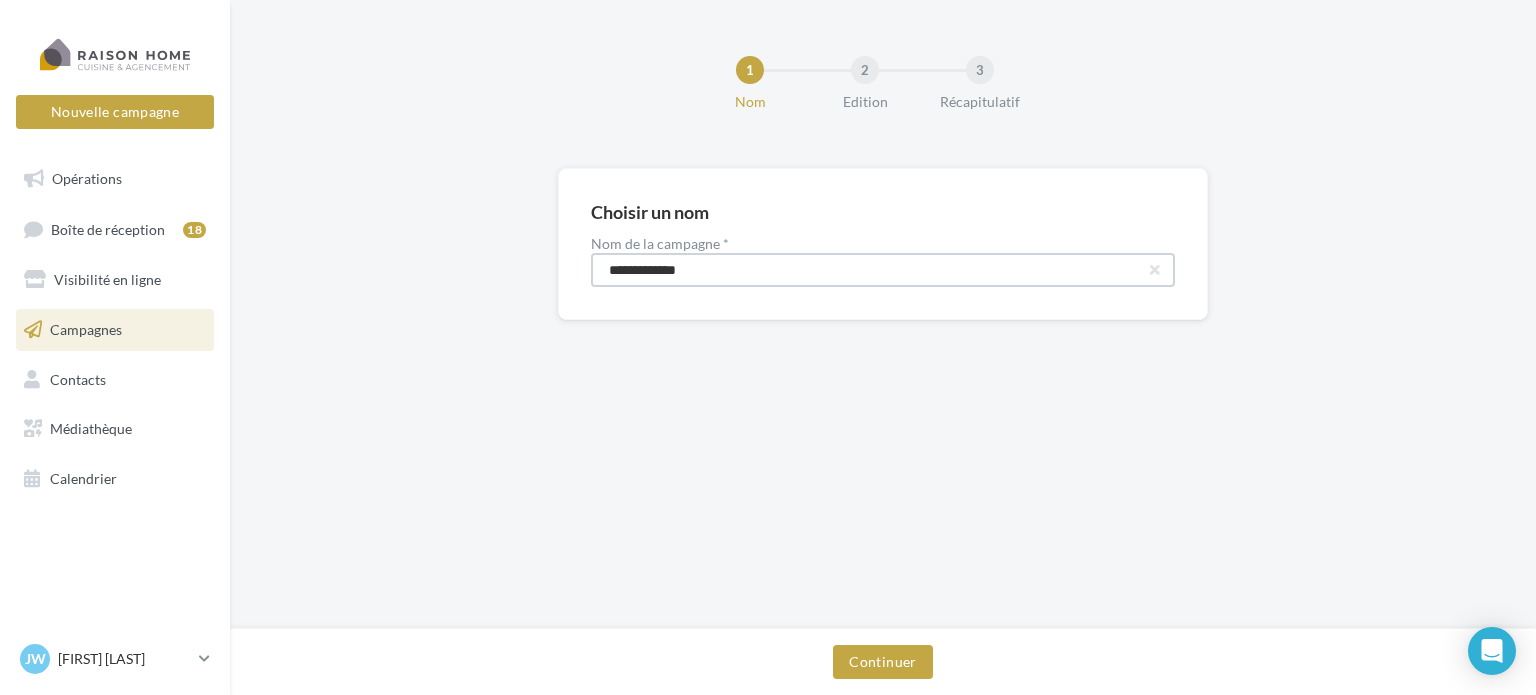 click on "**********" at bounding box center [883, 270] 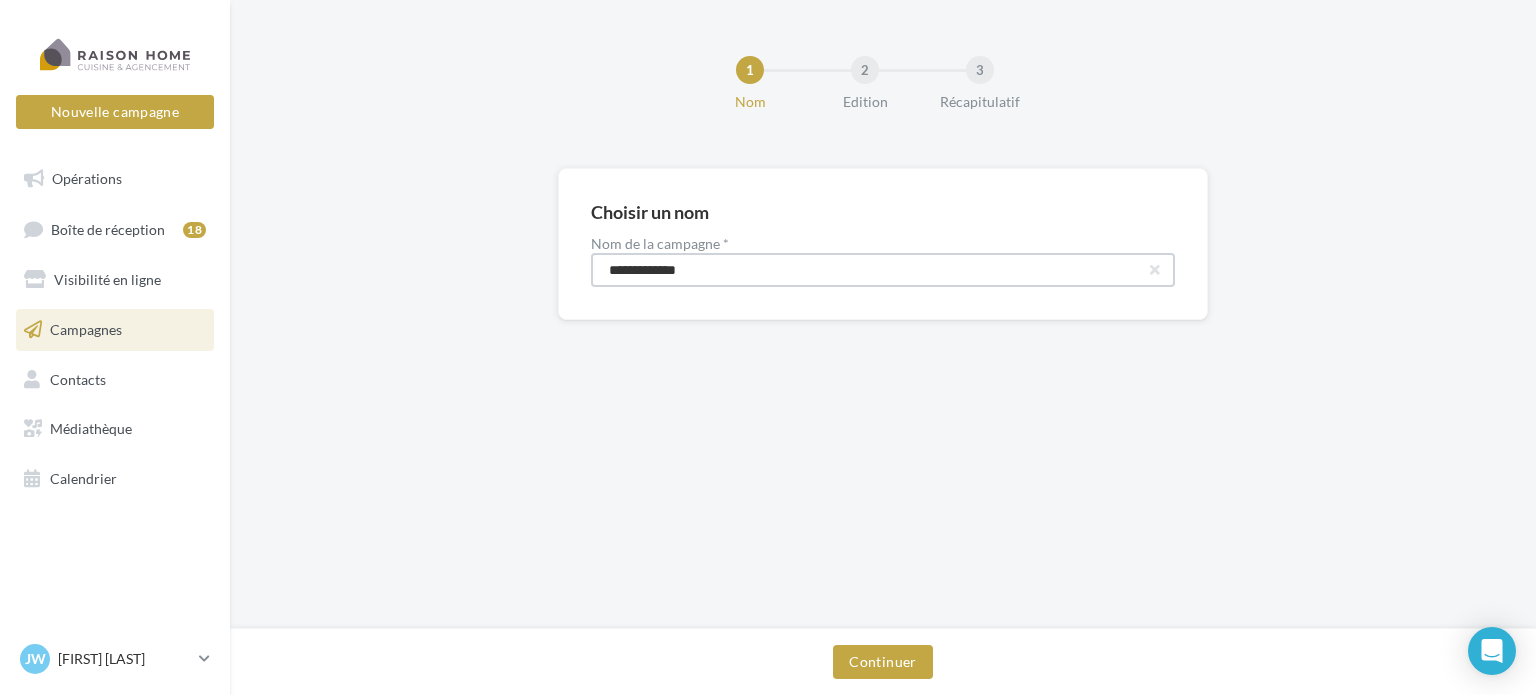 click on "**********" at bounding box center [883, 270] 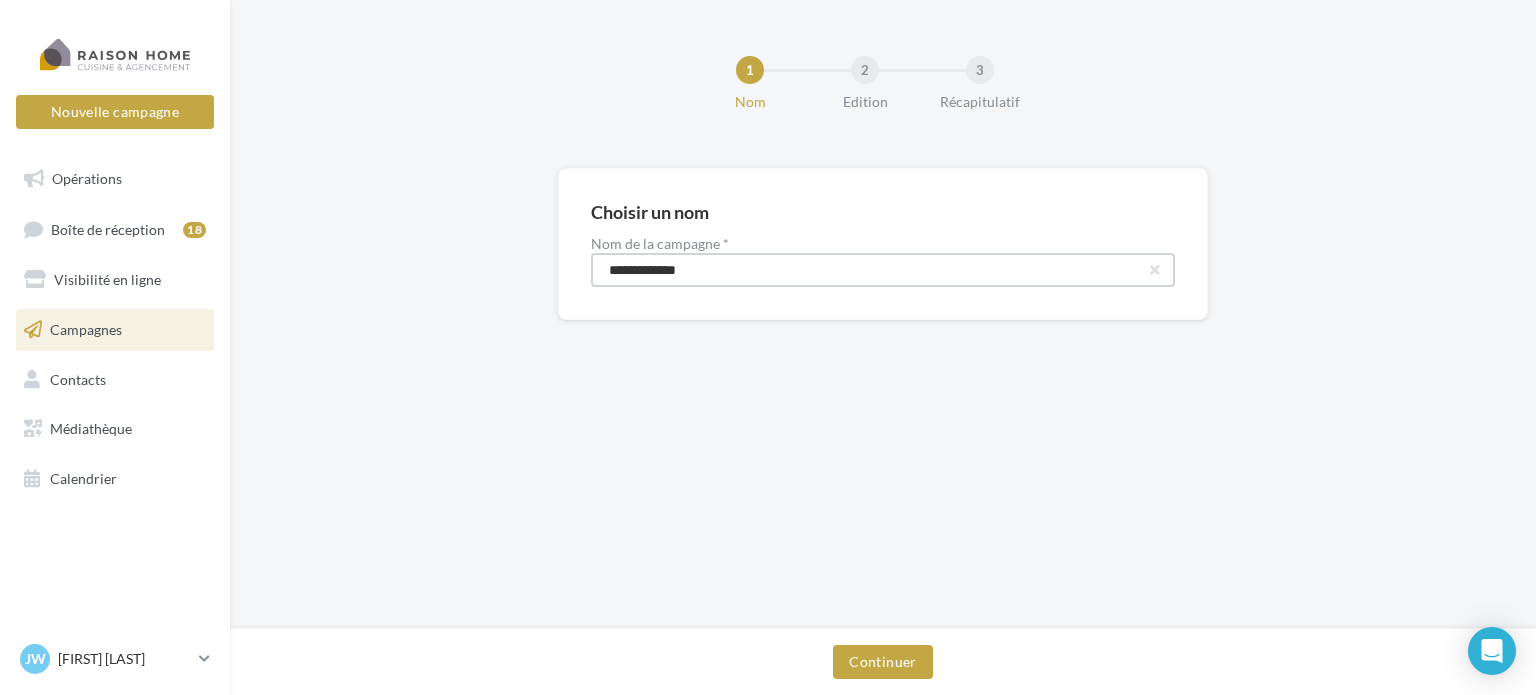 click on "**********" at bounding box center [883, 270] 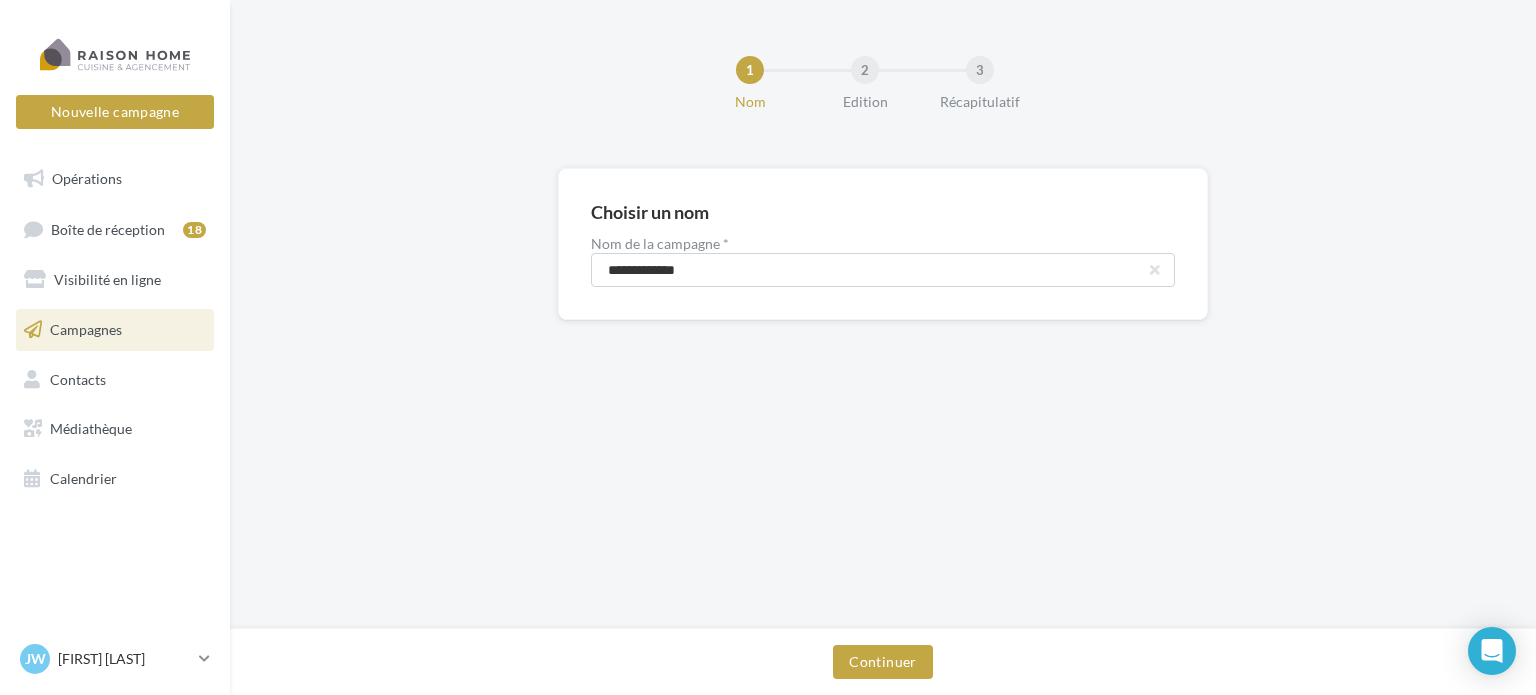 click on "**********" at bounding box center [883, 314] 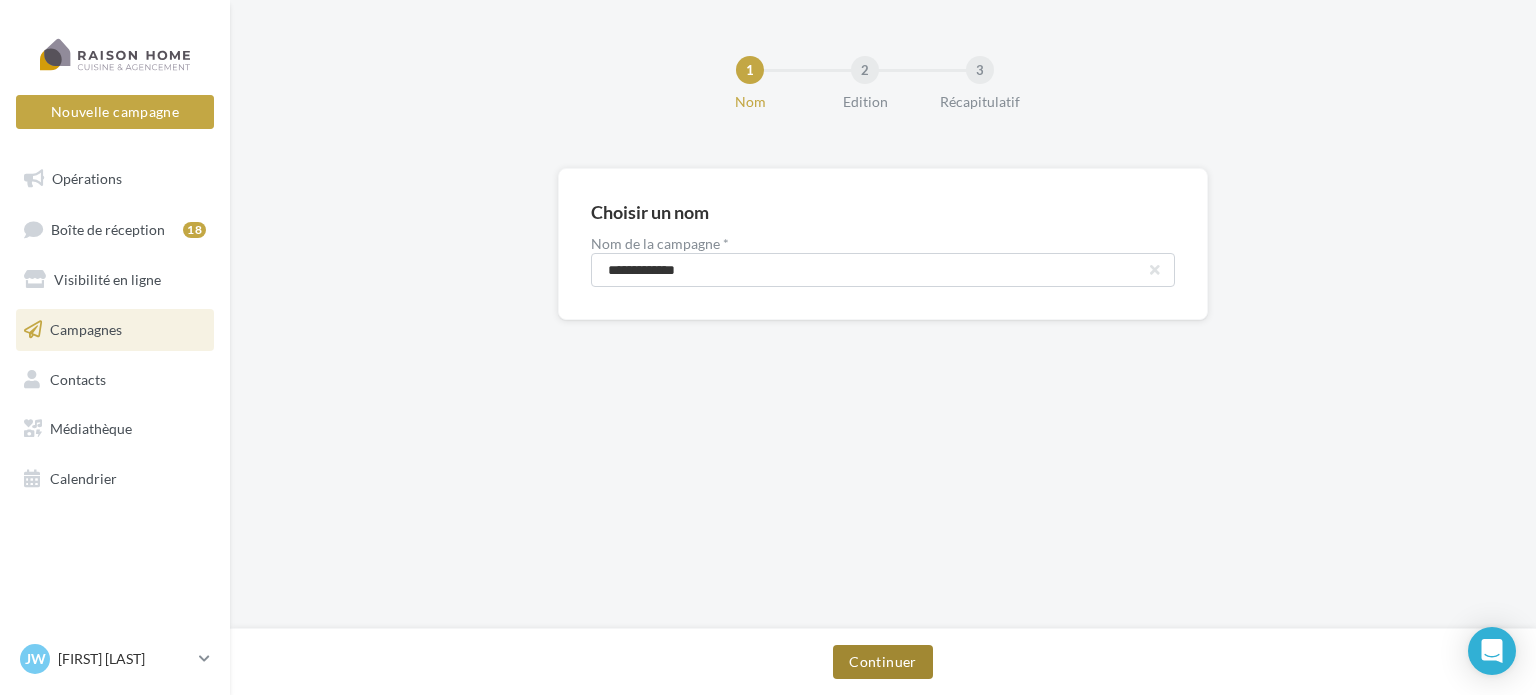 click on "Continuer" at bounding box center [882, 662] 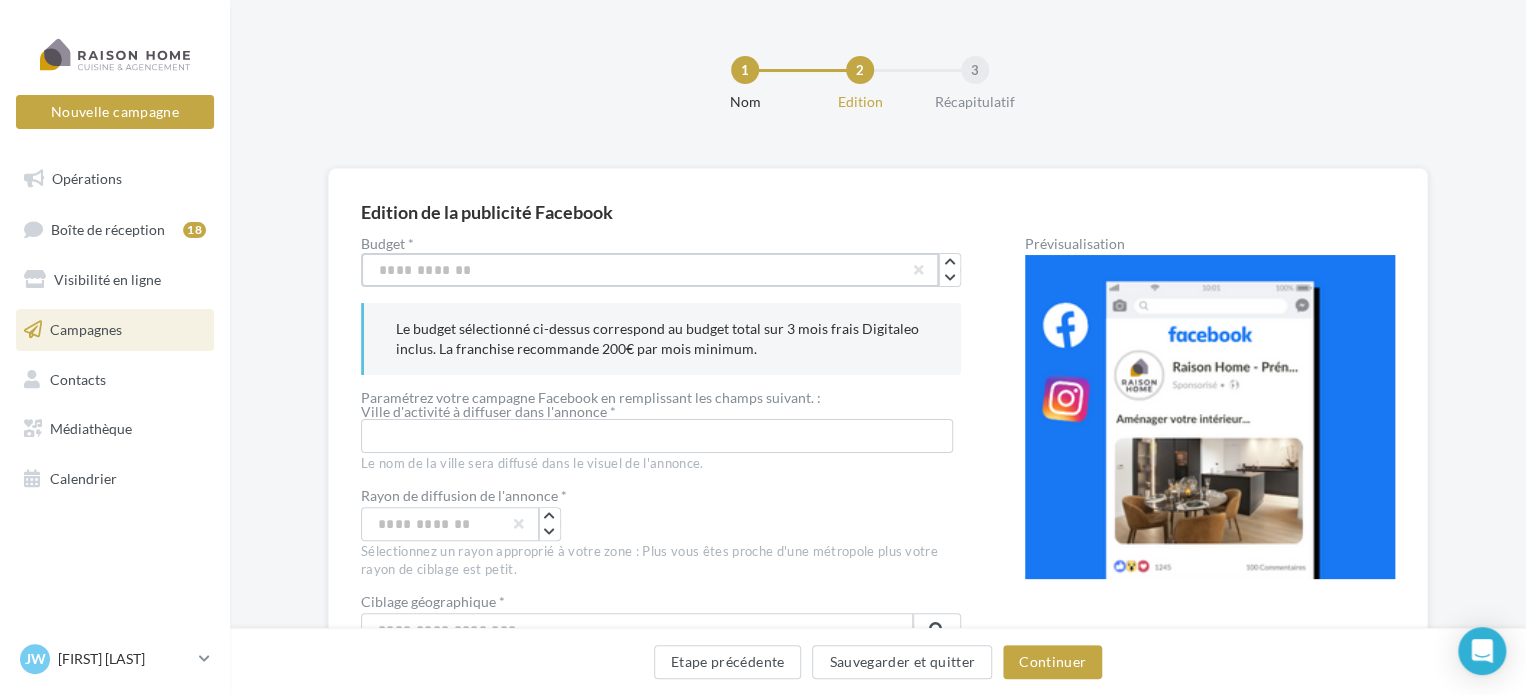 drag, startPoint x: 396, startPoint y: 276, endPoint x: 378, endPoint y: 275, distance: 18.027756 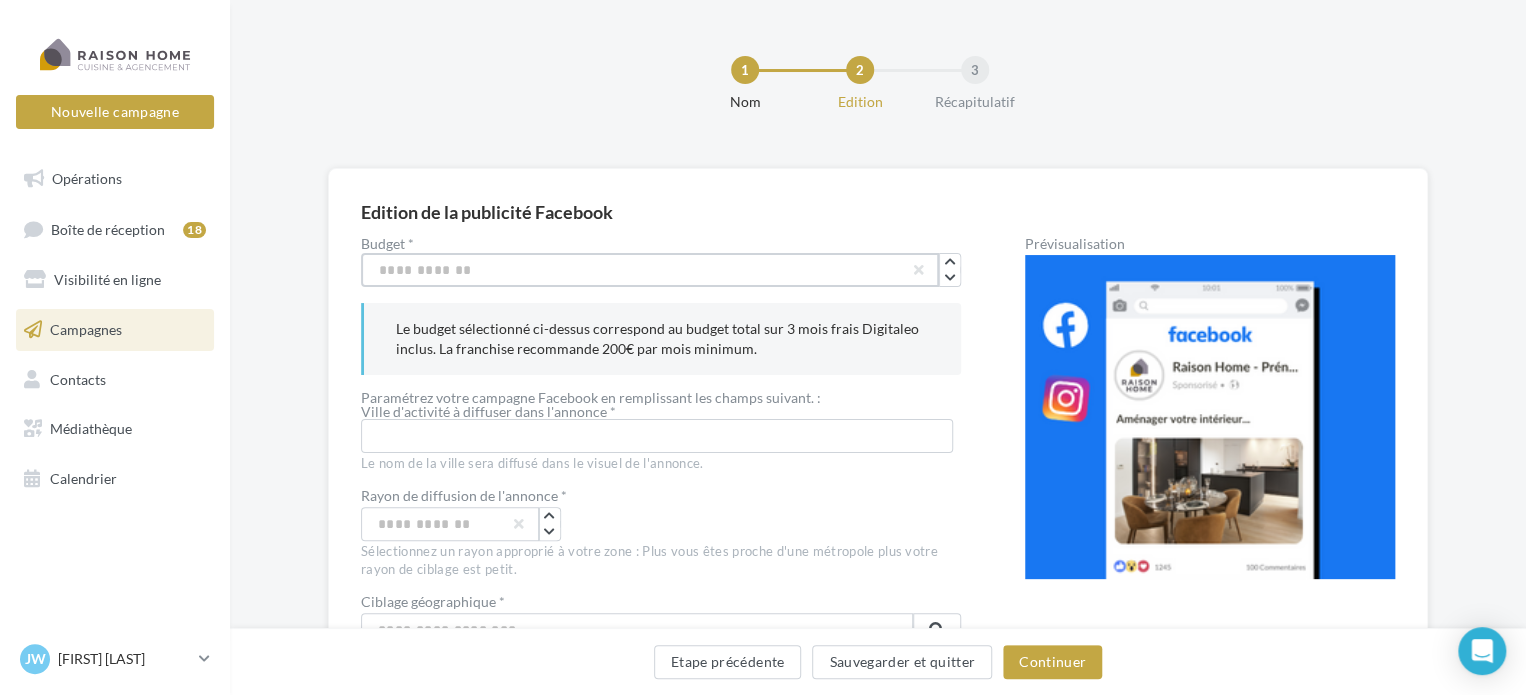 click on "***" at bounding box center (650, 270) 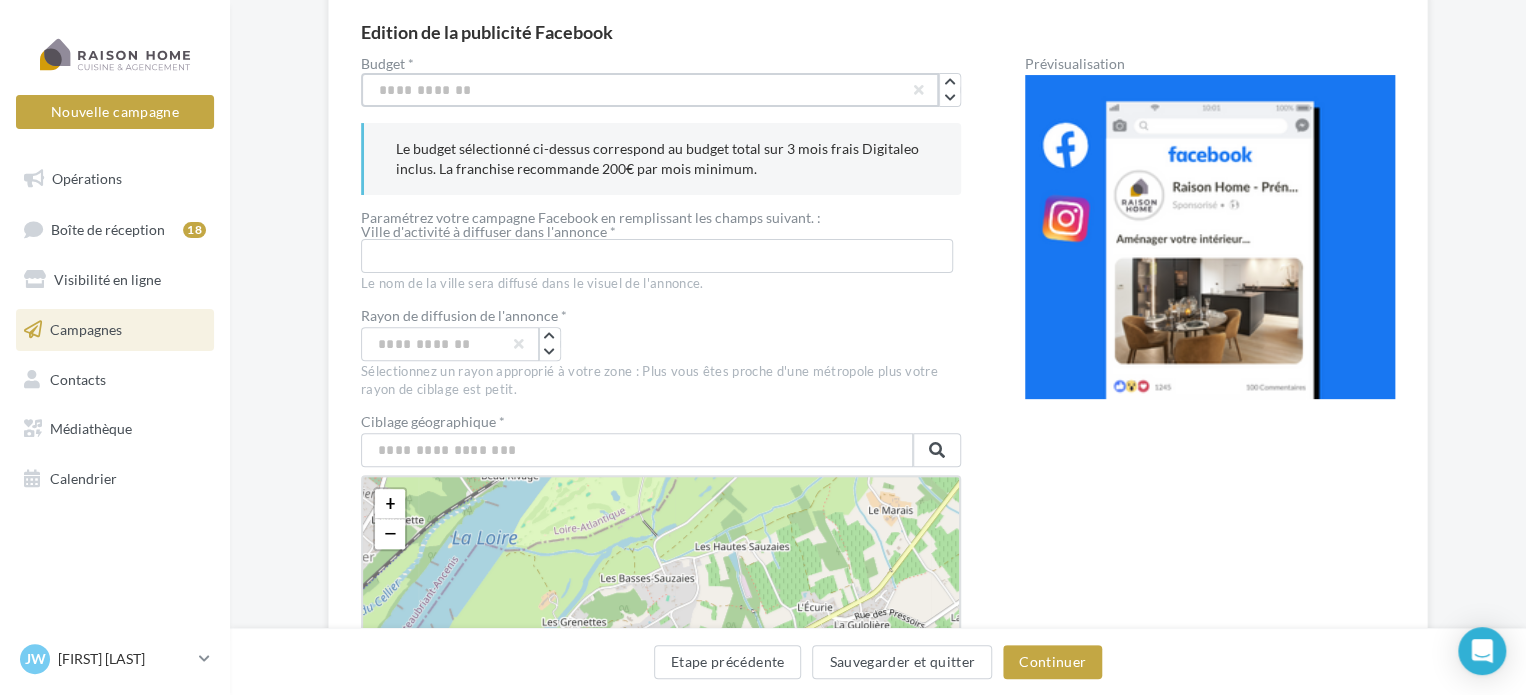 scroll, scrollTop: 183, scrollLeft: 0, axis: vertical 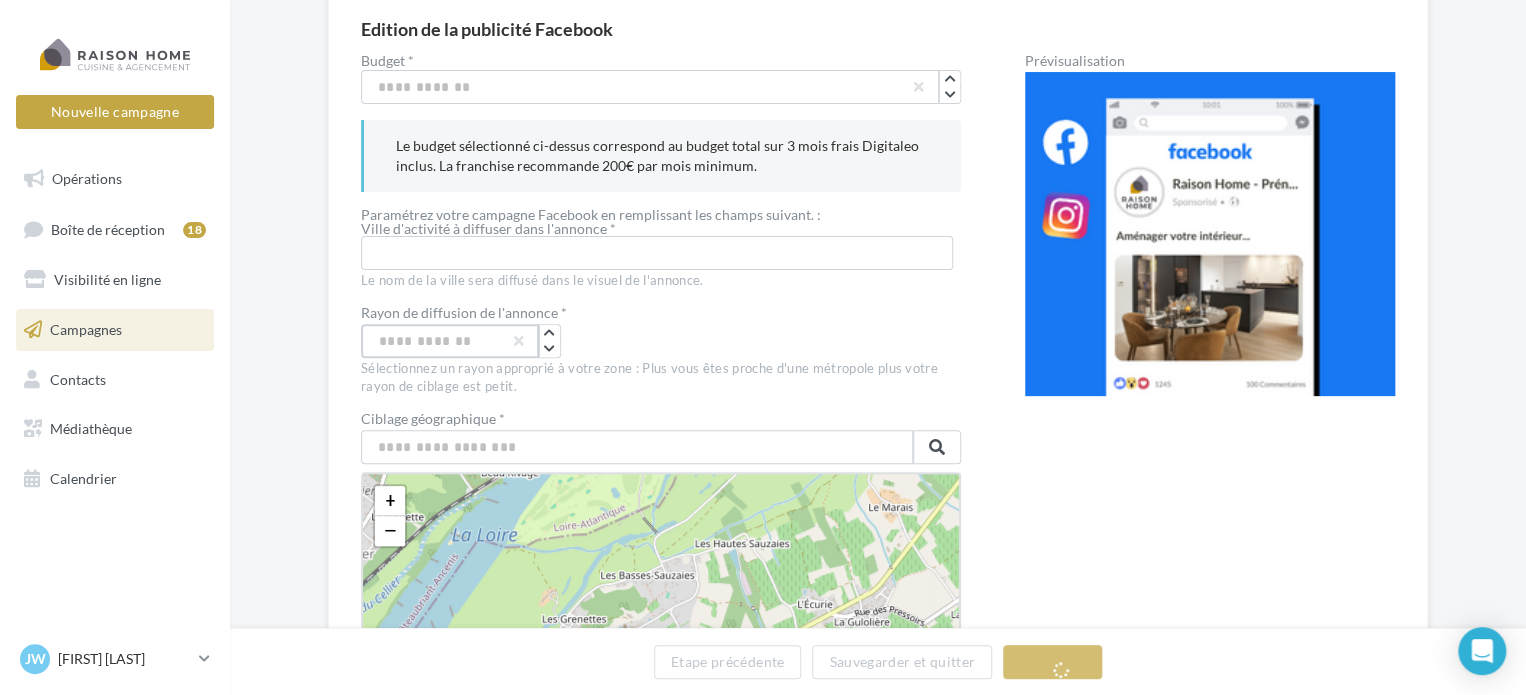 drag, startPoint x: 467, startPoint y: 343, endPoint x: 376, endPoint y: 339, distance: 91.08787 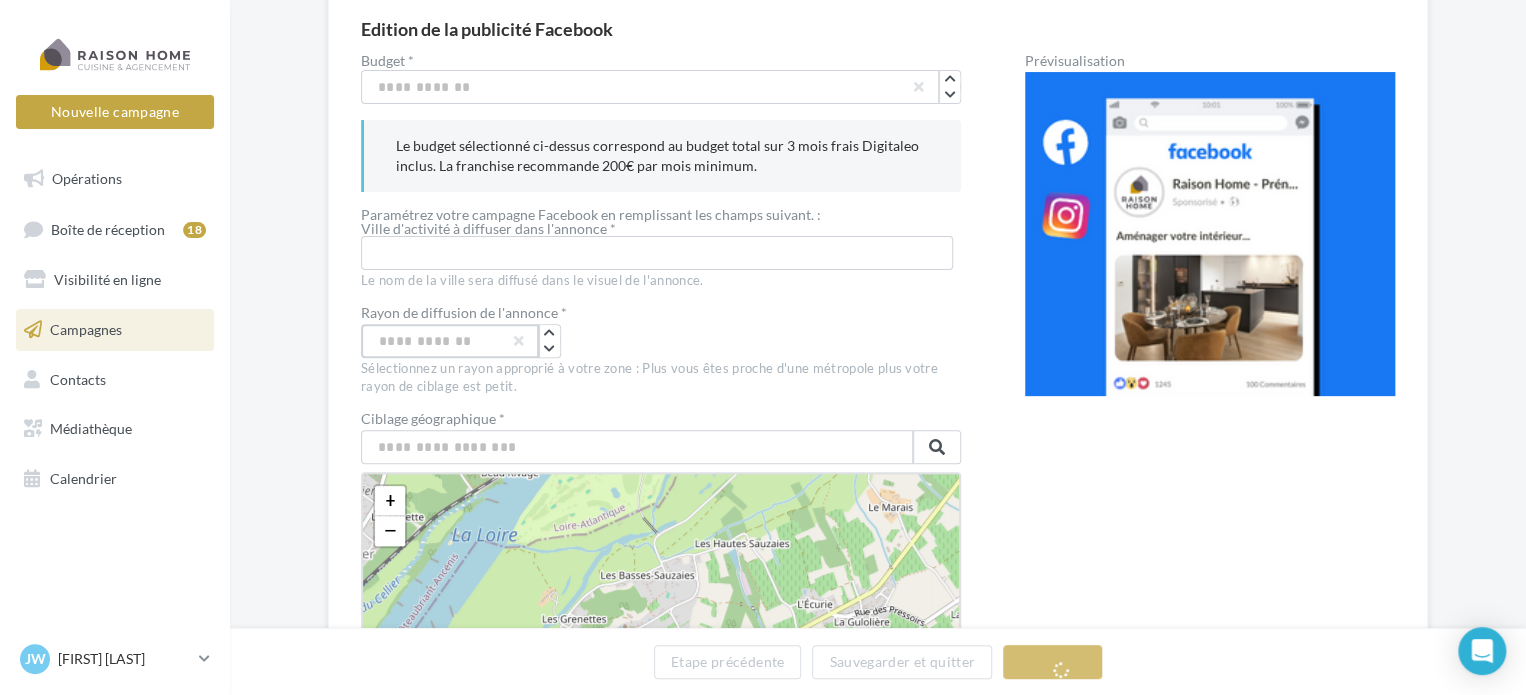 click on "**" at bounding box center (450, 341) 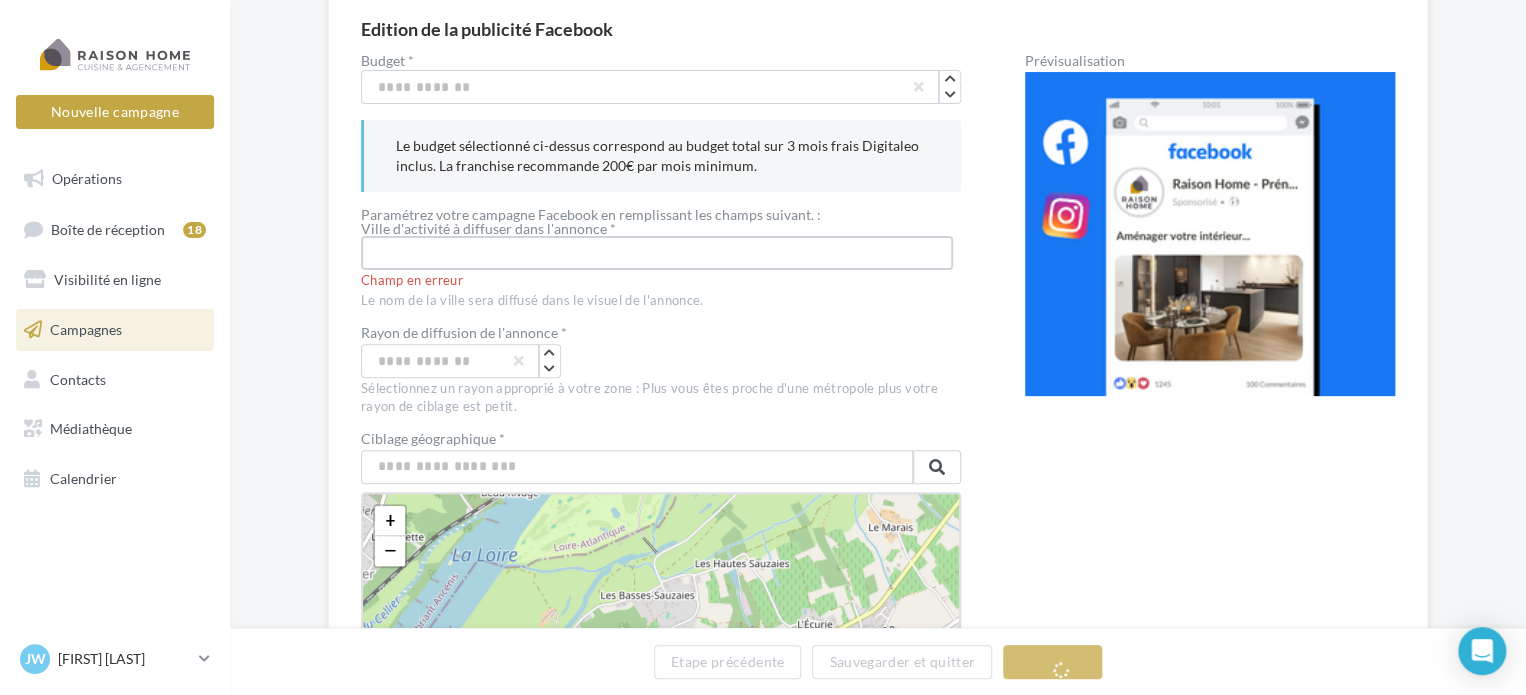 click at bounding box center [657, 253] 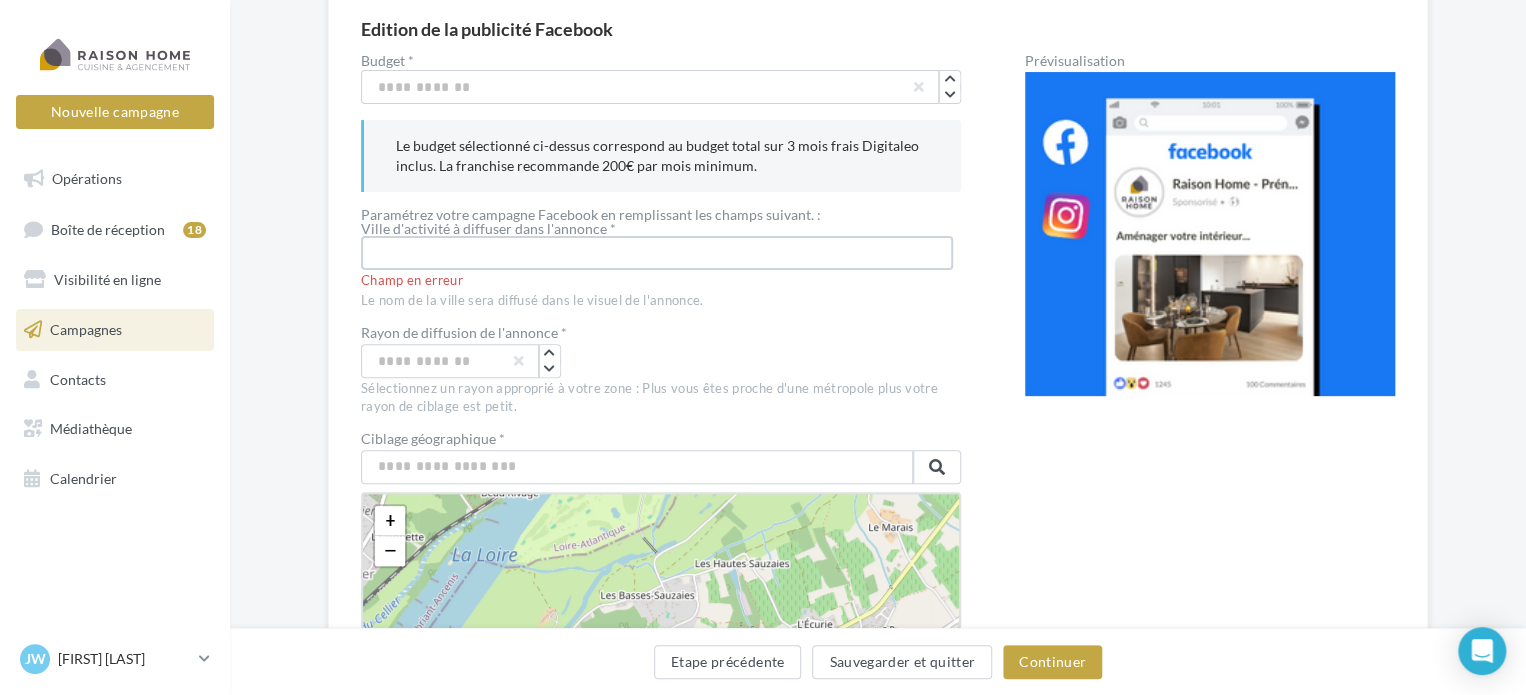 click at bounding box center (657, 253) 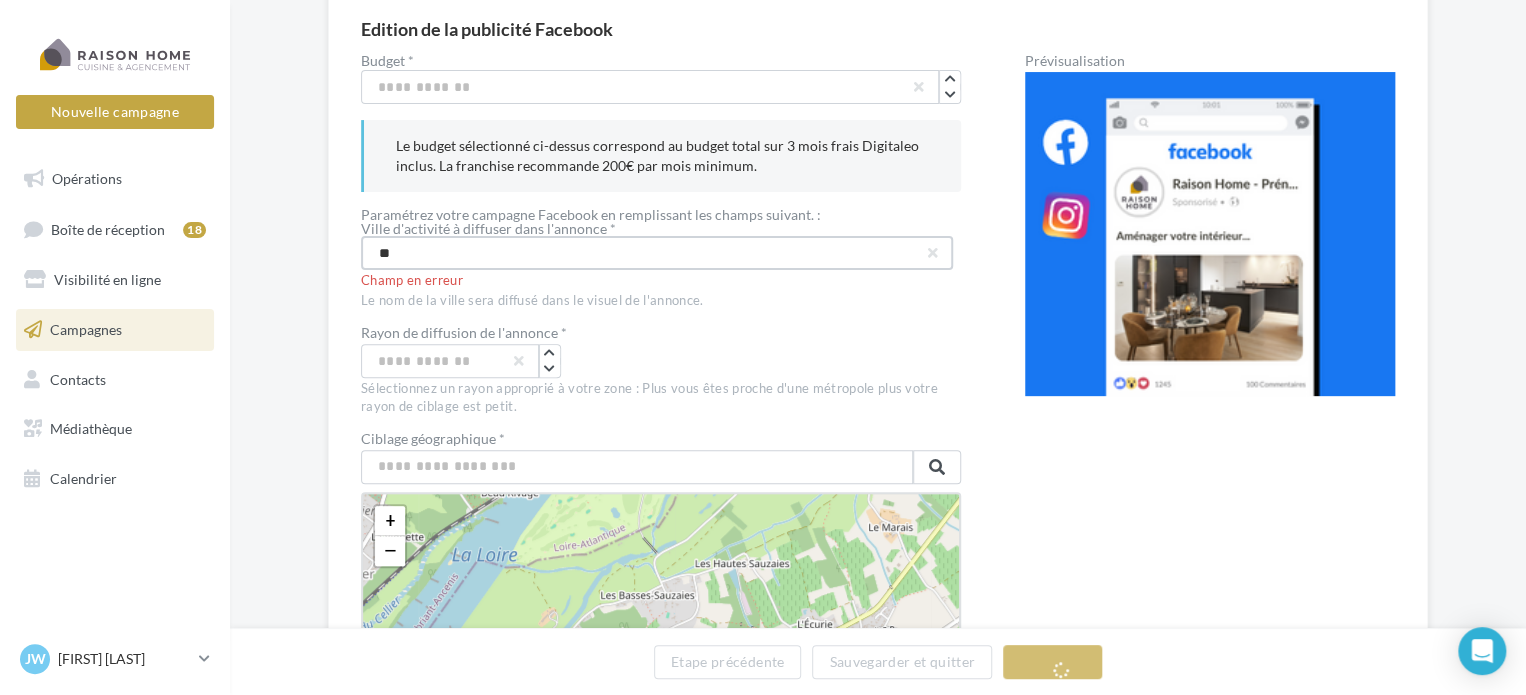type on "*" 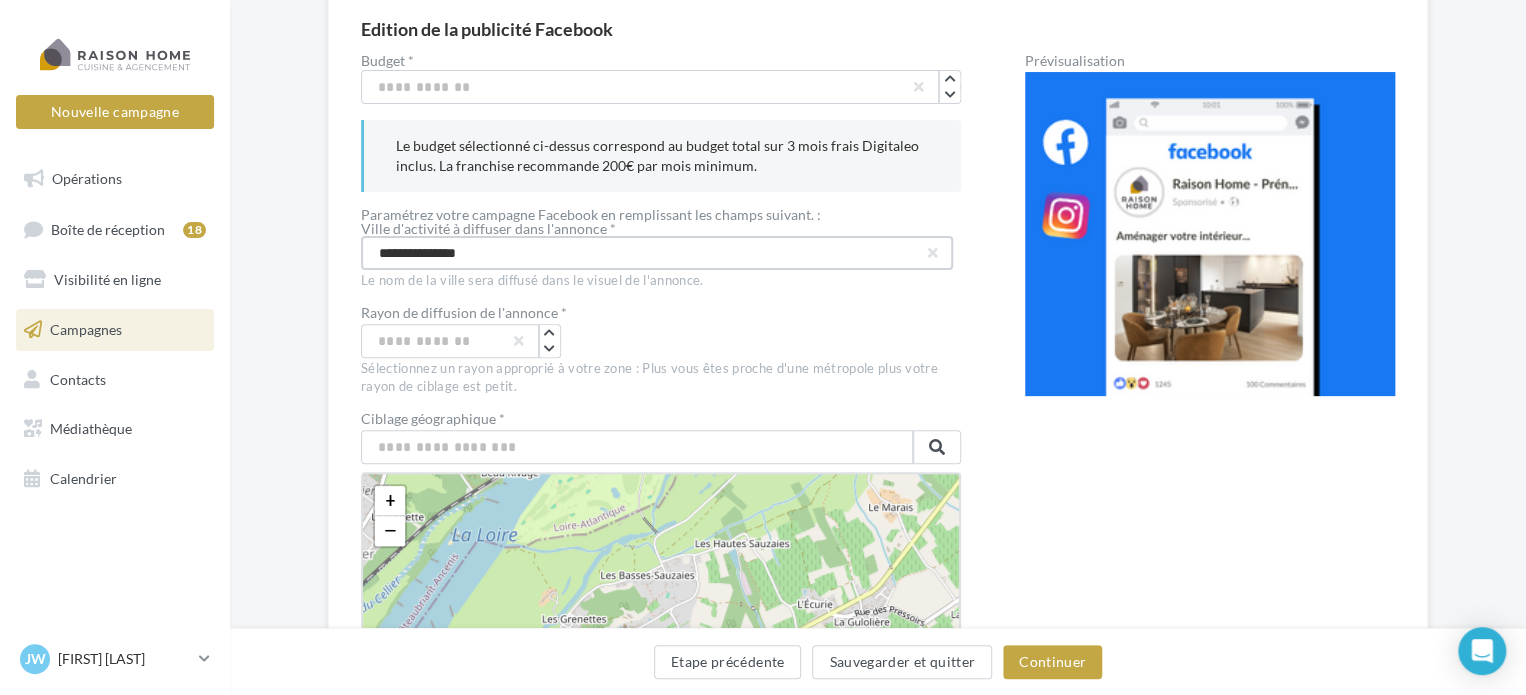 scroll, scrollTop: 283, scrollLeft: 0, axis: vertical 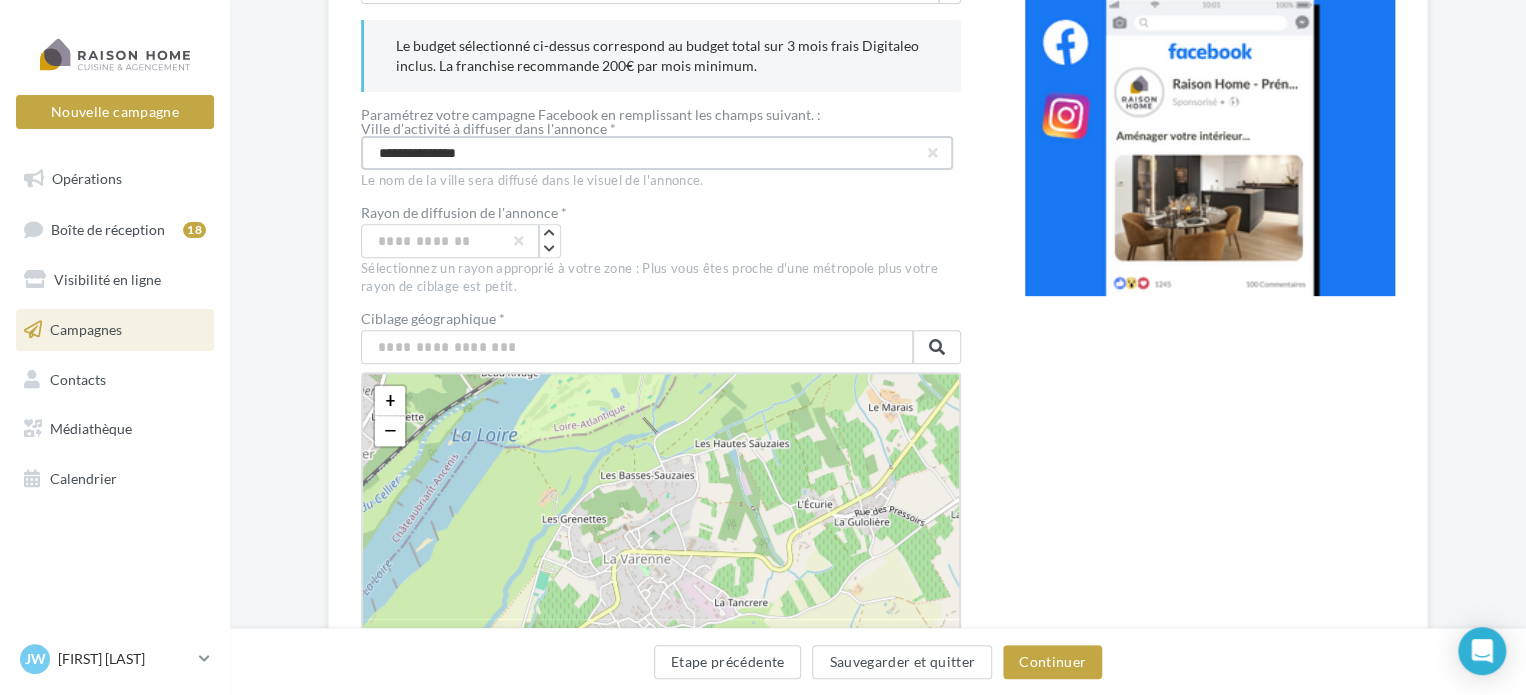 type on "**********" 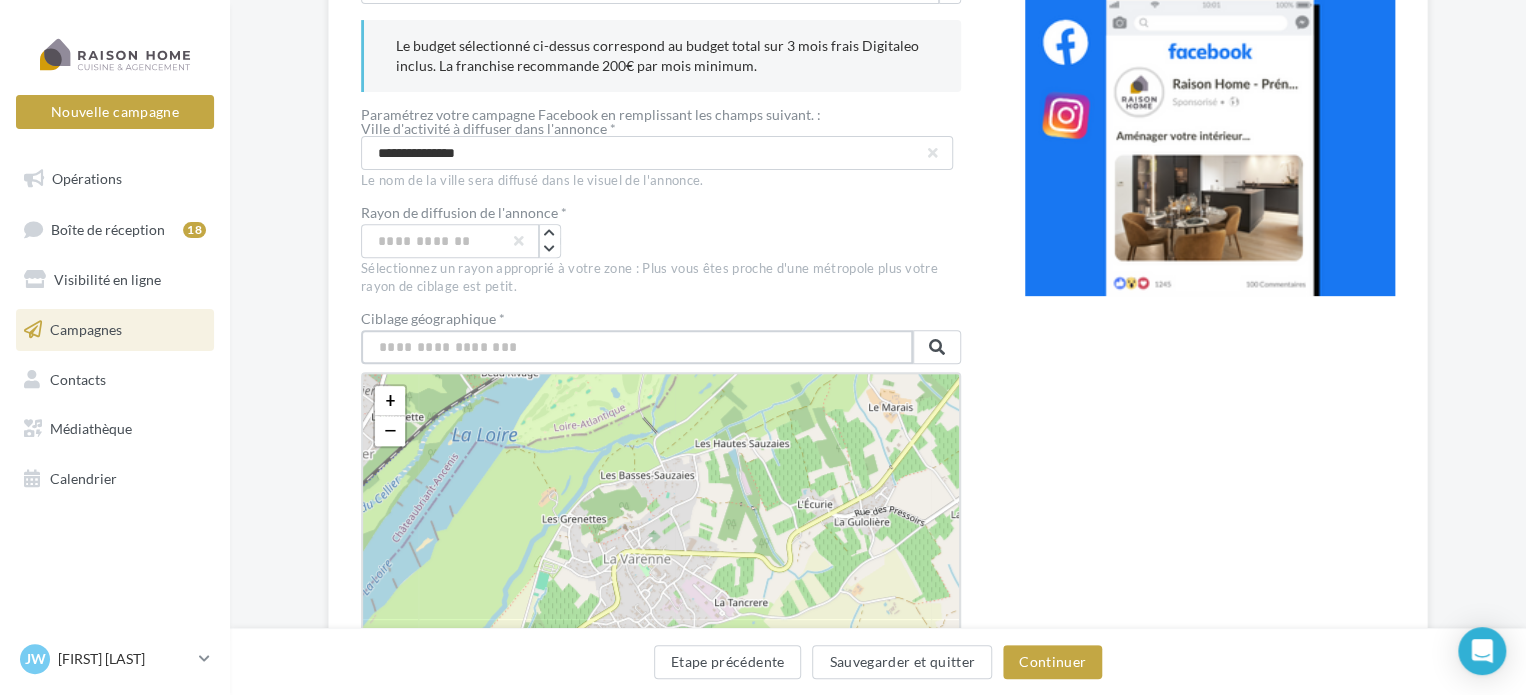 click at bounding box center [637, 347] 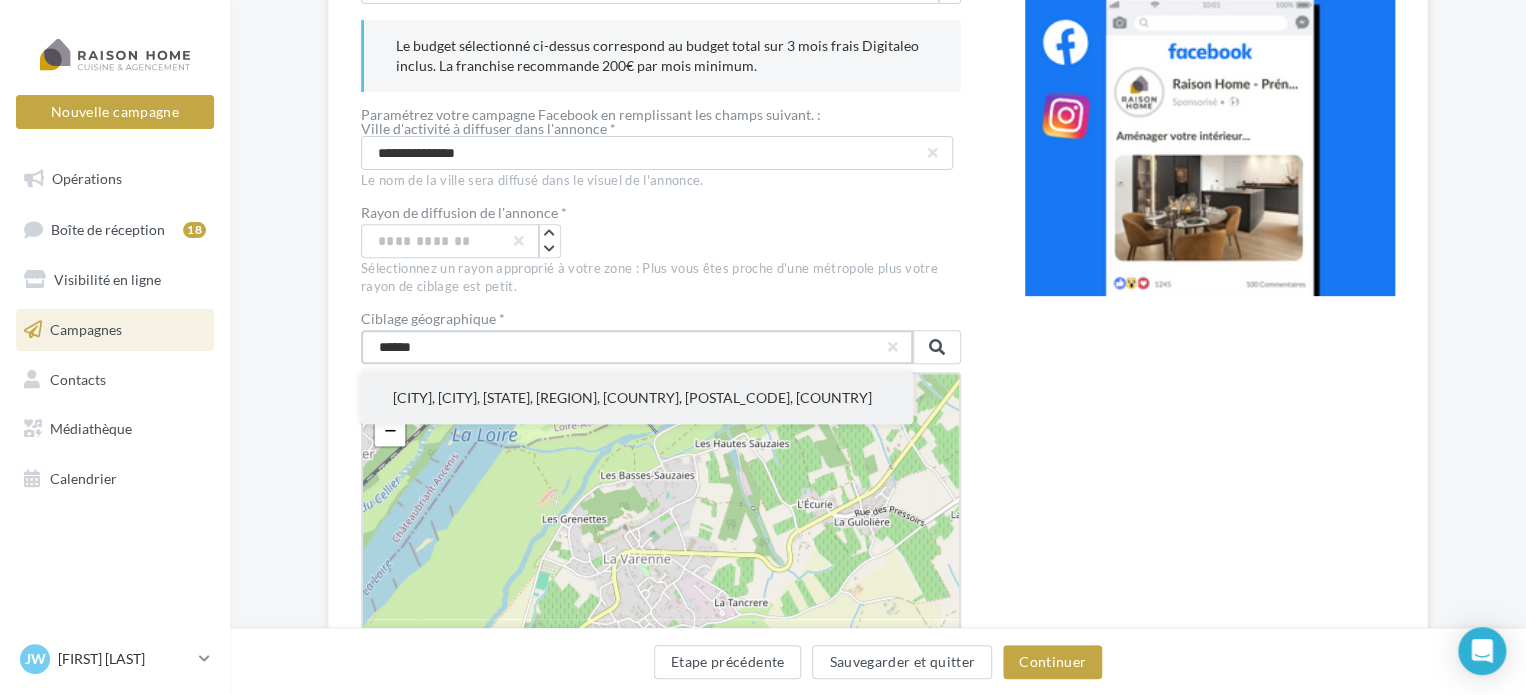 type on "******" 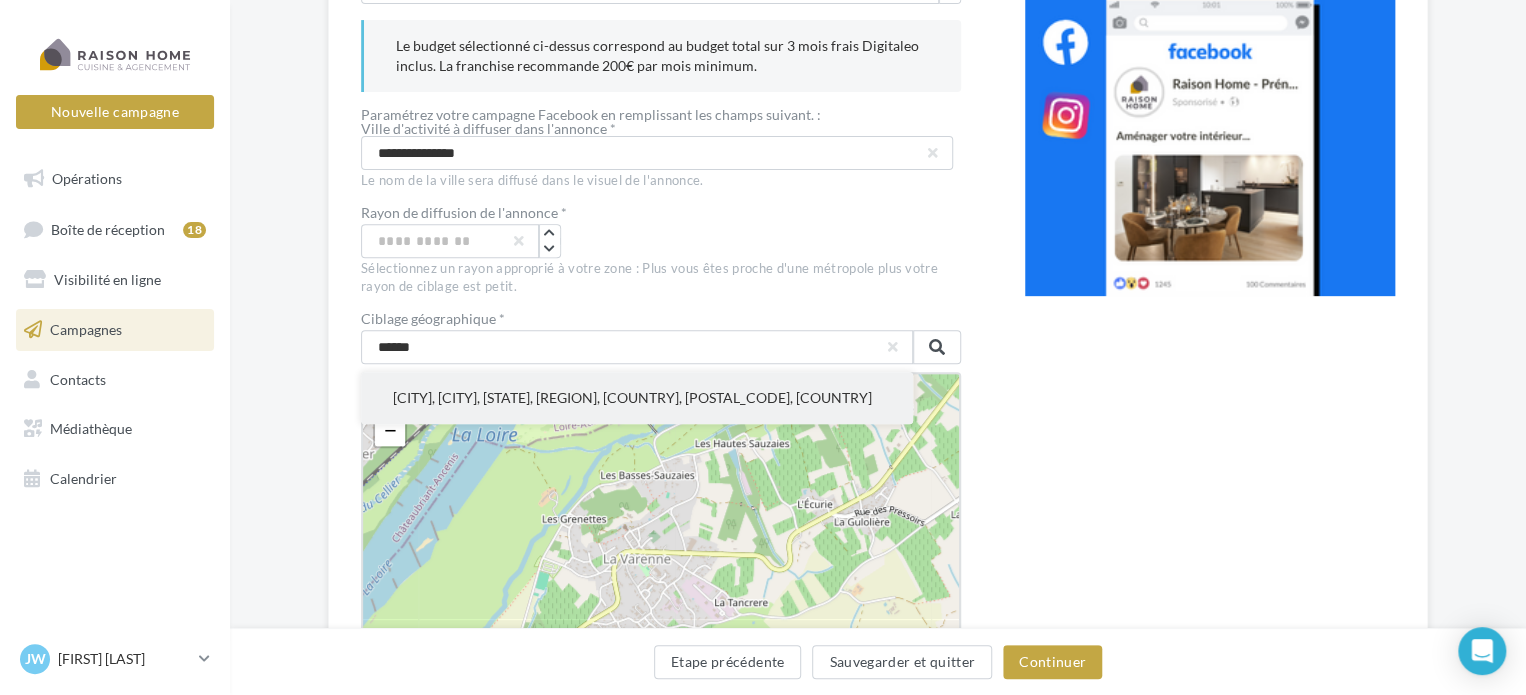 click on "[CITY], [CITY], [STATE], [REGION], [COUNTRY], [POSTAL_CODE], [COUNTRY]" at bounding box center (637, 398) 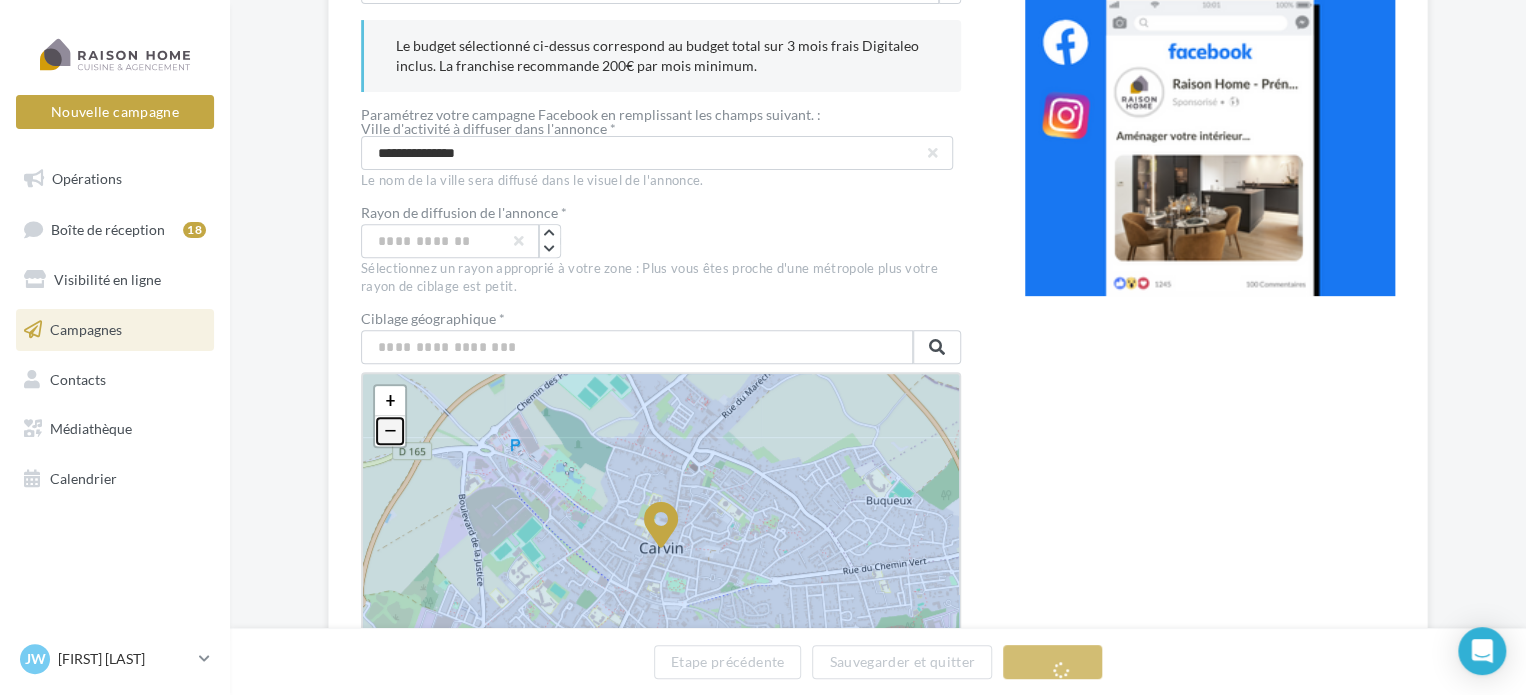 click on "−" at bounding box center (390, 431) 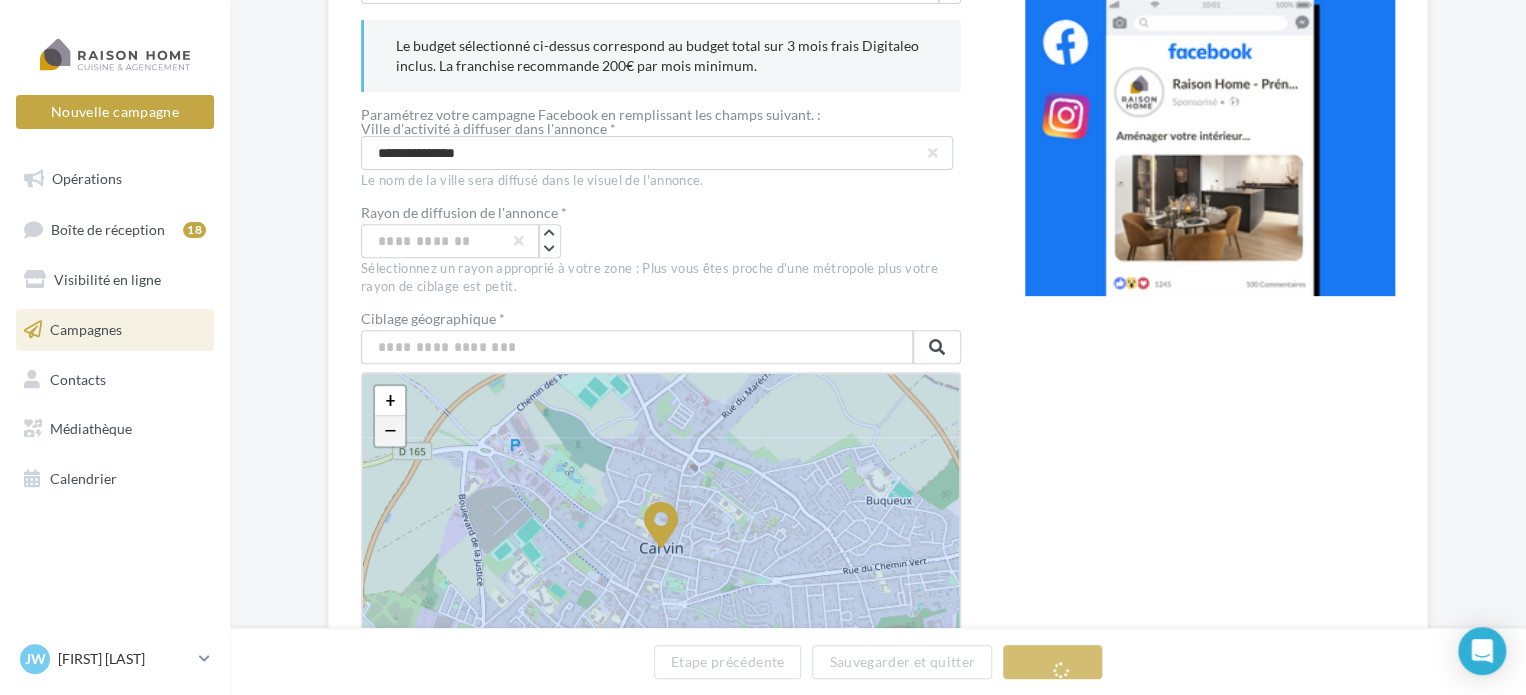 scroll, scrollTop: 307, scrollLeft: 0, axis: vertical 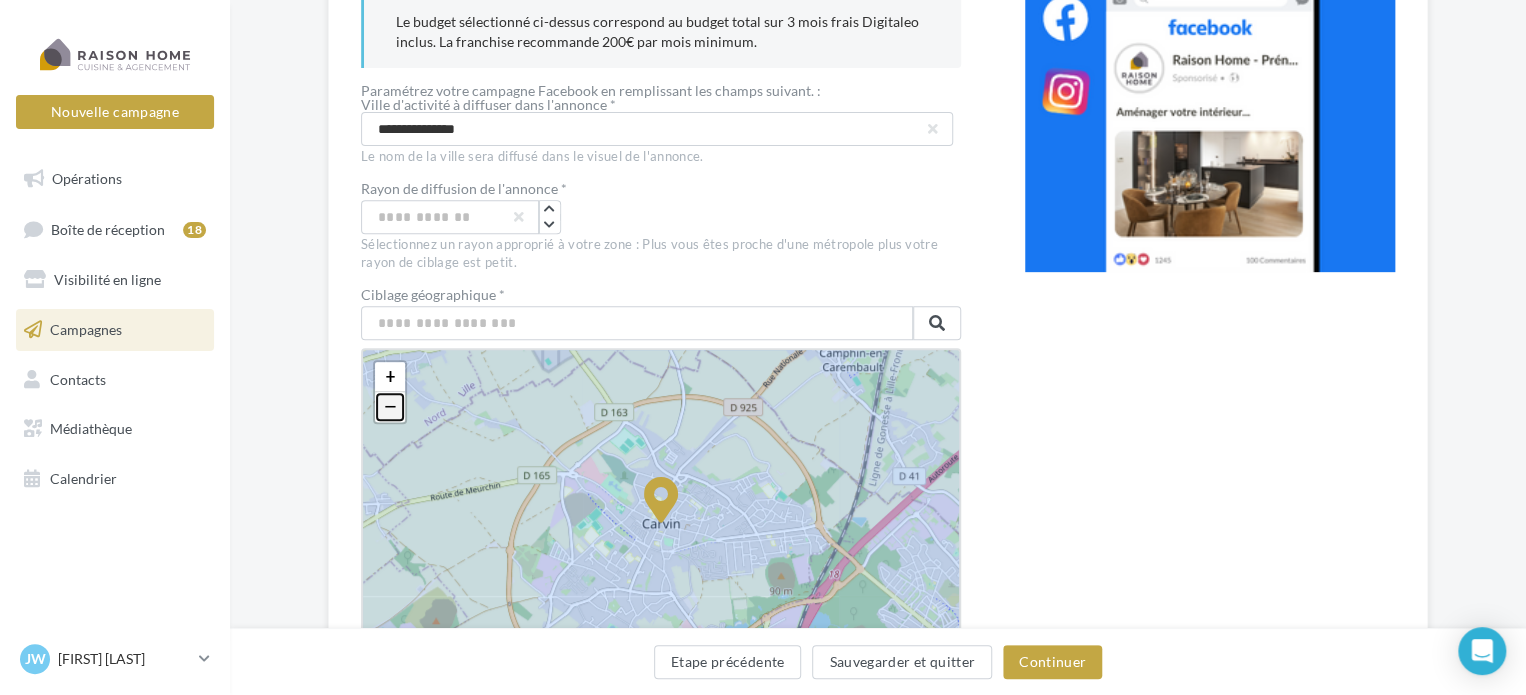 click on "−" at bounding box center [390, 407] 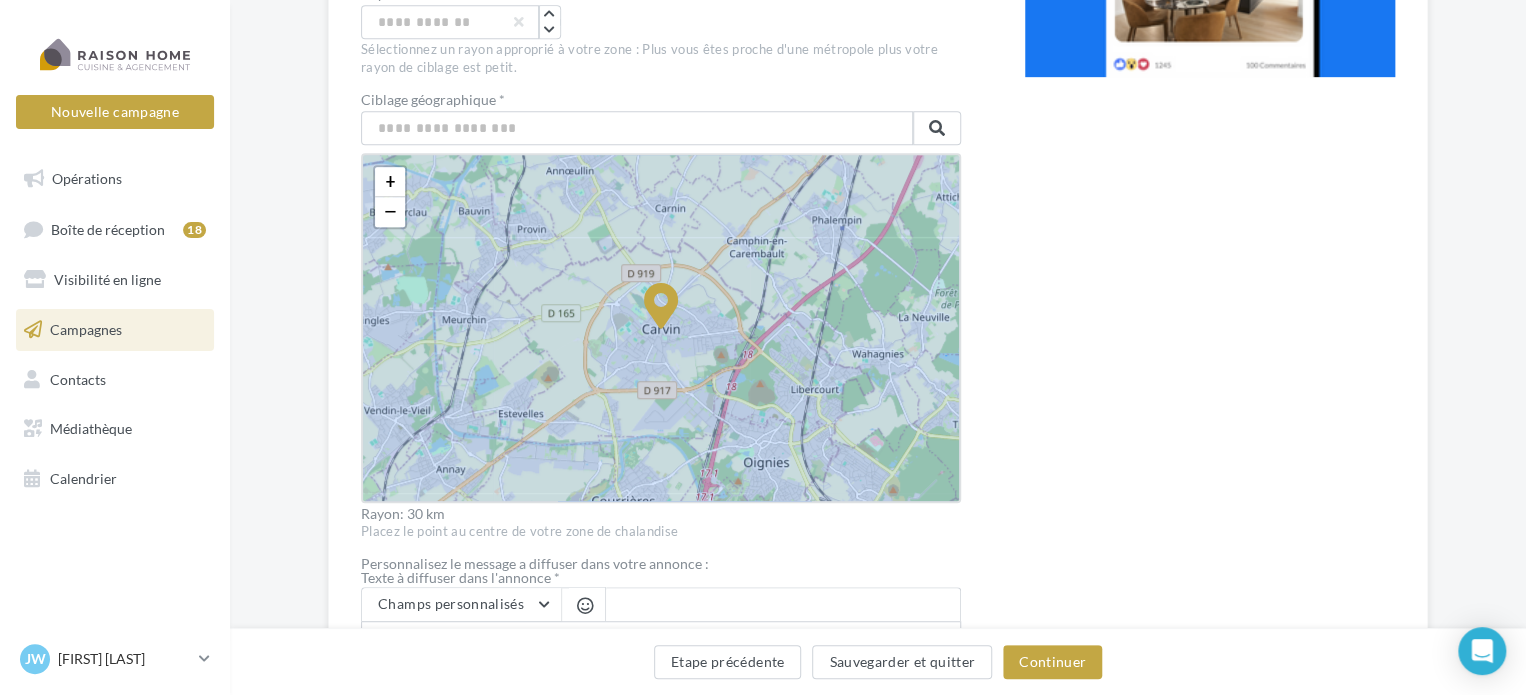 scroll, scrollTop: 507, scrollLeft: 0, axis: vertical 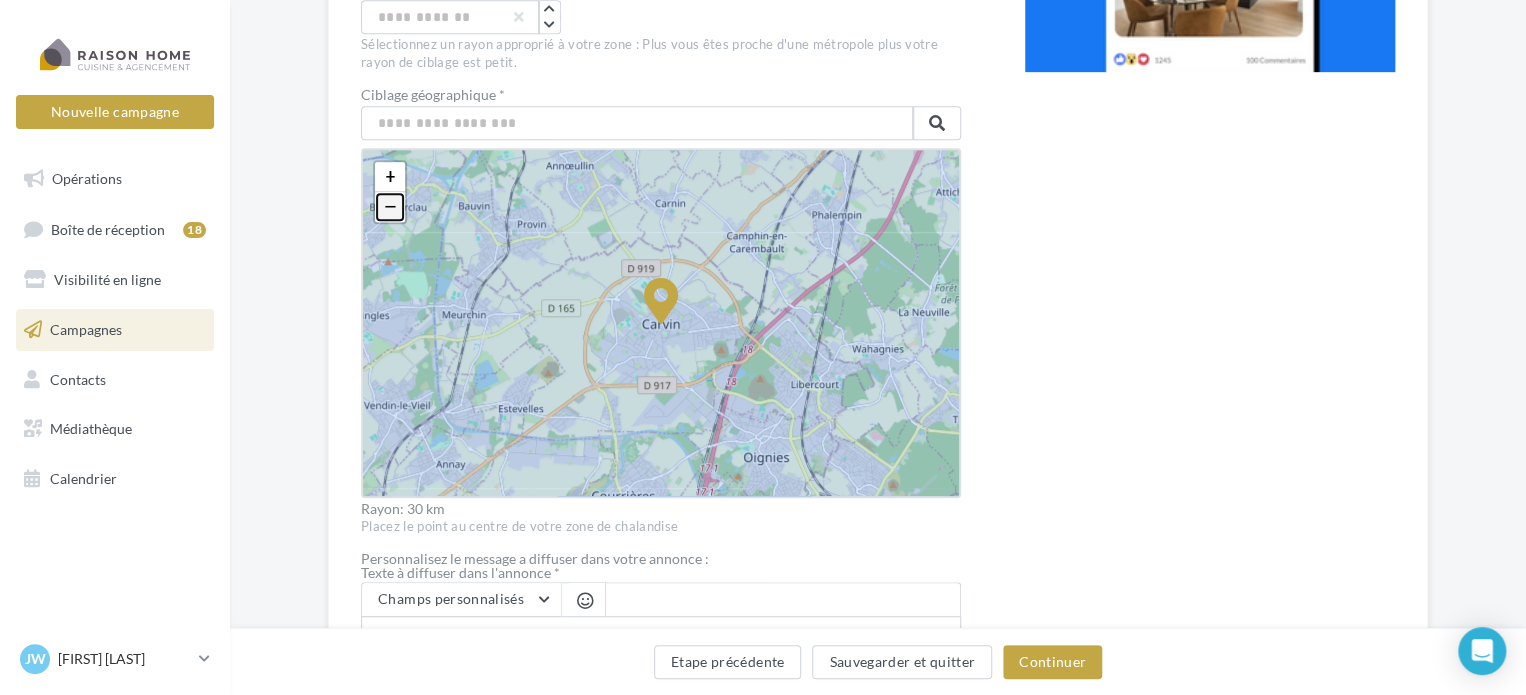 click on "−" at bounding box center (390, 207) 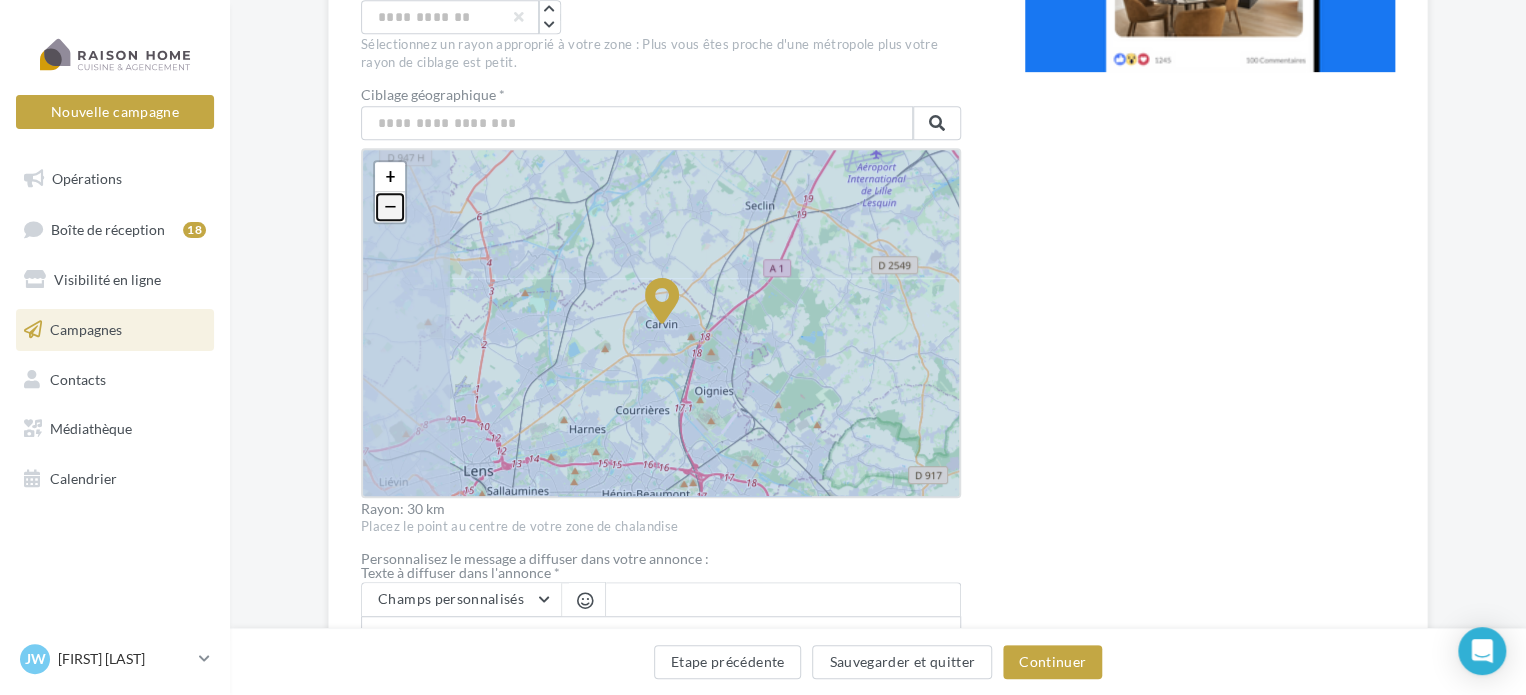 click on "−" at bounding box center [390, 207] 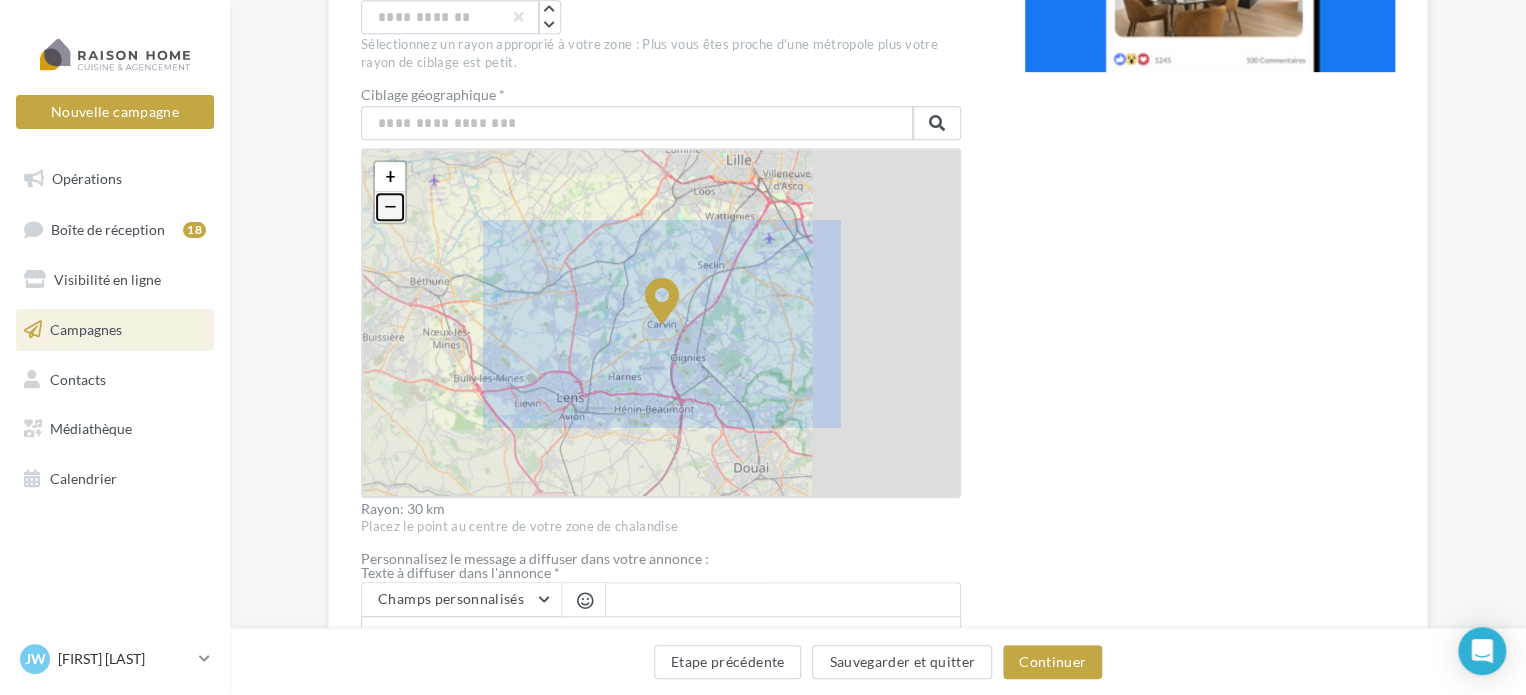 click on "−" at bounding box center (390, 207) 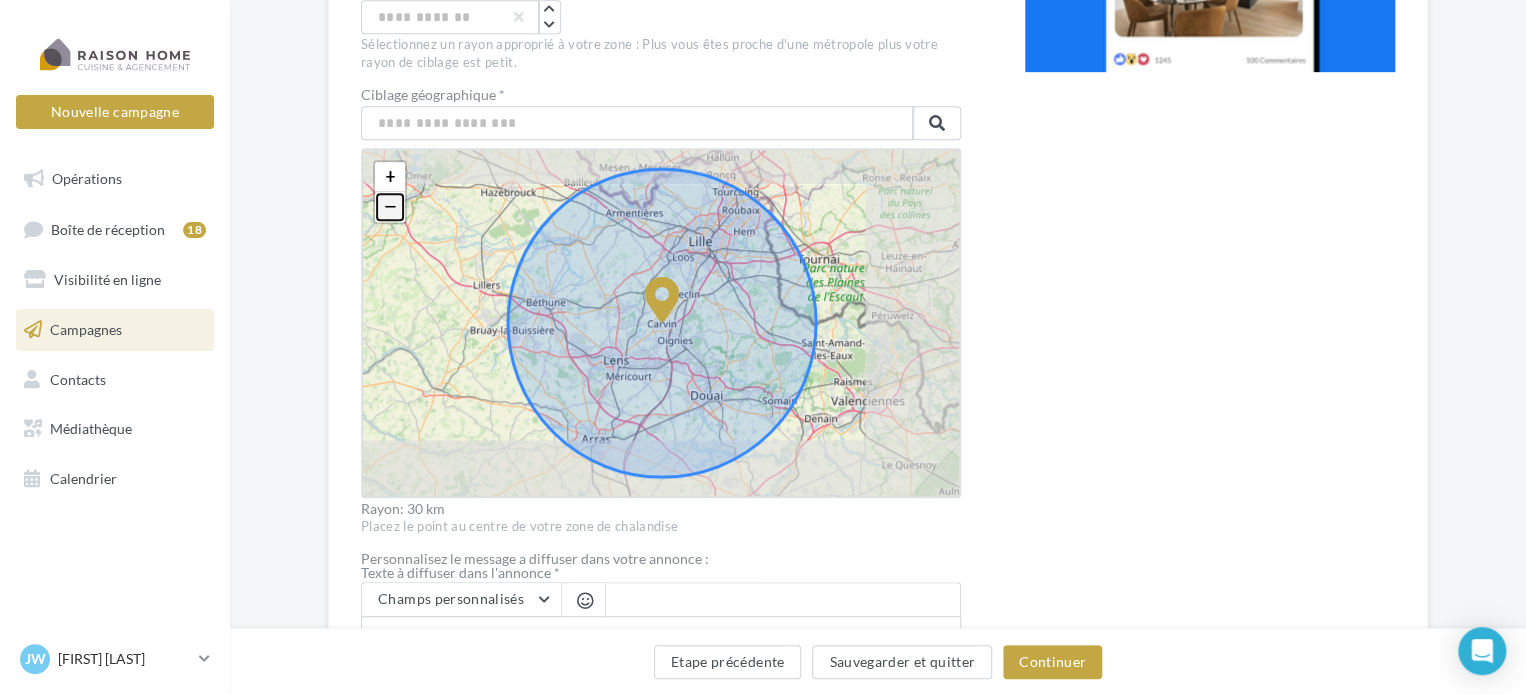 click on "−" at bounding box center [390, 207] 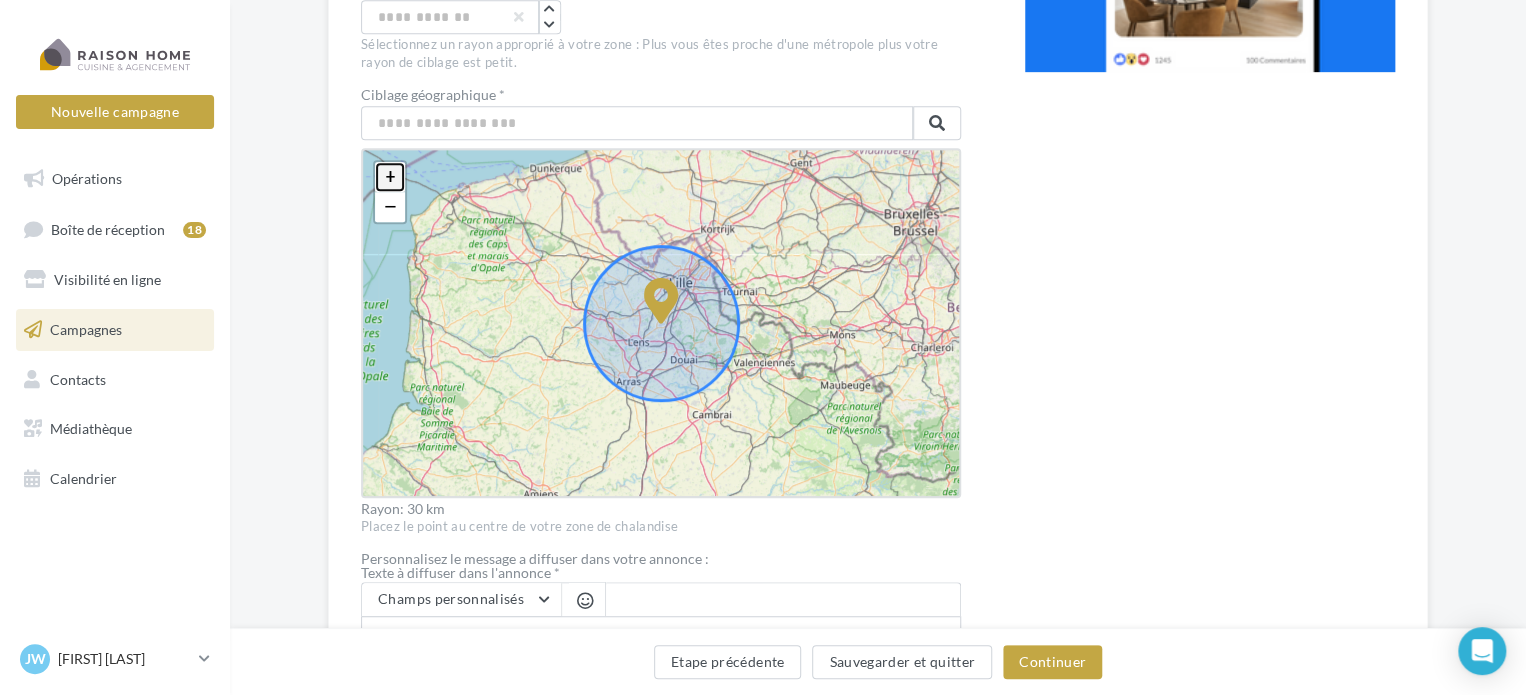 click on "+" at bounding box center (390, 177) 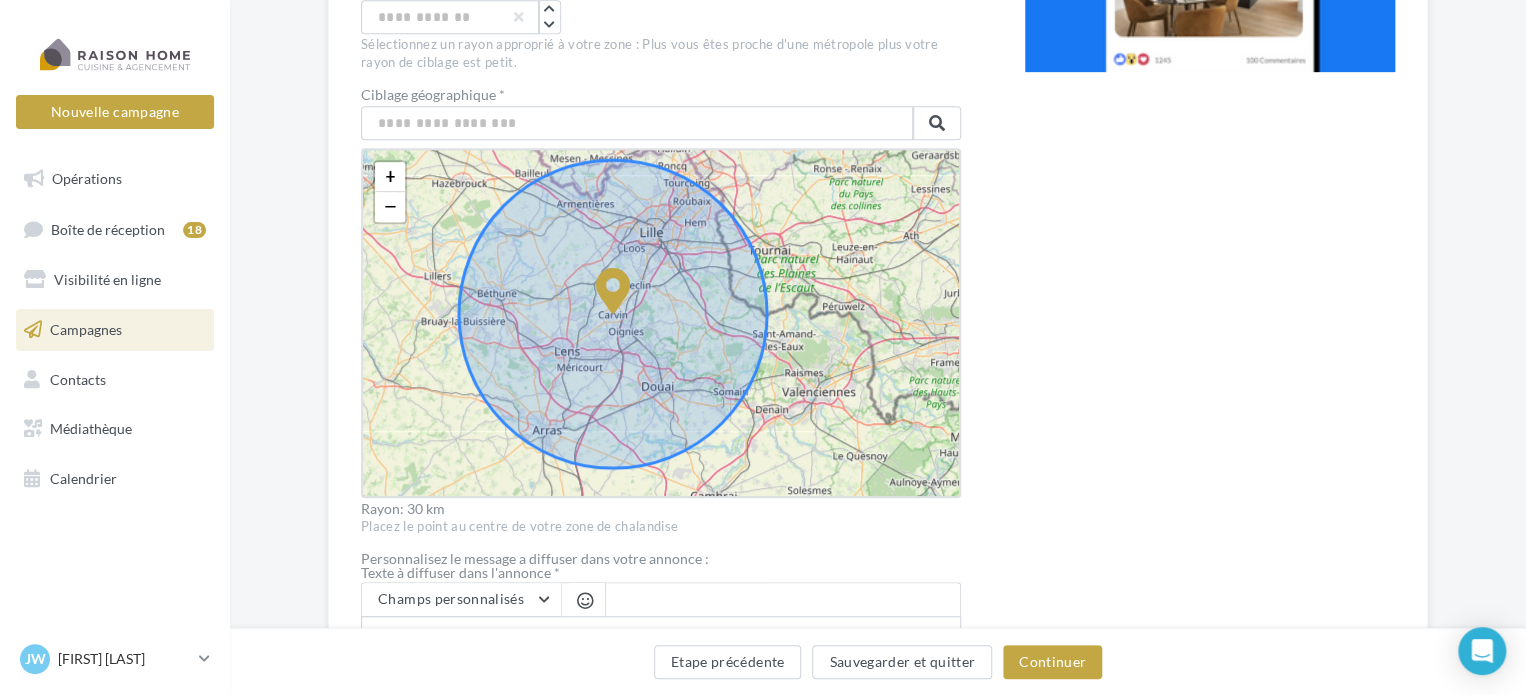 drag, startPoint x: 625, startPoint y: 276, endPoint x: 576, endPoint y: 266, distance: 50.01 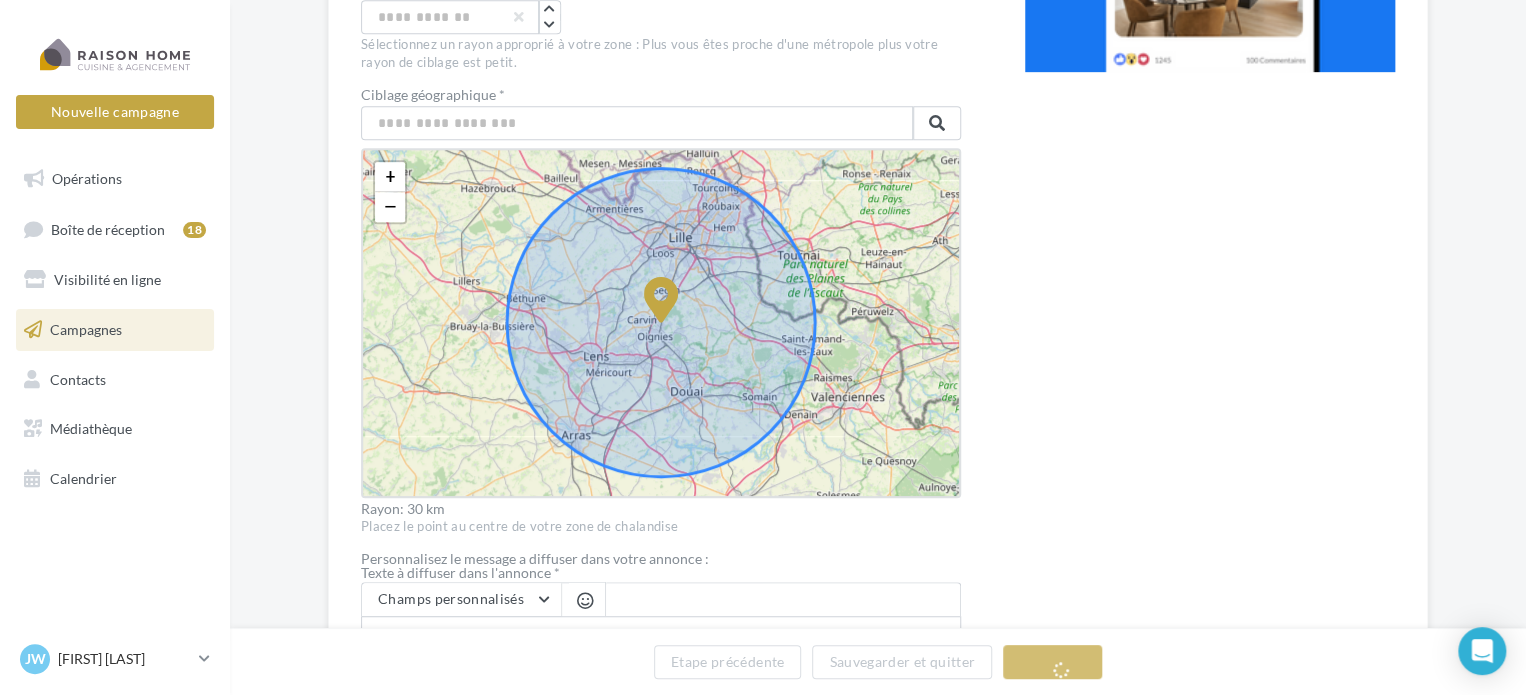 drag, startPoint x: 617, startPoint y: 305, endPoint x: 637, endPoint y: 311, distance: 20.880613 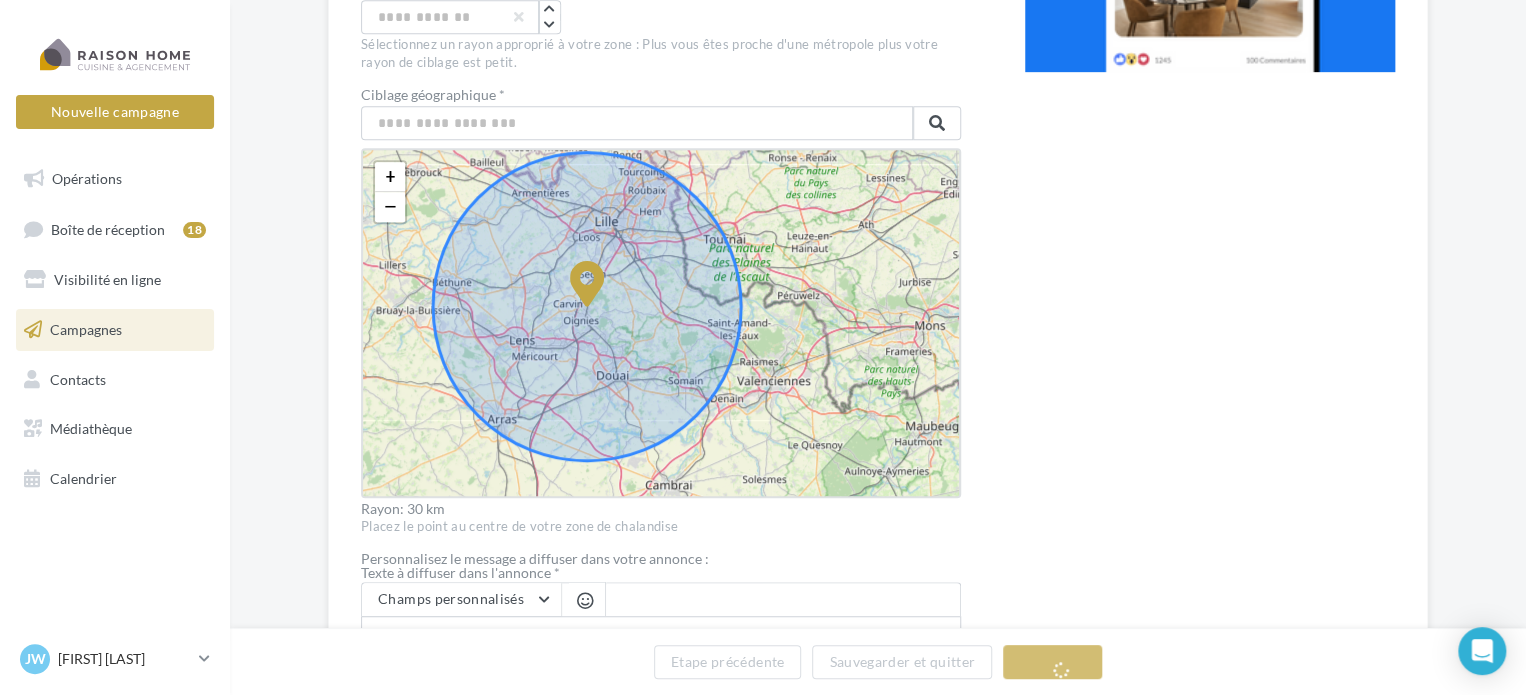 drag, startPoint x: 675, startPoint y: 318, endPoint x: 618, endPoint y: 304, distance: 58.694122 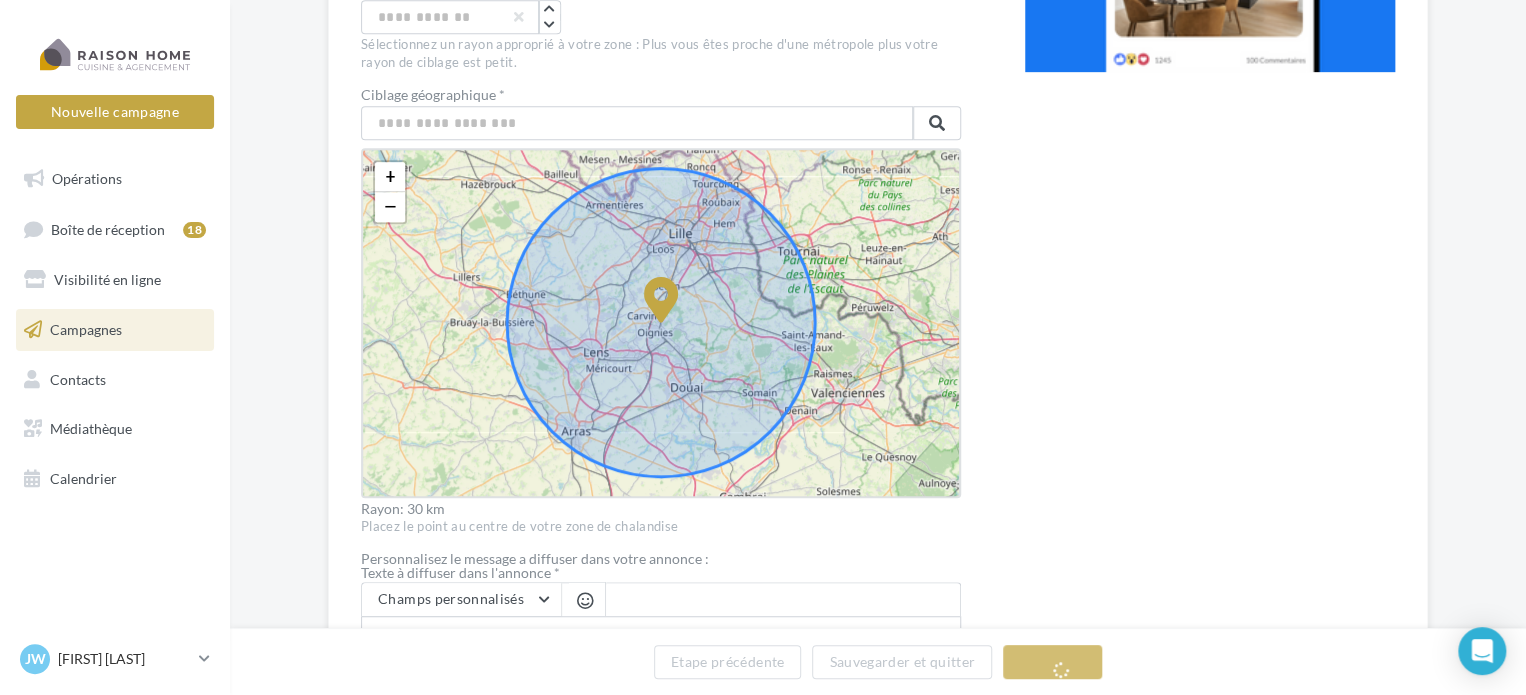 drag, startPoint x: 590, startPoint y: 295, endPoint x: 627, endPoint y: 313, distance: 41.14608 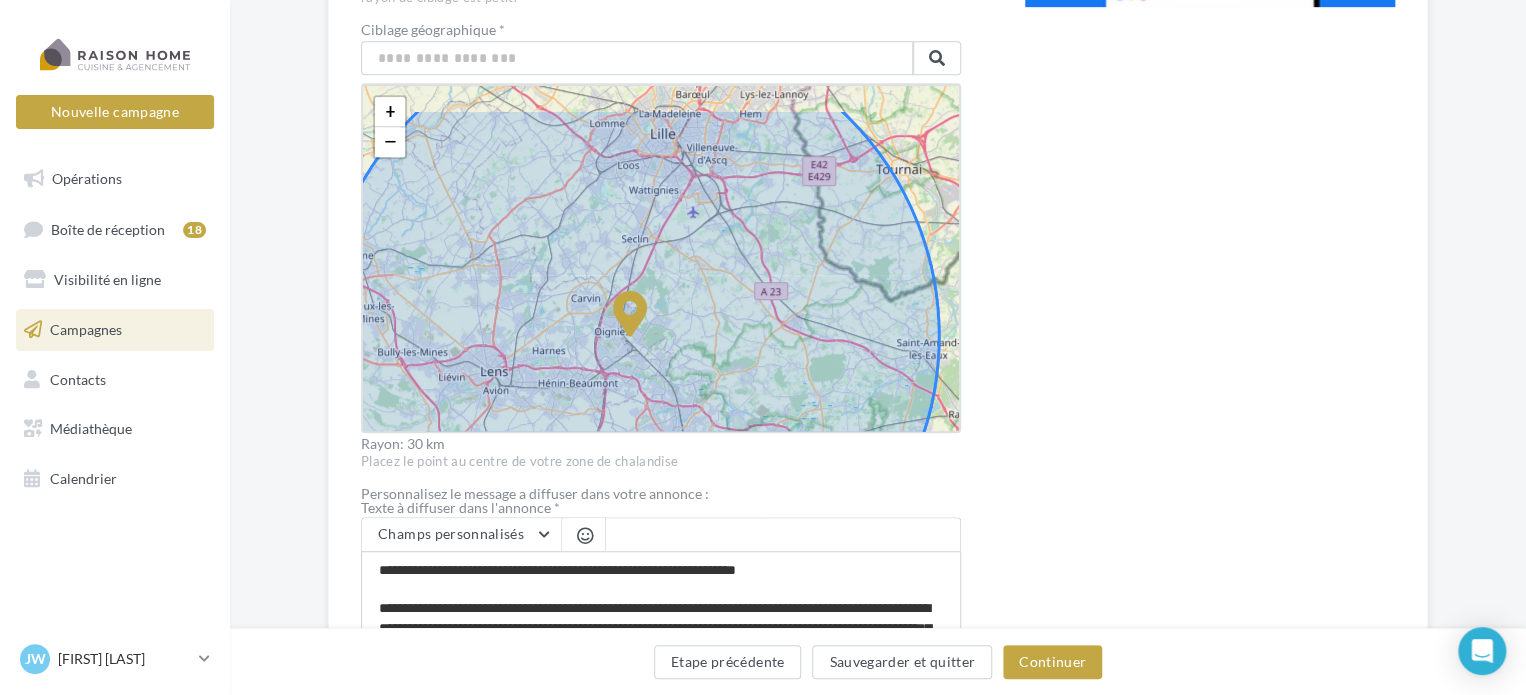 drag, startPoint x: 682, startPoint y: 287, endPoint x: 673, endPoint y: 359, distance: 72.56032 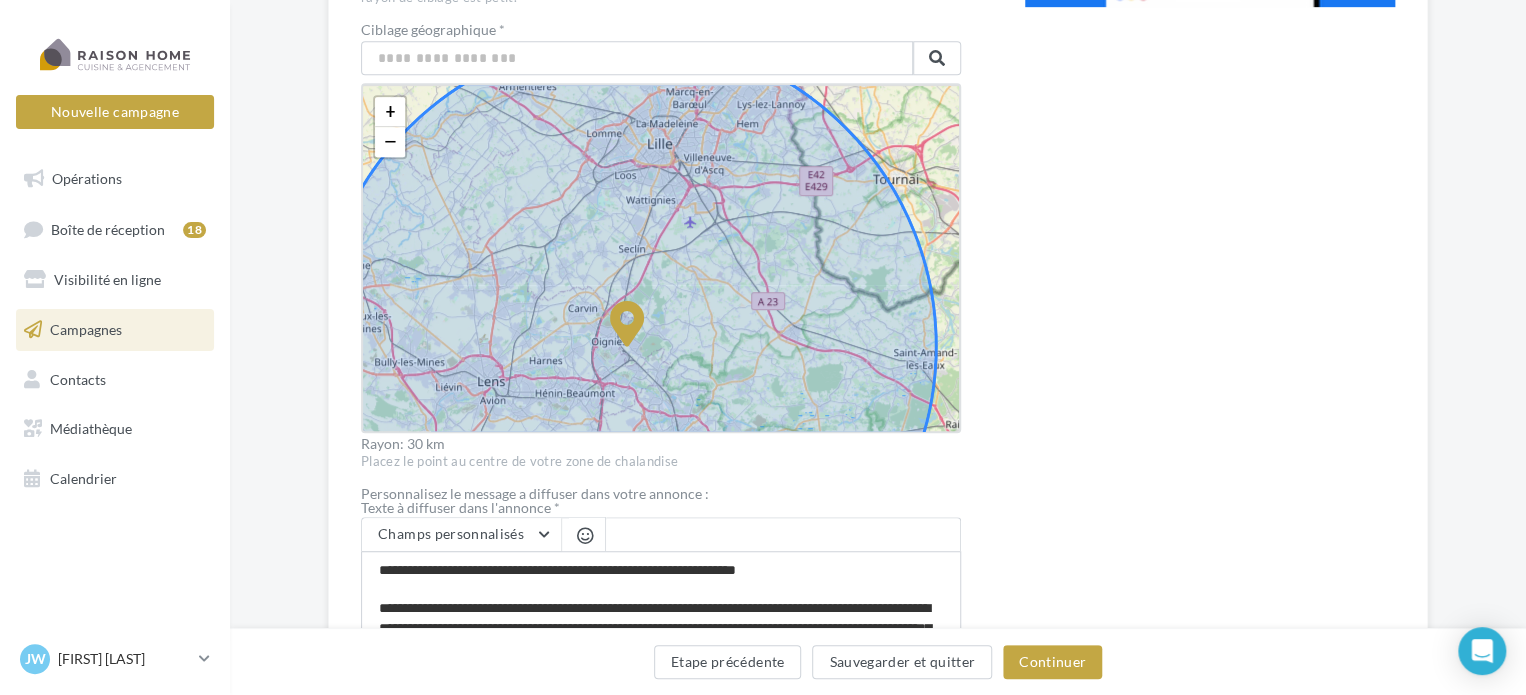 scroll, scrollTop: 576, scrollLeft: 0, axis: vertical 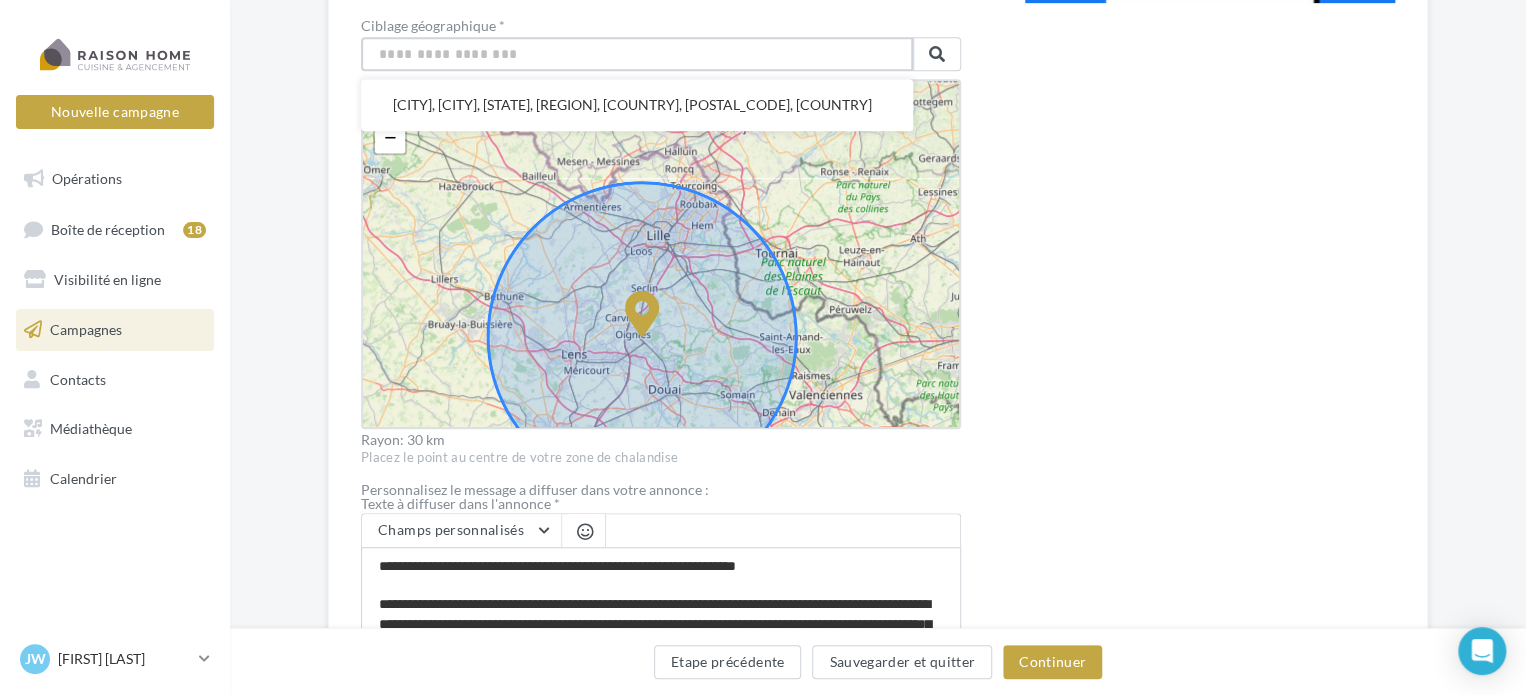 click at bounding box center [637, 54] 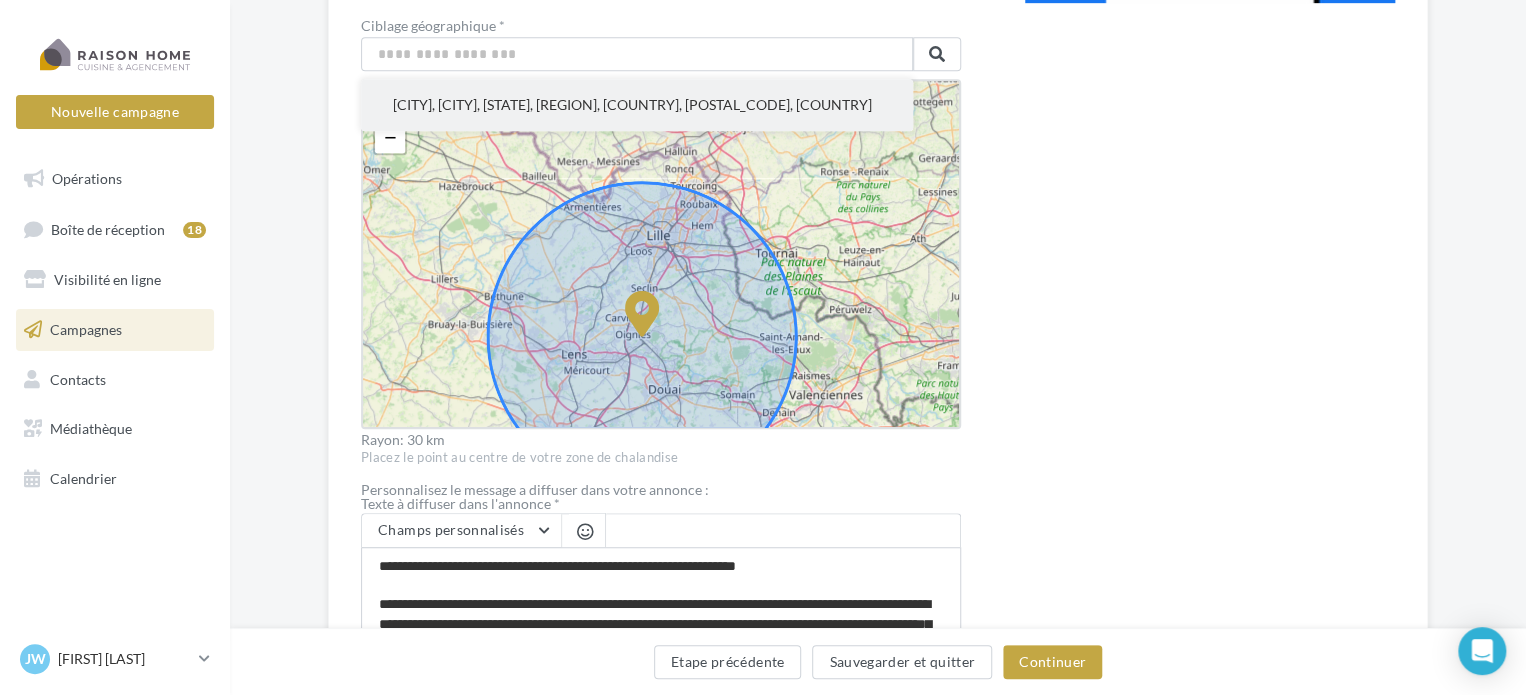 click on "[CITY], [CITY], [STATE], [REGION], [COUNTRY], [POSTAL_CODE], [COUNTRY]" at bounding box center (637, 105) 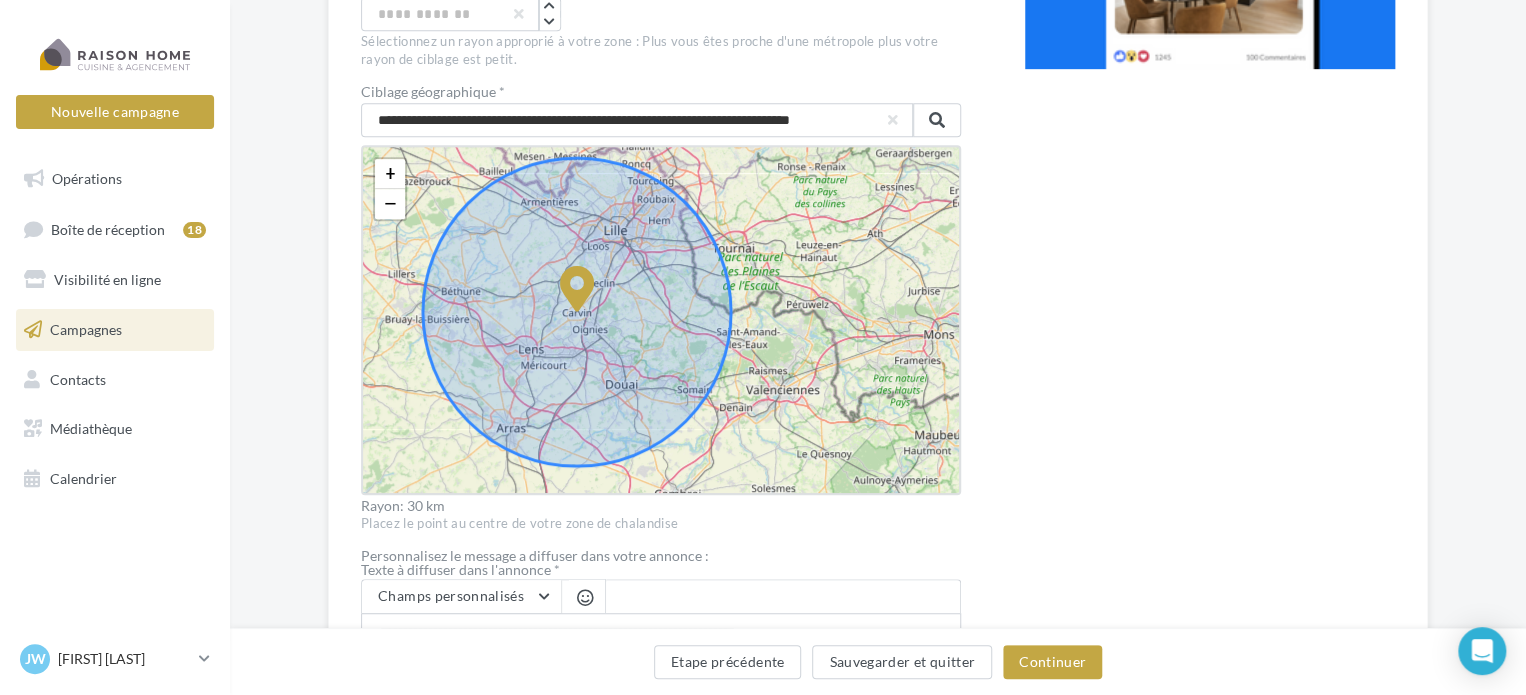 scroll, scrollTop: 476, scrollLeft: 0, axis: vertical 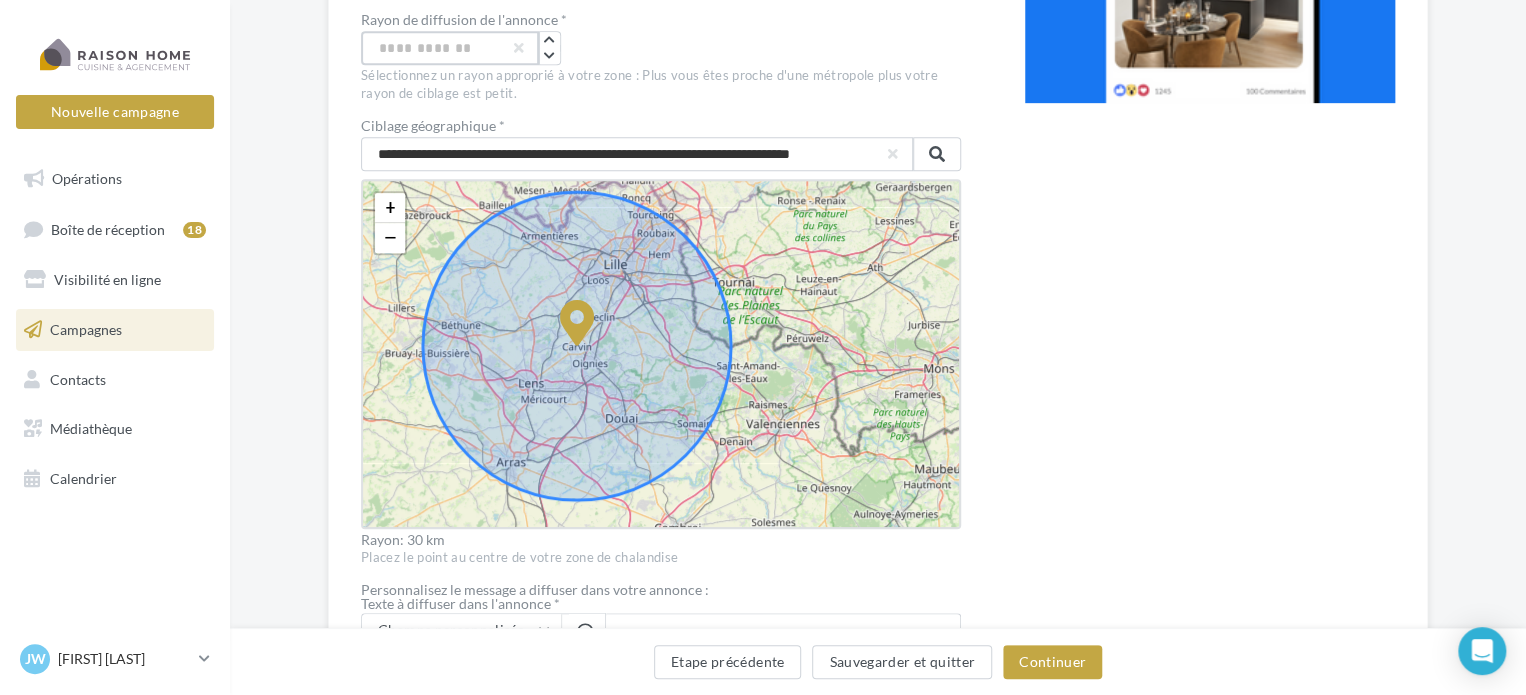 click on "**" at bounding box center [450, 48] 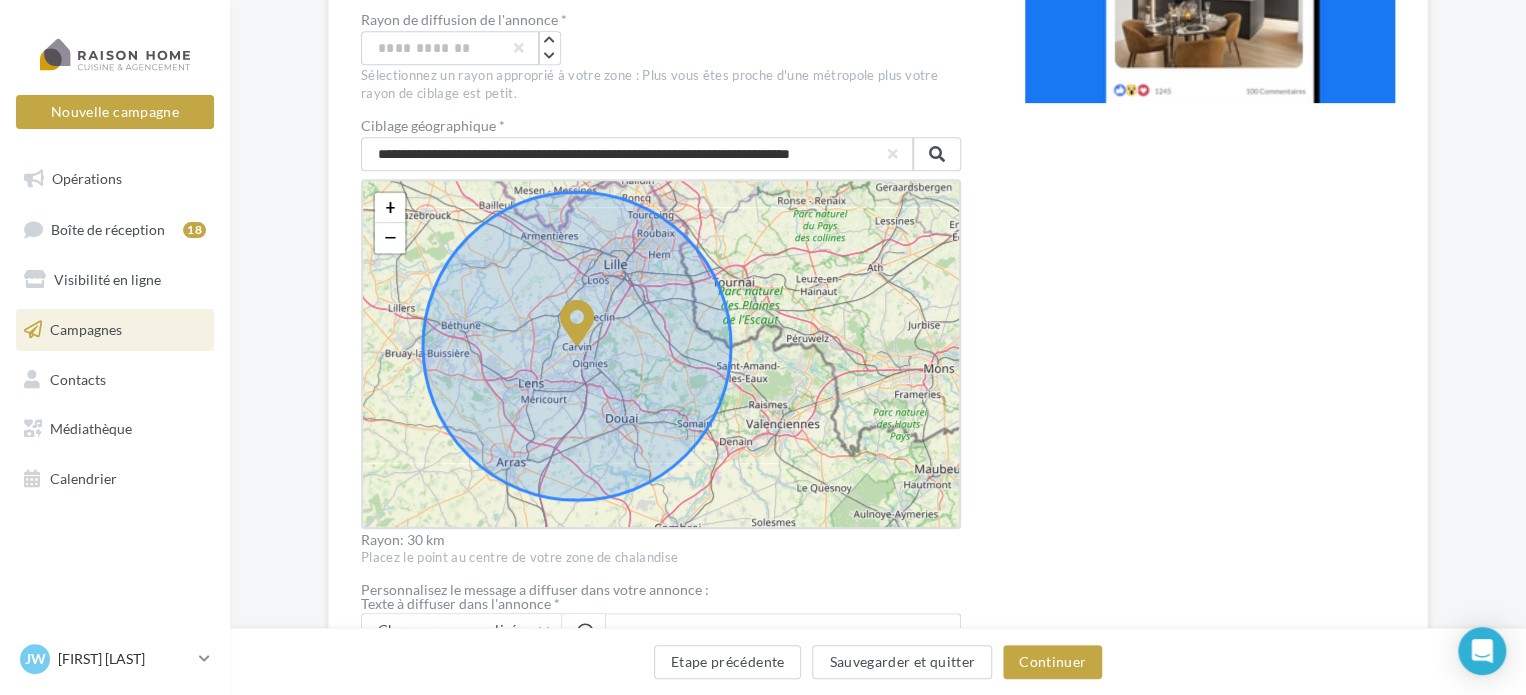 click on "Prévisualisation
La prévisualisation est non-contractuelle" at bounding box center (1210, 346) 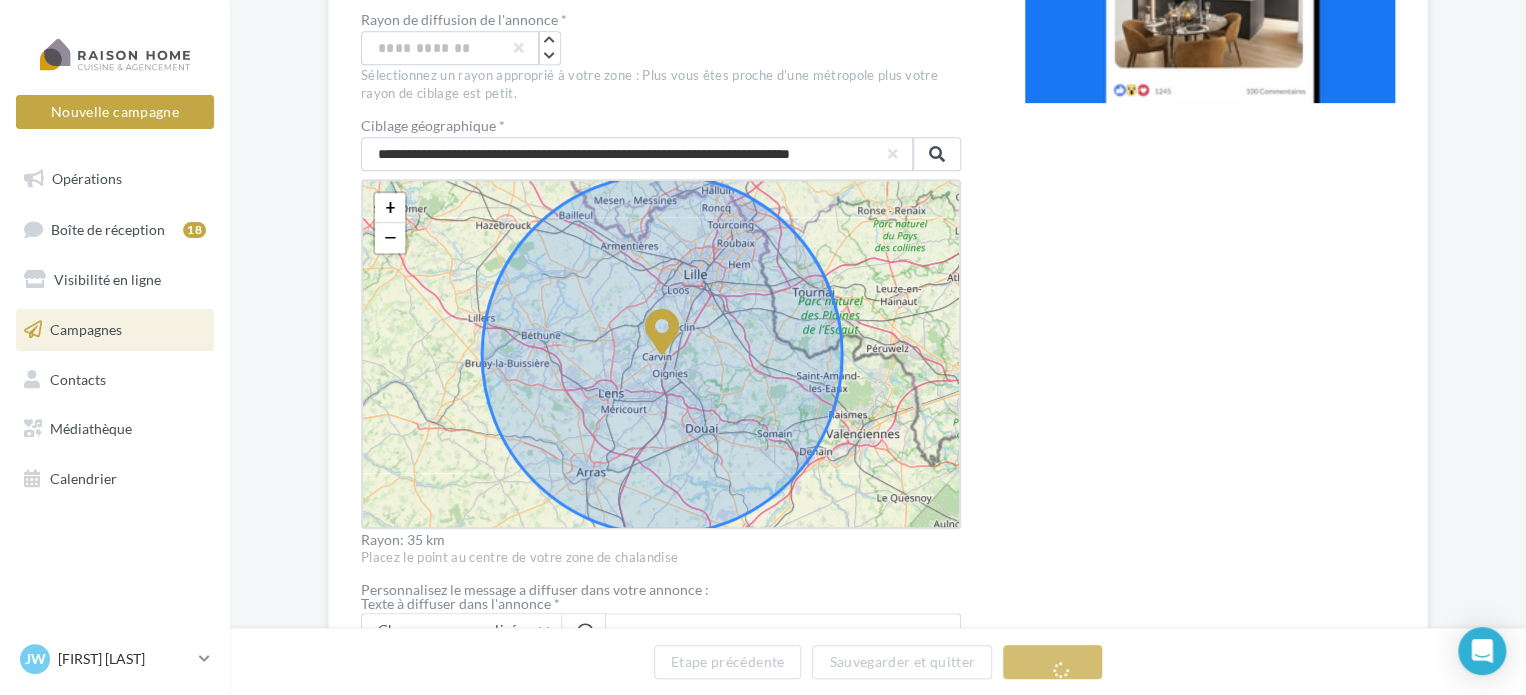 drag, startPoint x: 741, startPoint y: 366, endPoint x: 750, endPoint y: 361, distance: 10.29563 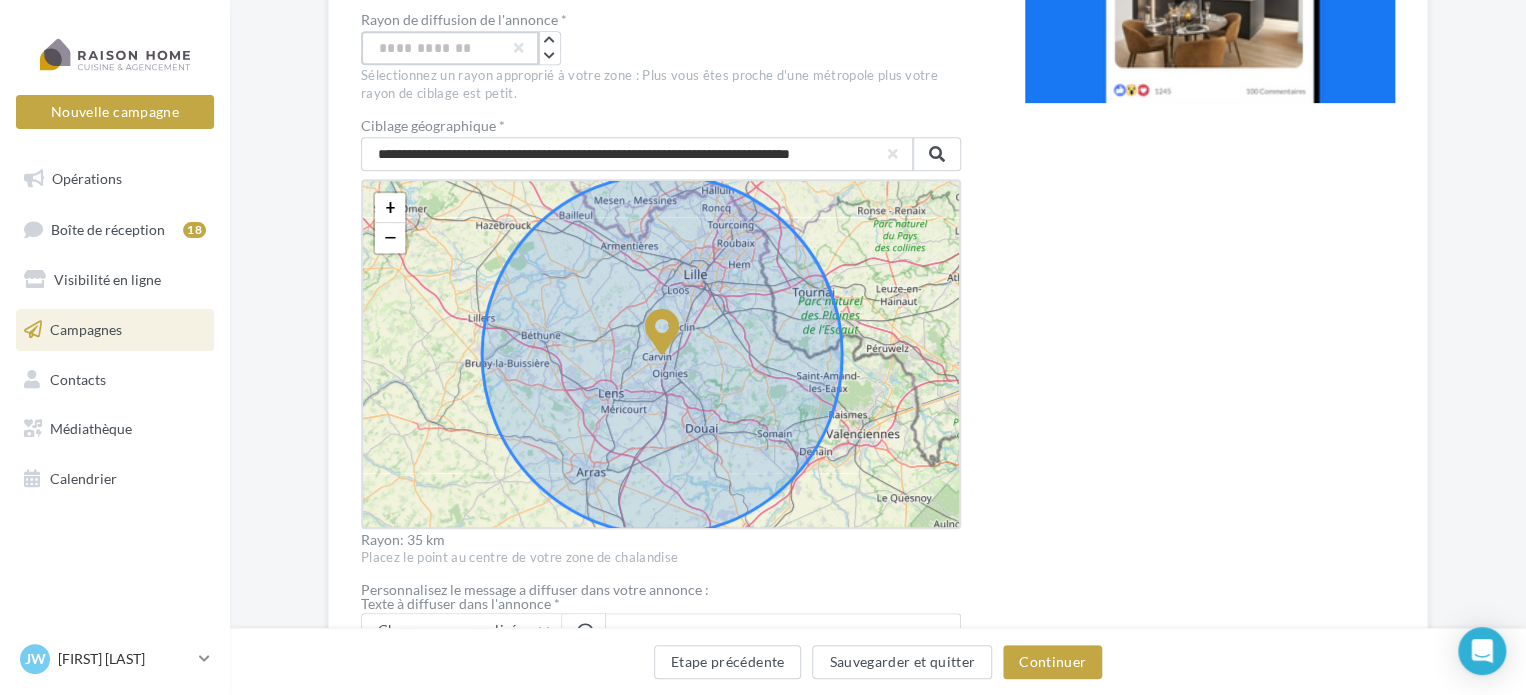 click on "**" at bounding box center [450, 48] 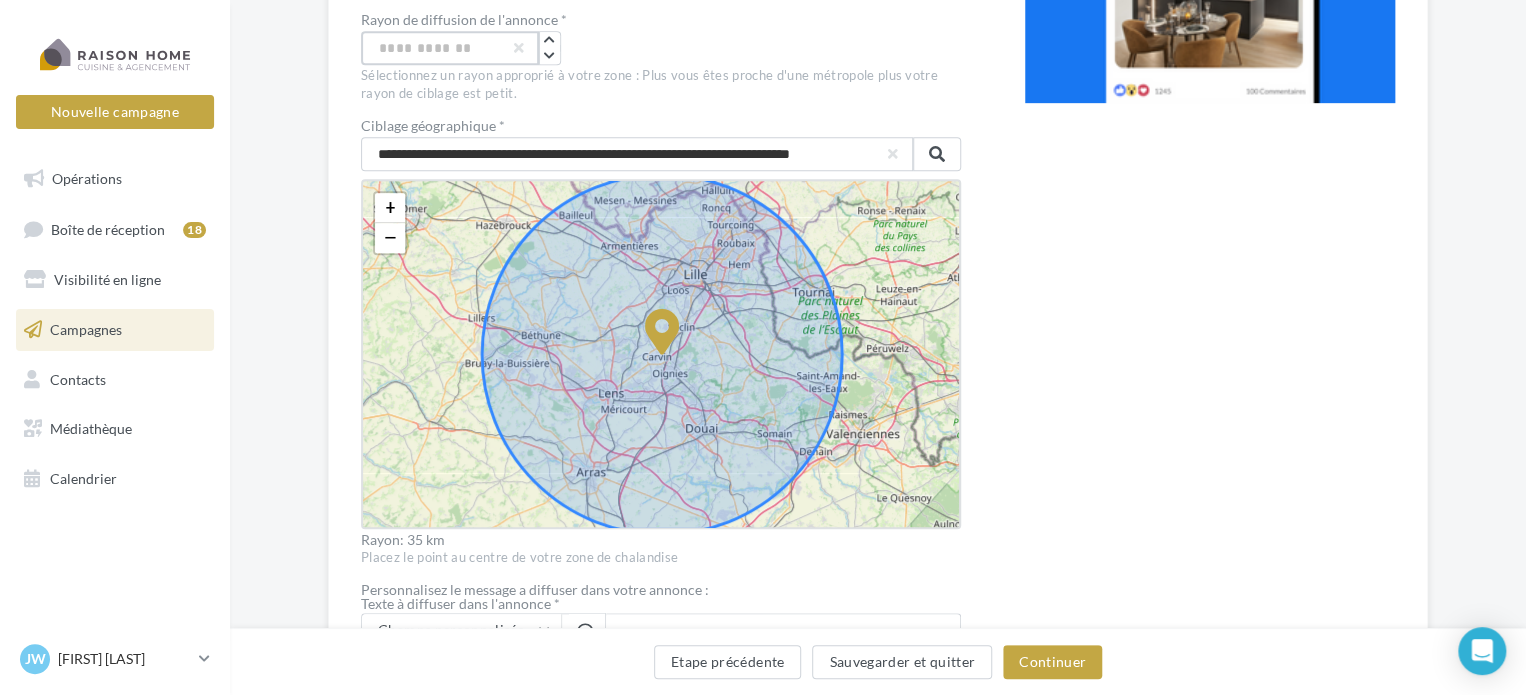 type on "**" 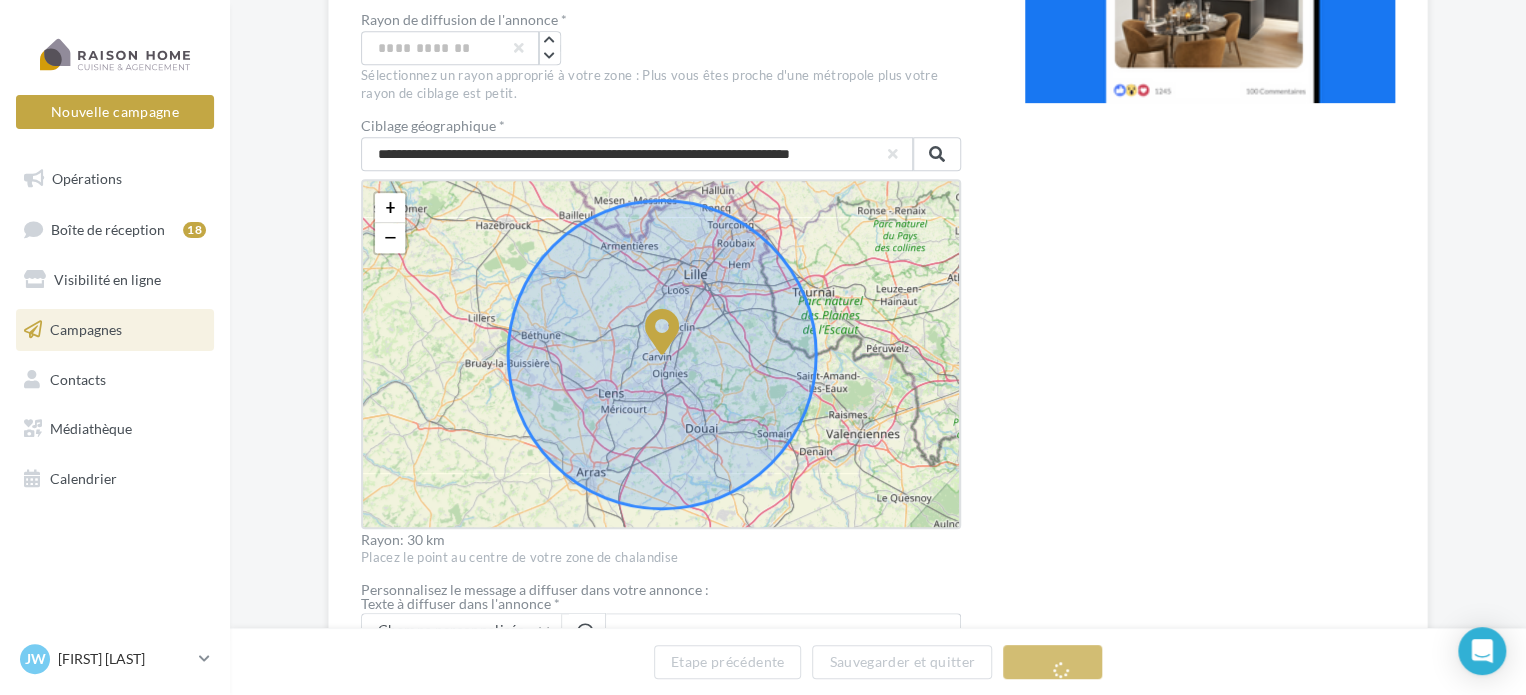 click on "Prévisualisation
La prévisualisation est non-contractuelle" at bounding box center [1210, 346] 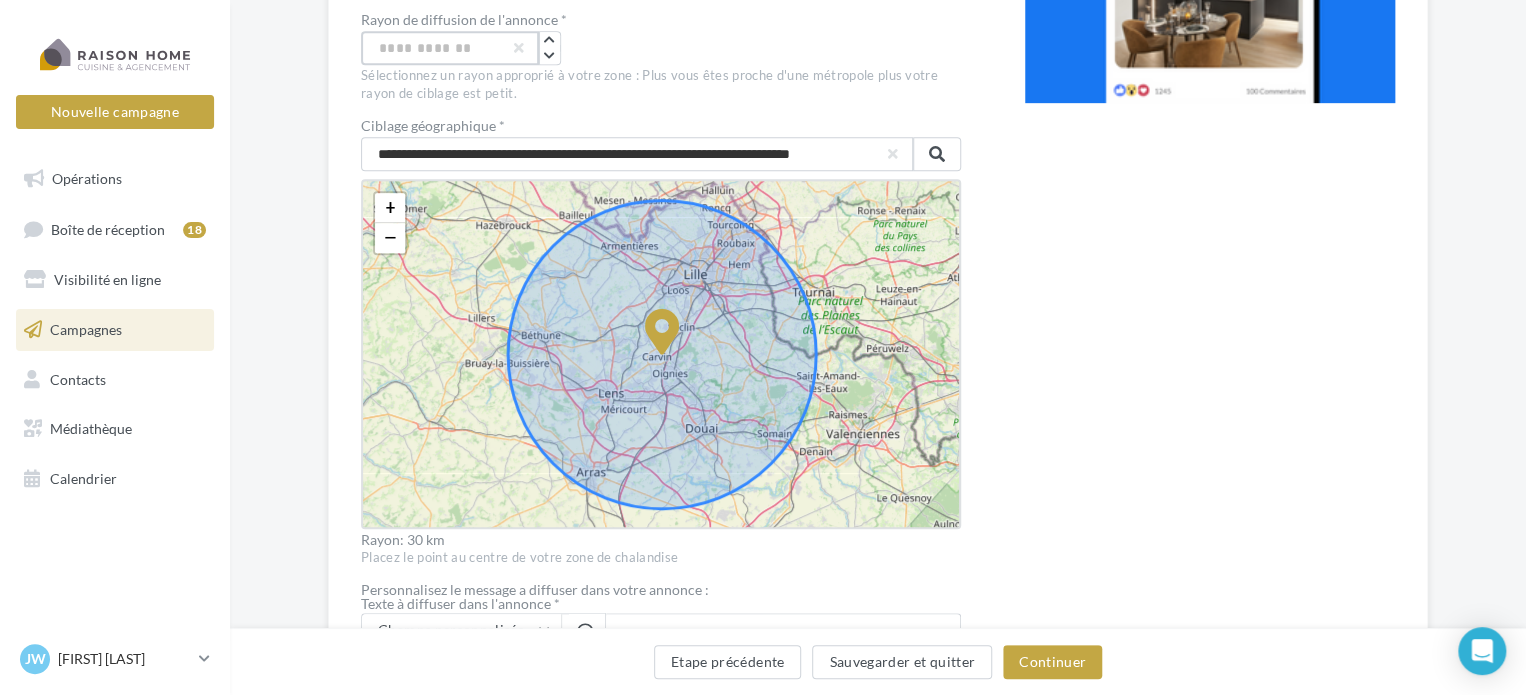 click on "**" at bounding box center (450, 48) 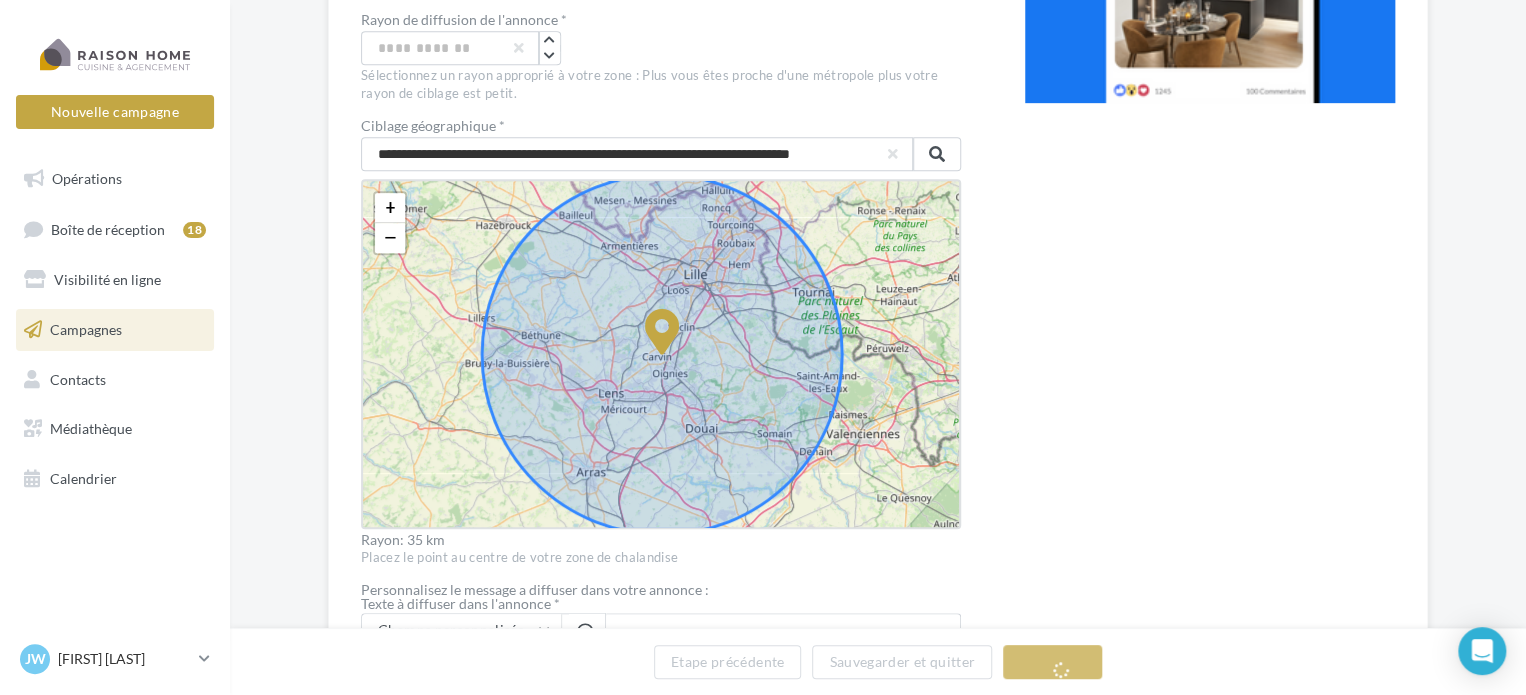 click on "Prévisualisation
La prévisualisation est non-contractuelle" at bounding box center (1210, 346) 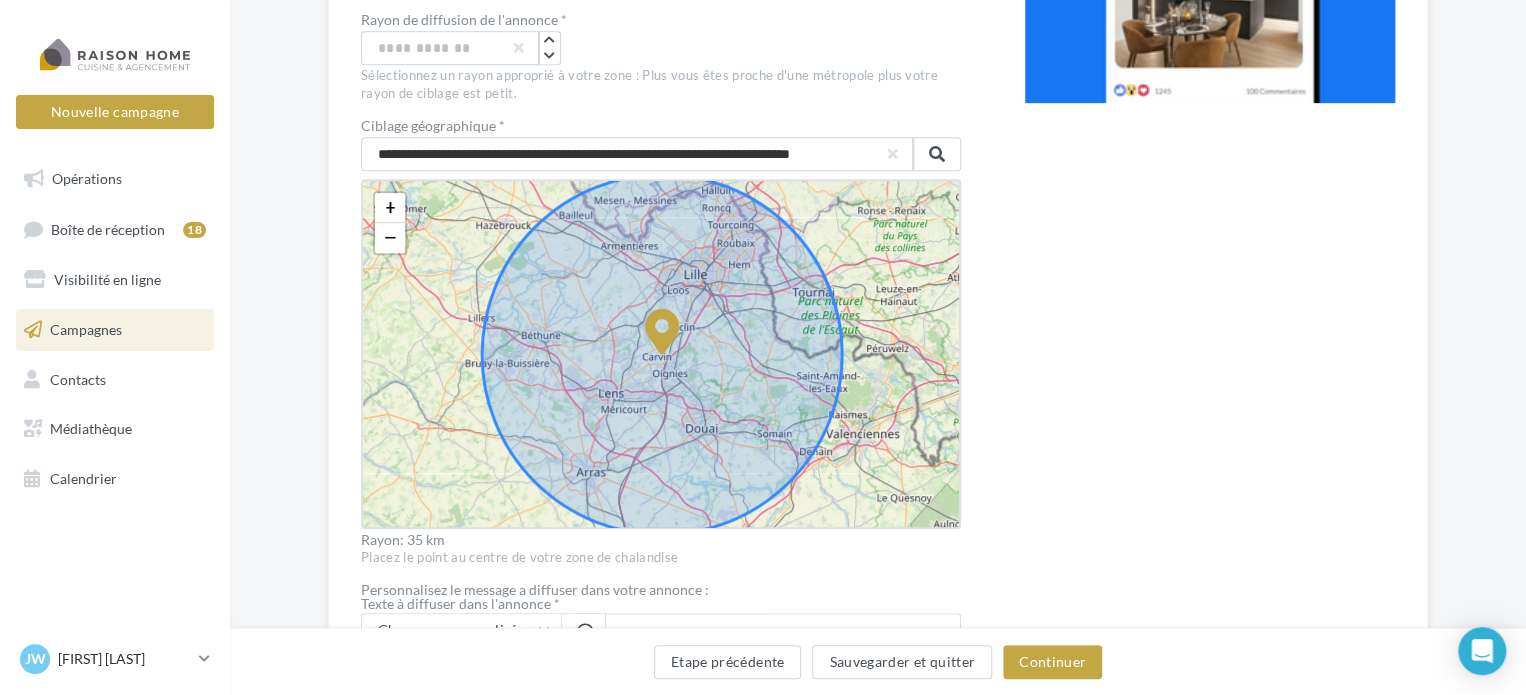 click at bounding box center [662, 332] 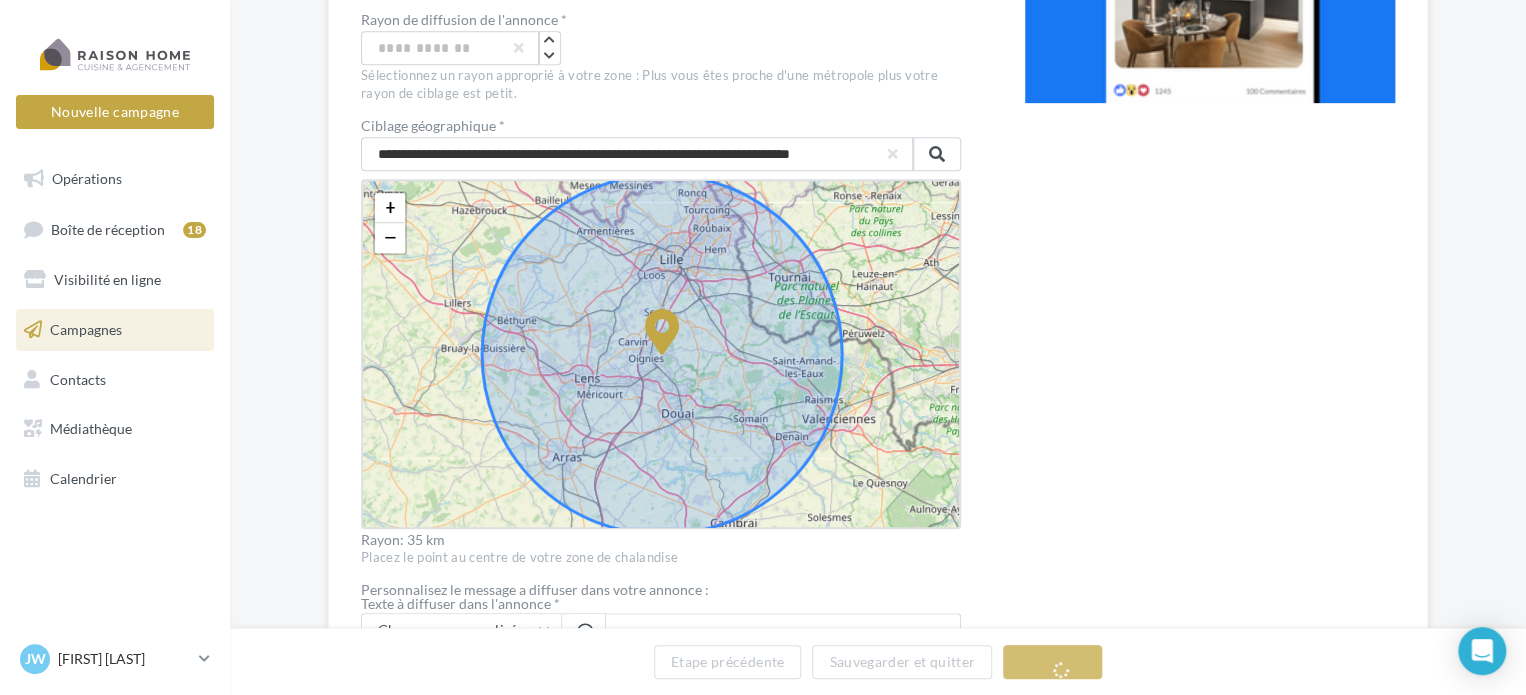 drag, startPoint x: 664, startPoint y: 345, endPoint x: 685, endPoint y: 369, distance: 31.890438 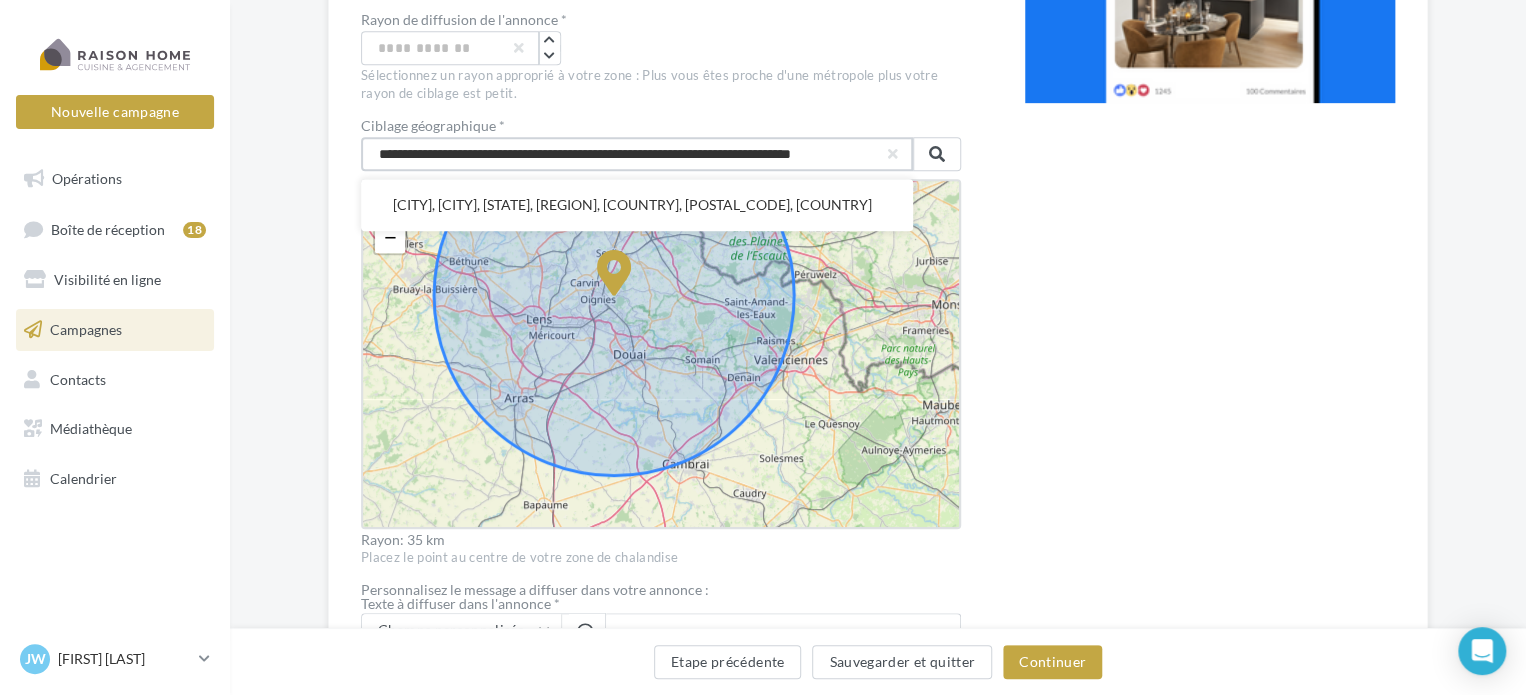 click on "**********" at bounding box center (637, 154) 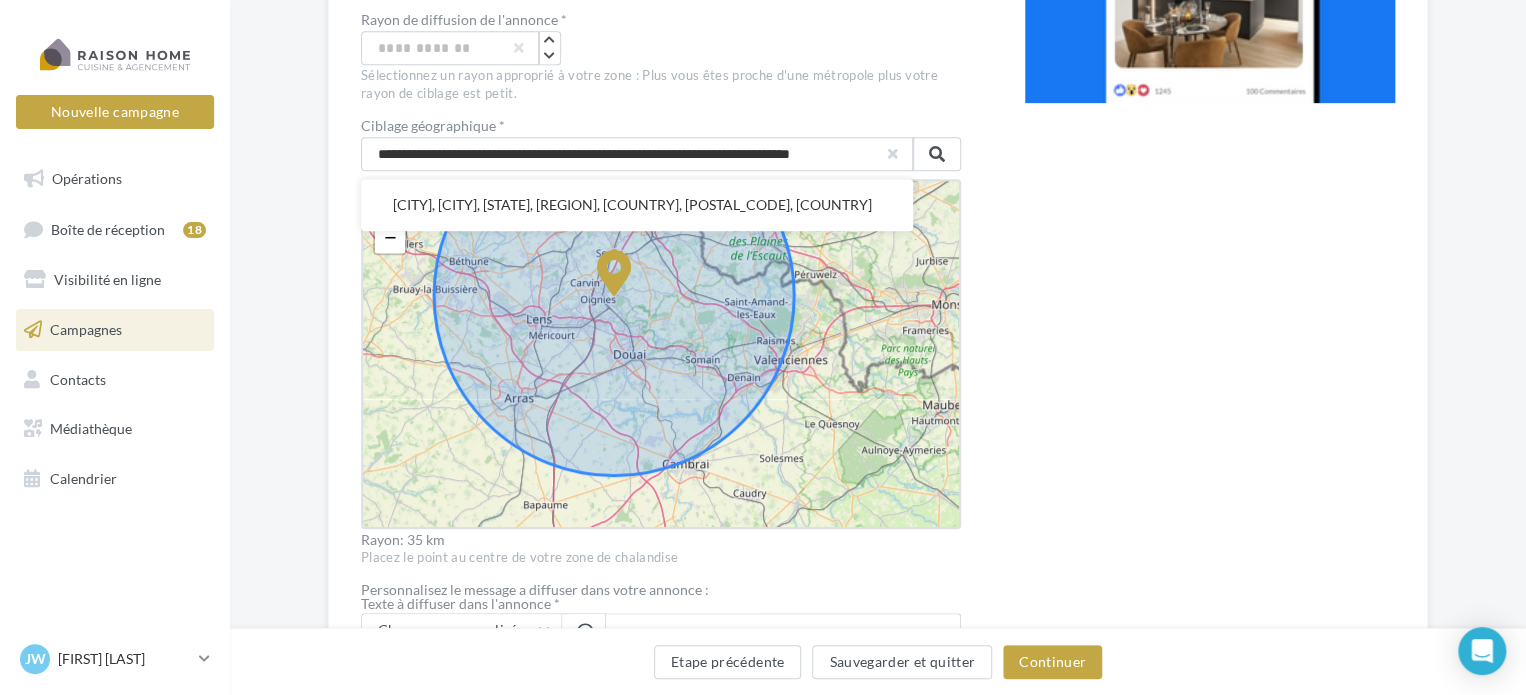 click at bounding box center [893, 154] 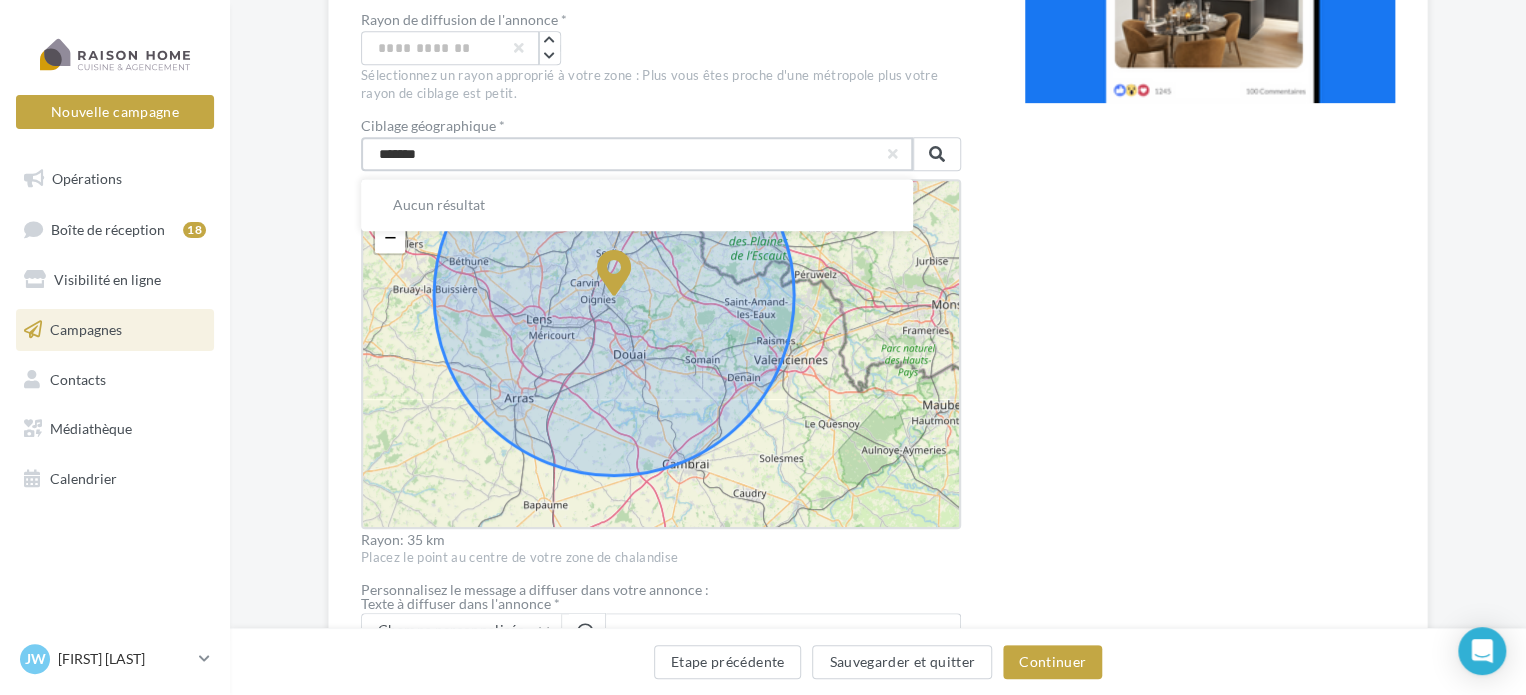 click on "*******" at bounding box center [637, 154] 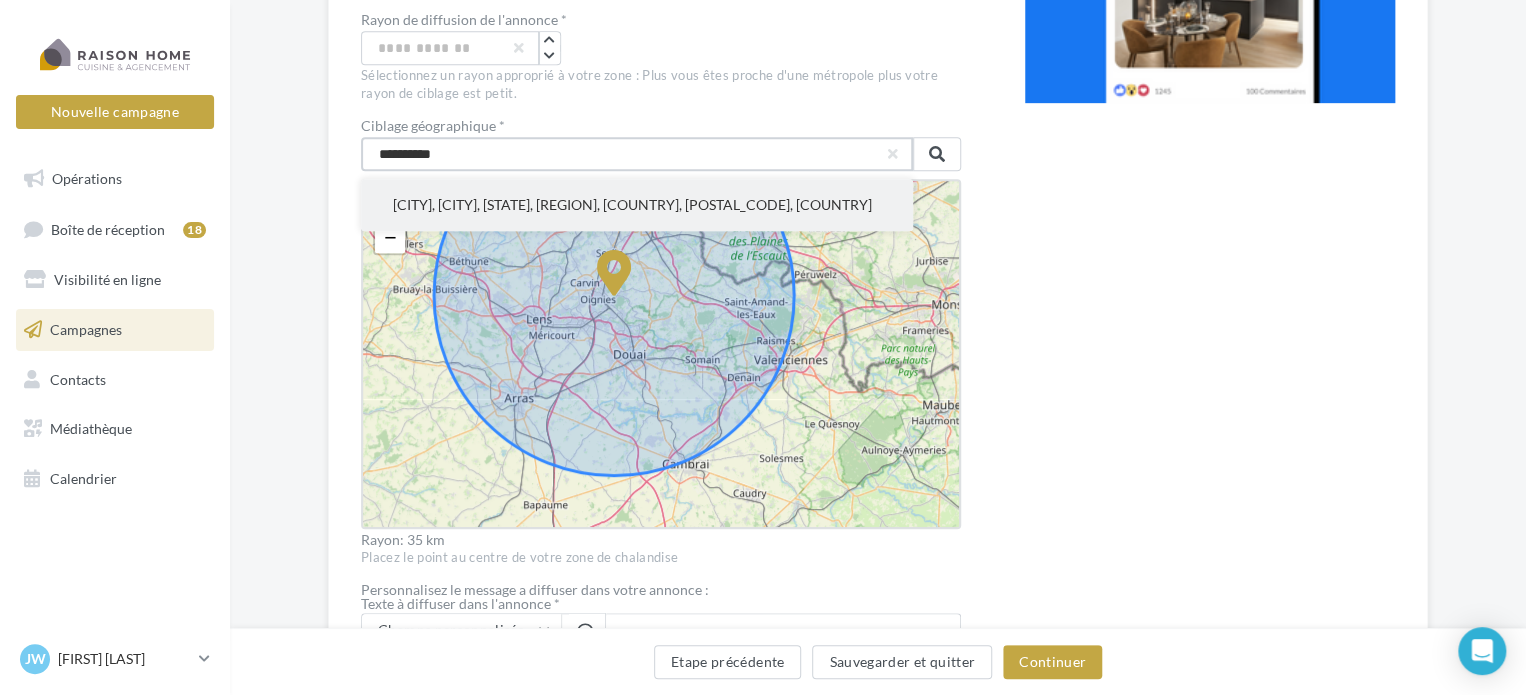 type on "**********" 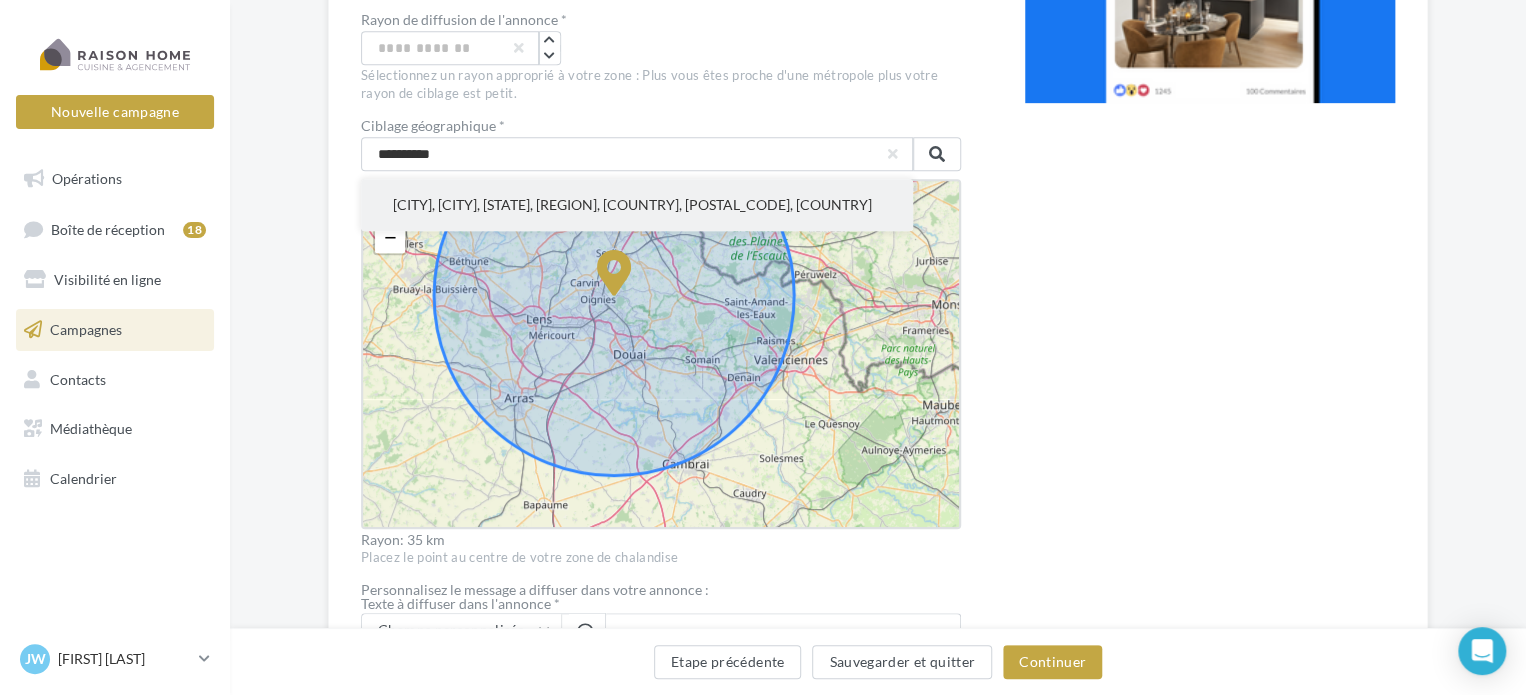 click on "[CITY], [CITY], [STATE], [REGION], [COUNTRY], [POSTAL_CODE], [COUNTRY]" at bounding box center [637, 205] 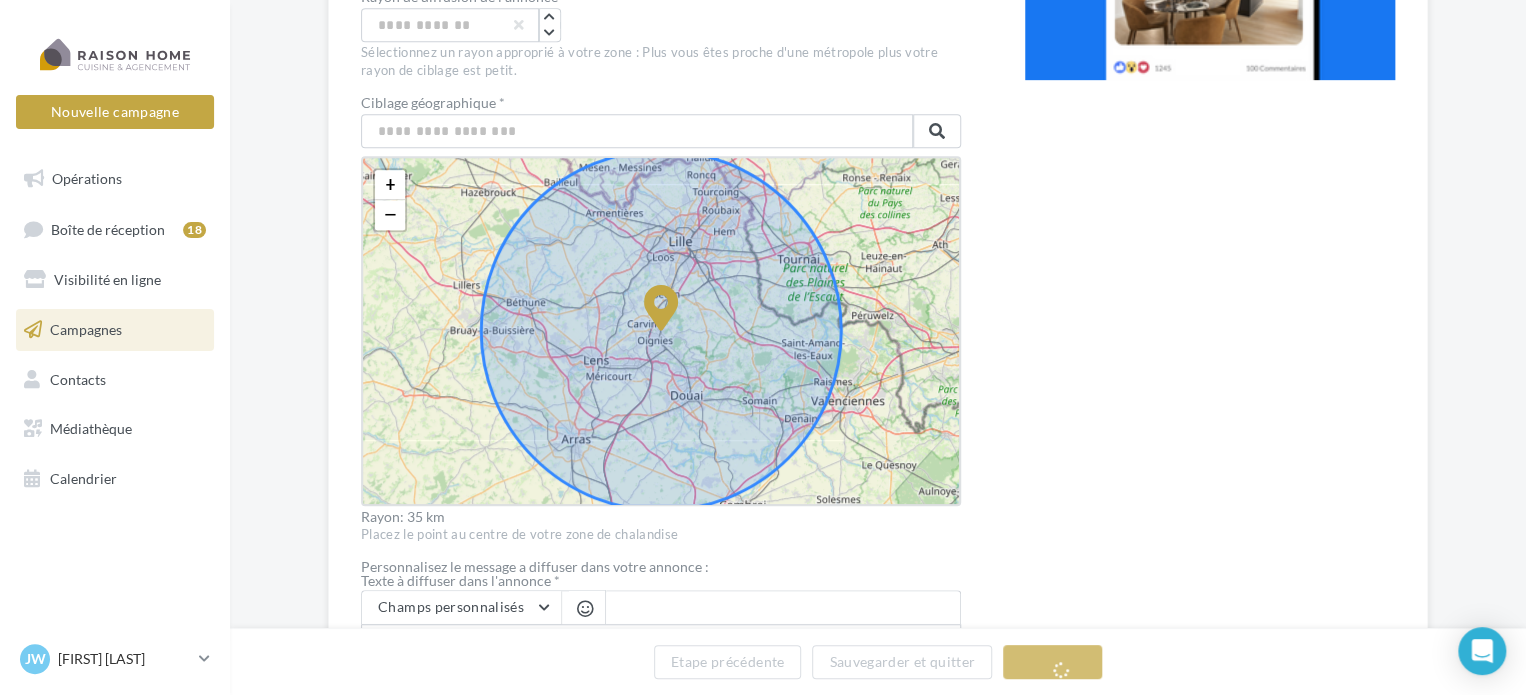 drag, startPoint x: 1004, startPoint y: 325, endPoint x: 1036, endPoint y: 374, distance: 58.5235 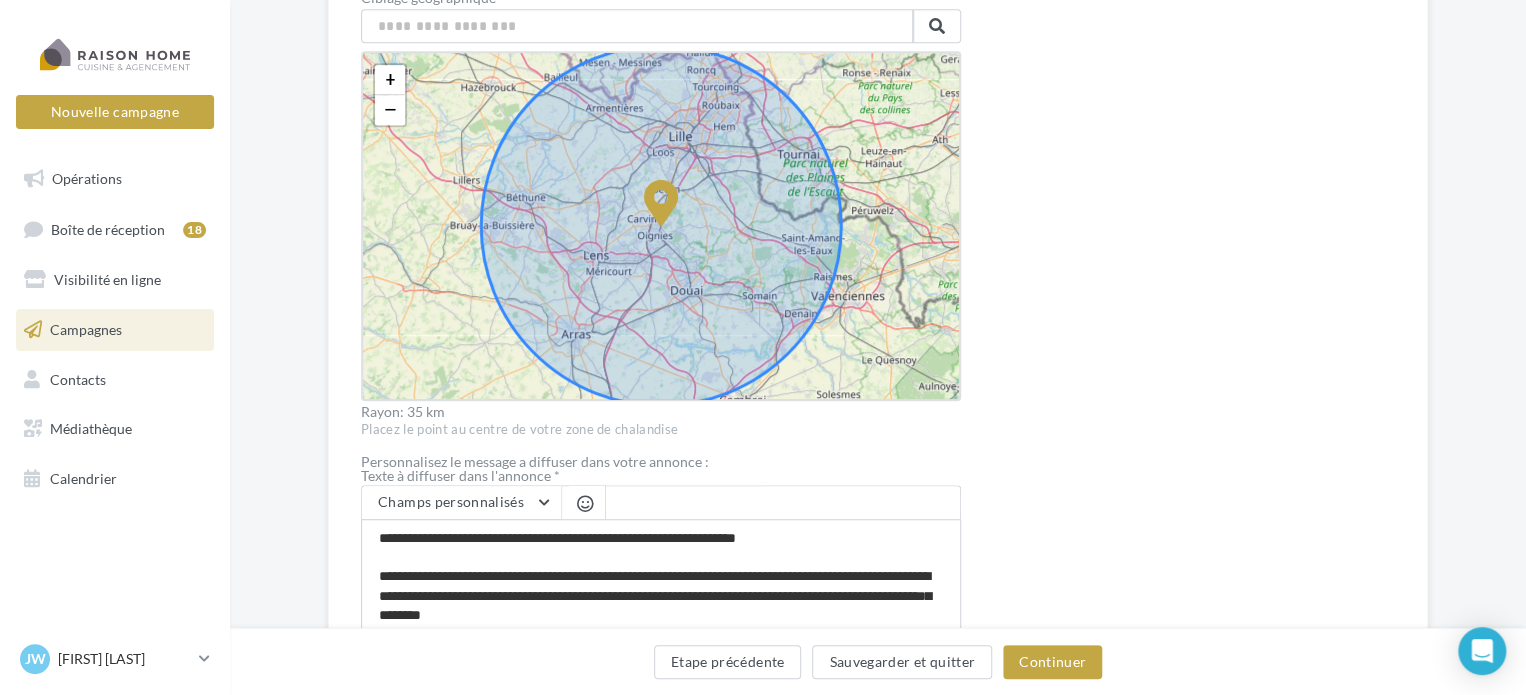 scroll, scrollTop: 504, scrollLeft: 0, axis: vertical 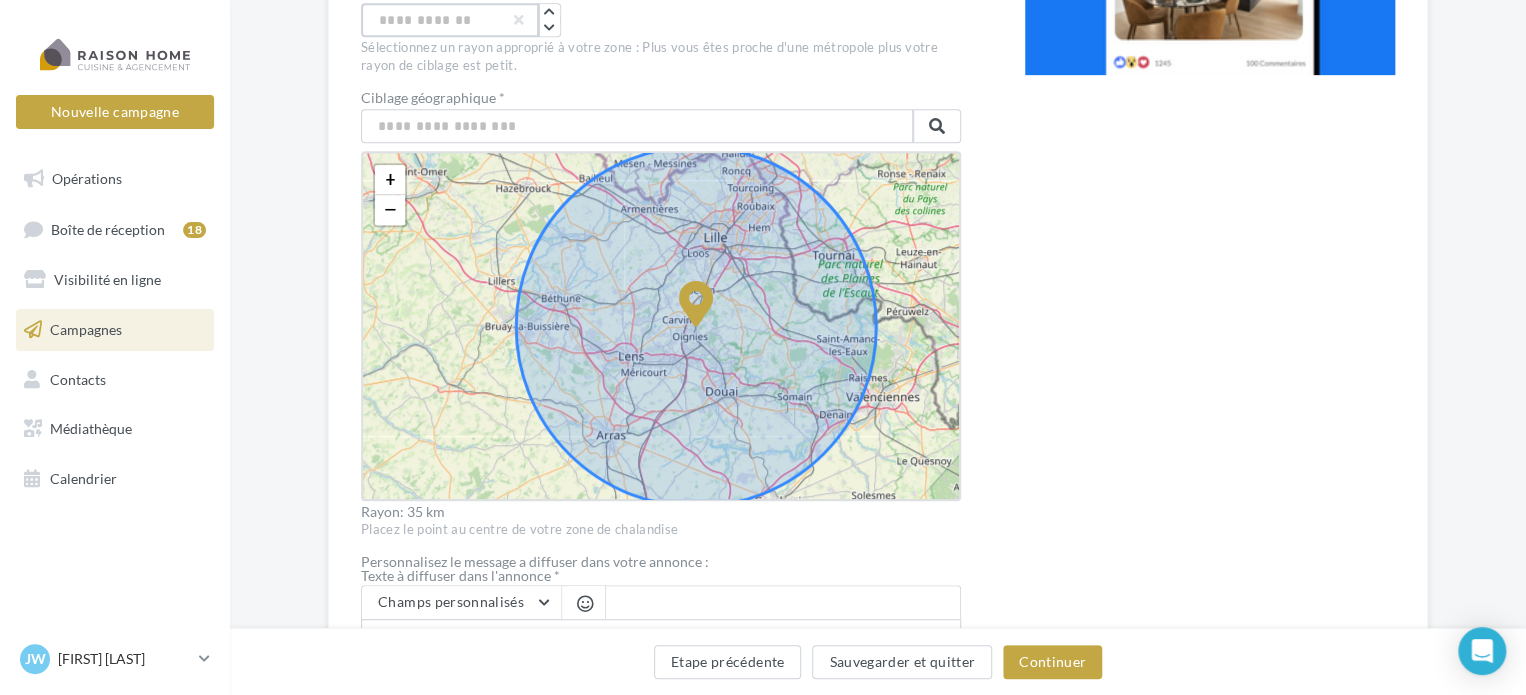 click on "**" at bounding box center [450, 20] 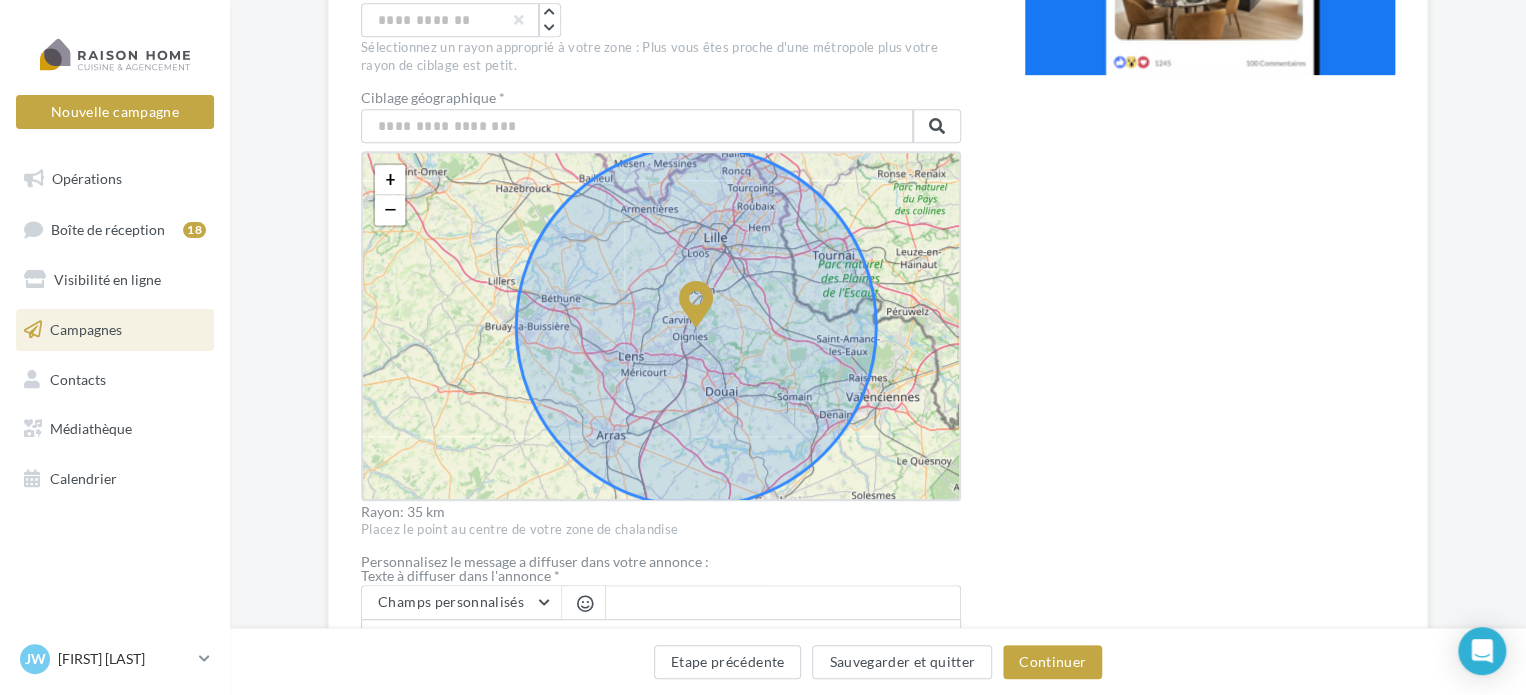 click on "Prévisualisation
La prévisualisation est non-contractuelle" at bounding box center (1210, 318) 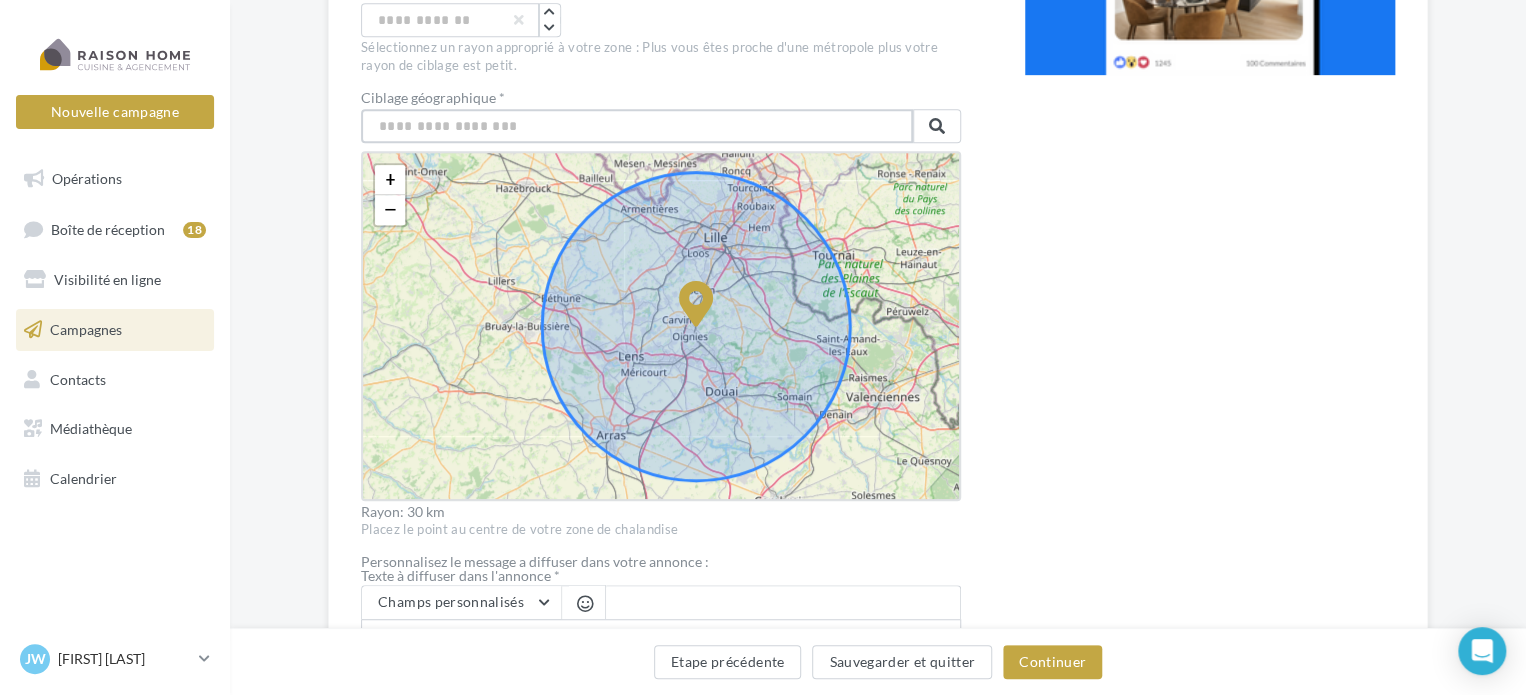 click at bounding box center [637, 126] 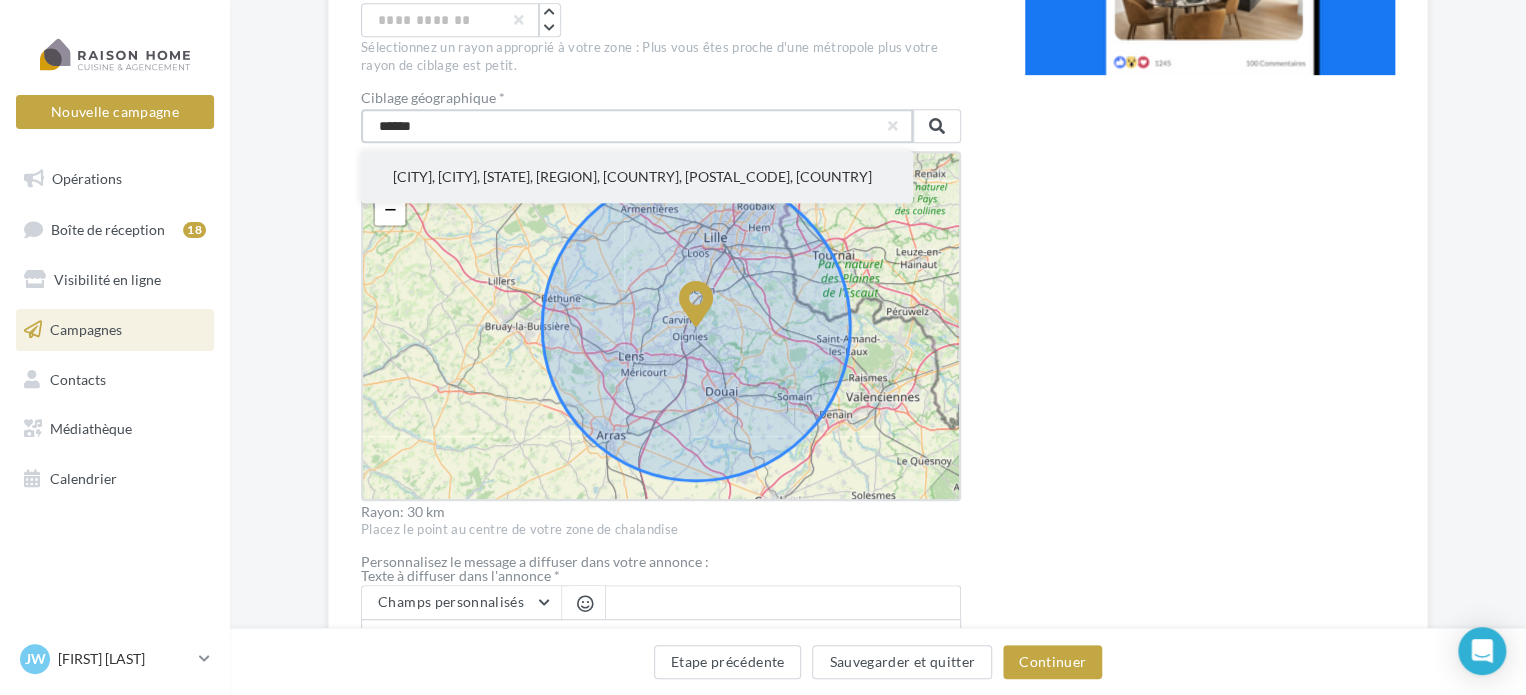 type on "******" 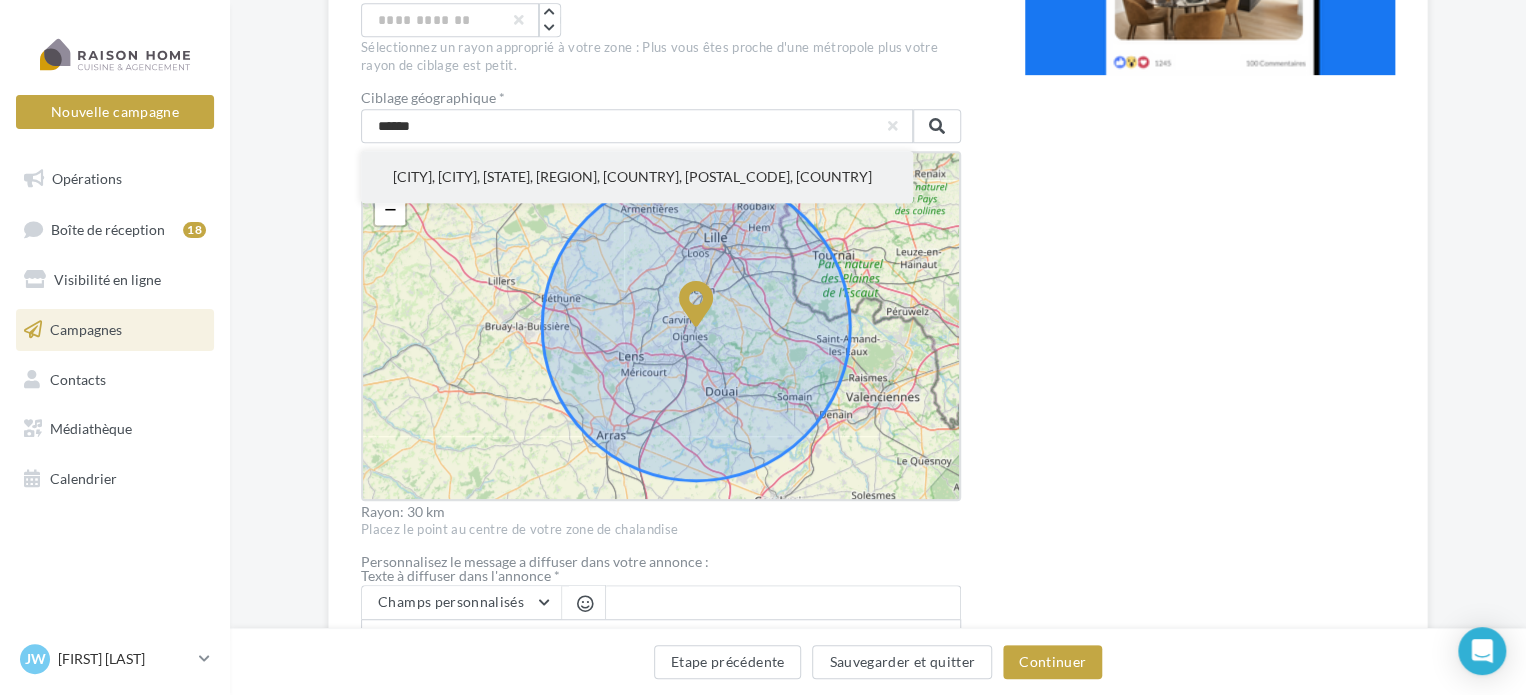 click on "[CITY], [CITY], [STATE], [REGION], [COUNTRY], [POSTAL_CODE], [COUNTRY]" at bounding box center (637, 177) 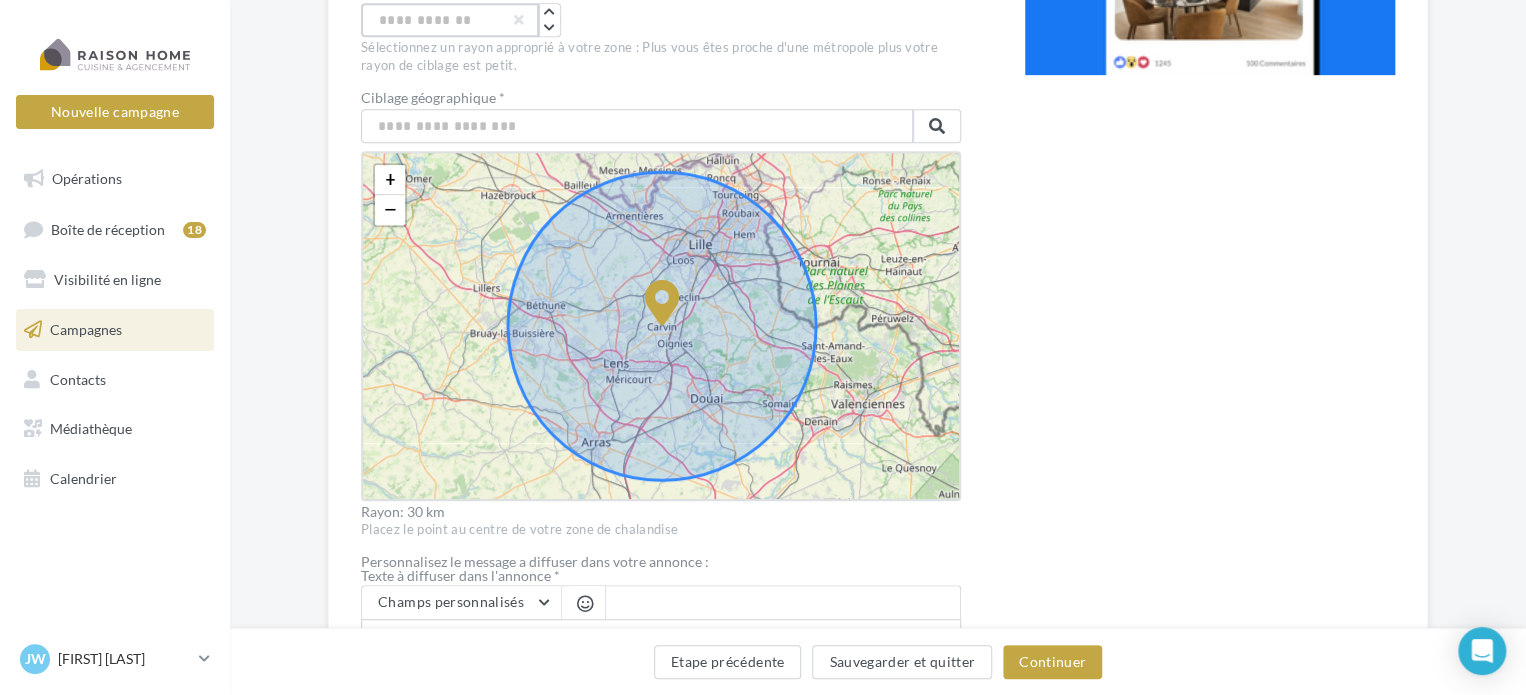 click on "**" at bounding box center (450, 20) 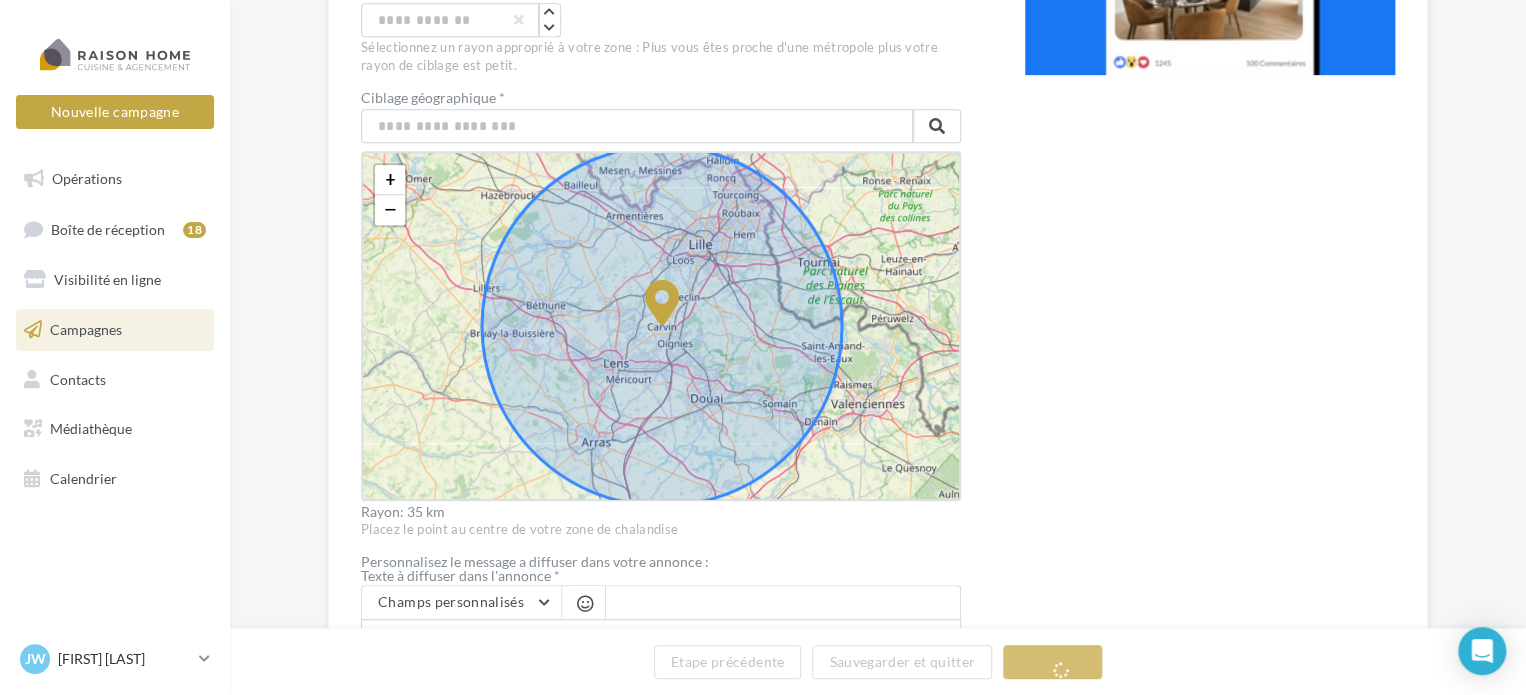click on "Prévisualisation
La prévisualisation est non-contractuelle" at bounding box center [1210, 318] 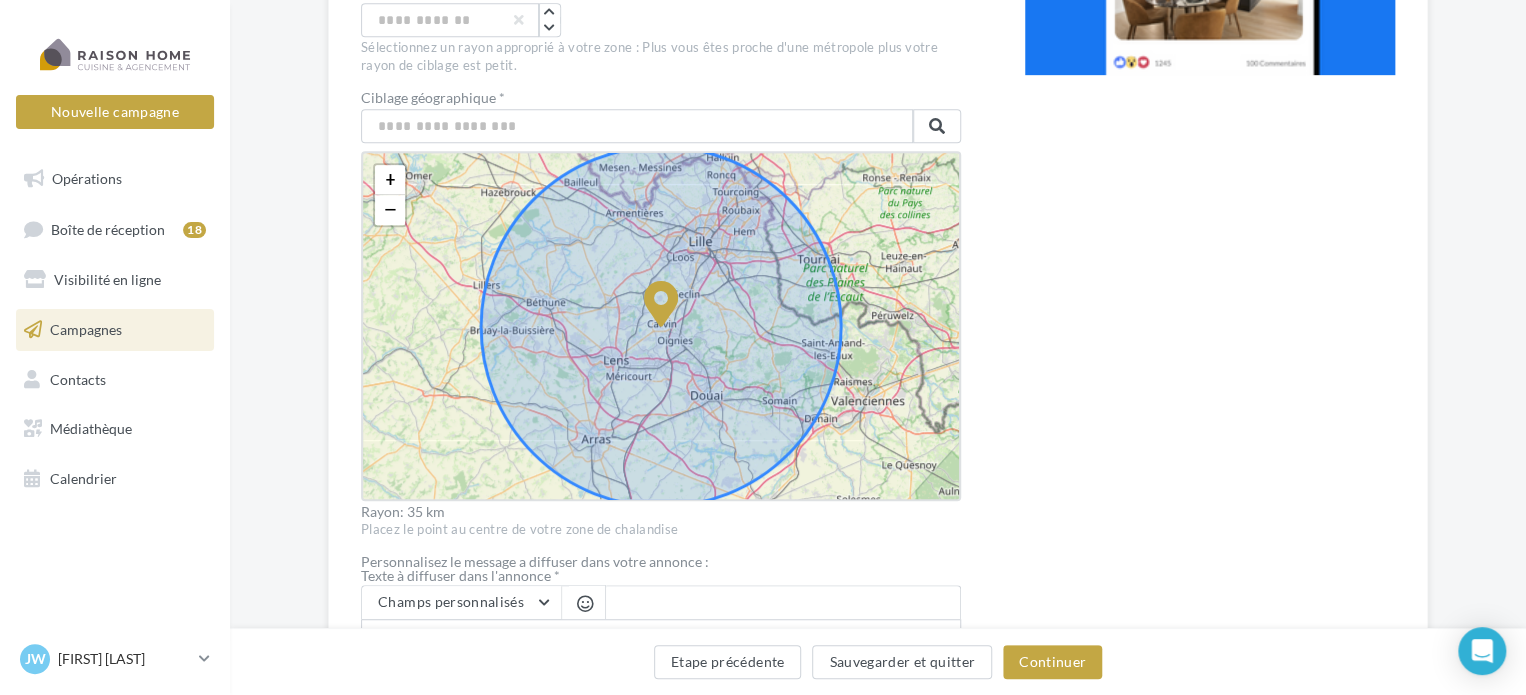 drag, startPoint x: 667, startPoint y: 319, endPoint x: 683, endPoint y: 339, distance: 25.612497 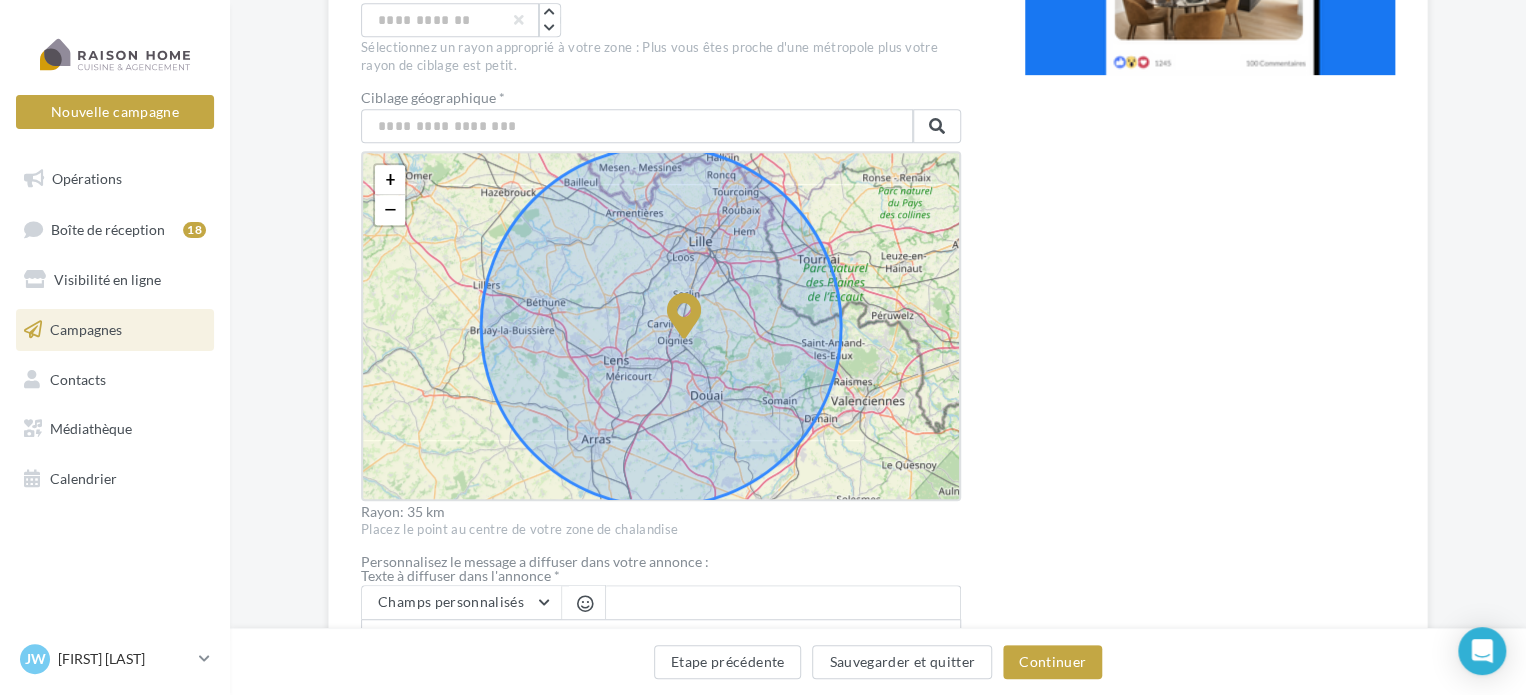 drag, startPoint x: 663, startPoint y: 312, endPoint x: 684, endPoint y: 324, distance: 24.186773 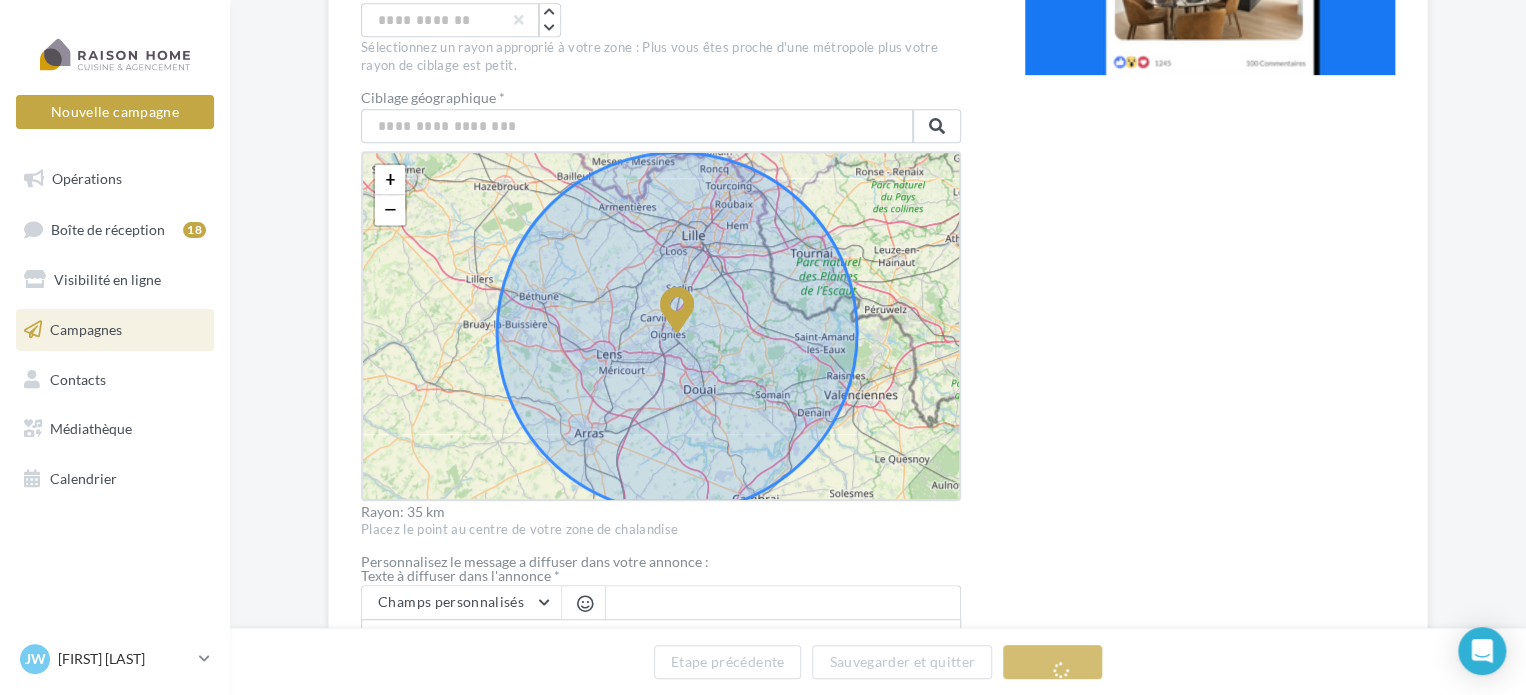 drag, startPoint x: 665, startPoint y: 327, endPoint x: 680, endPoint y: 333, distance: 16.155495 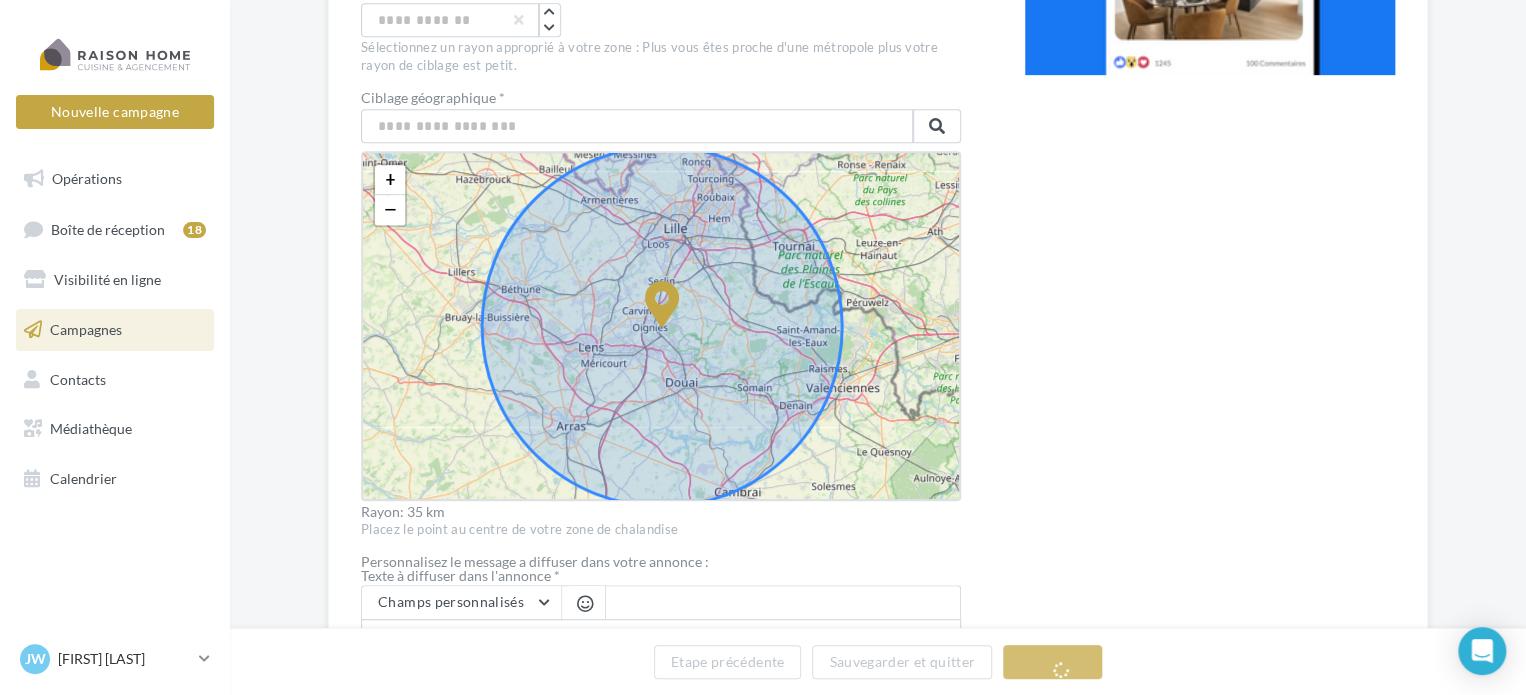 click 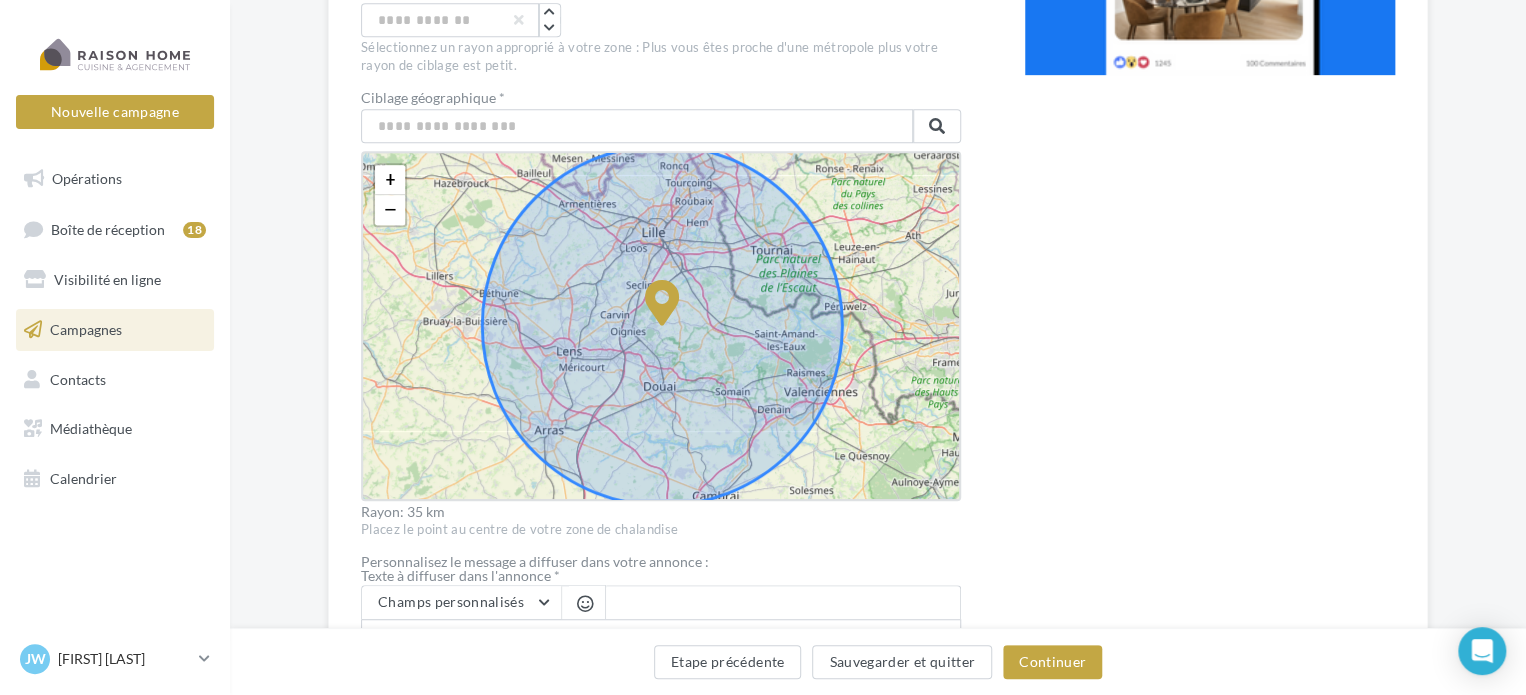 click at bounding box center [662, 303] 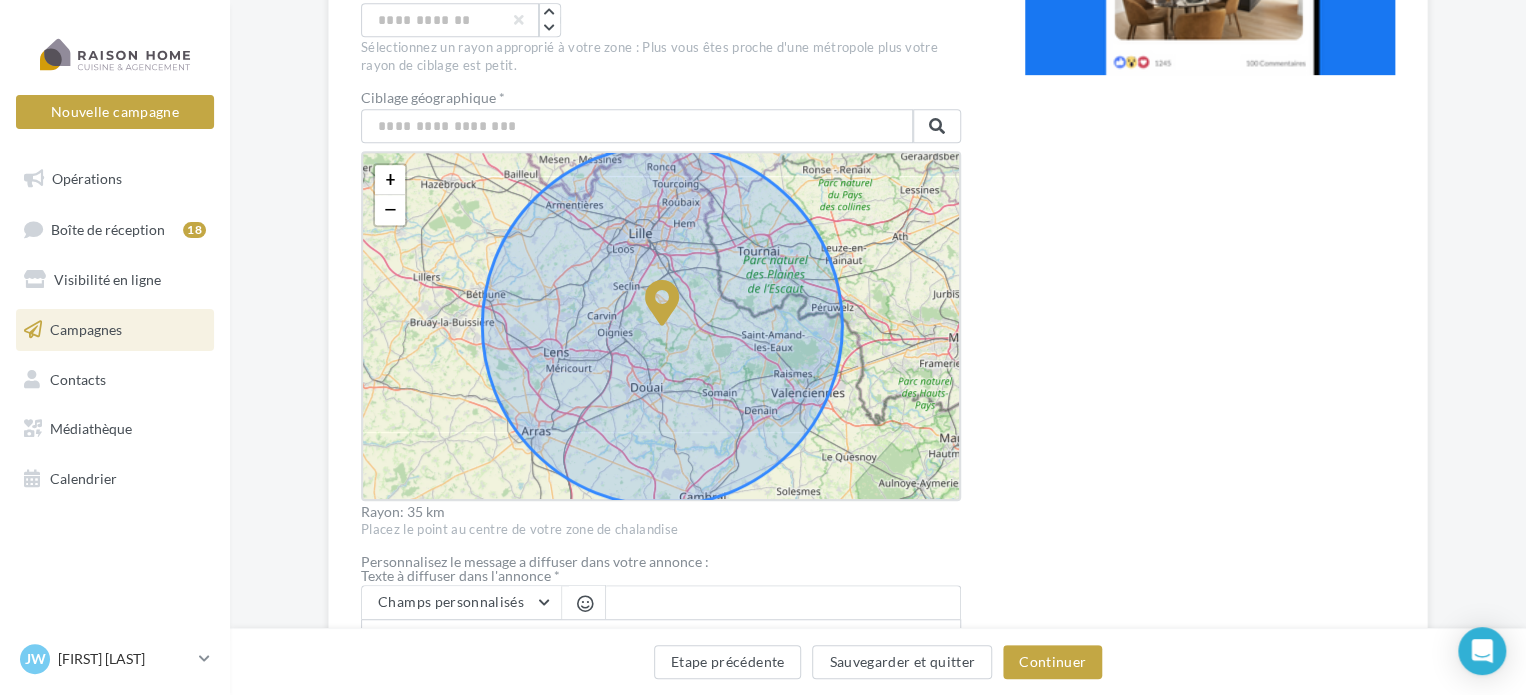 click 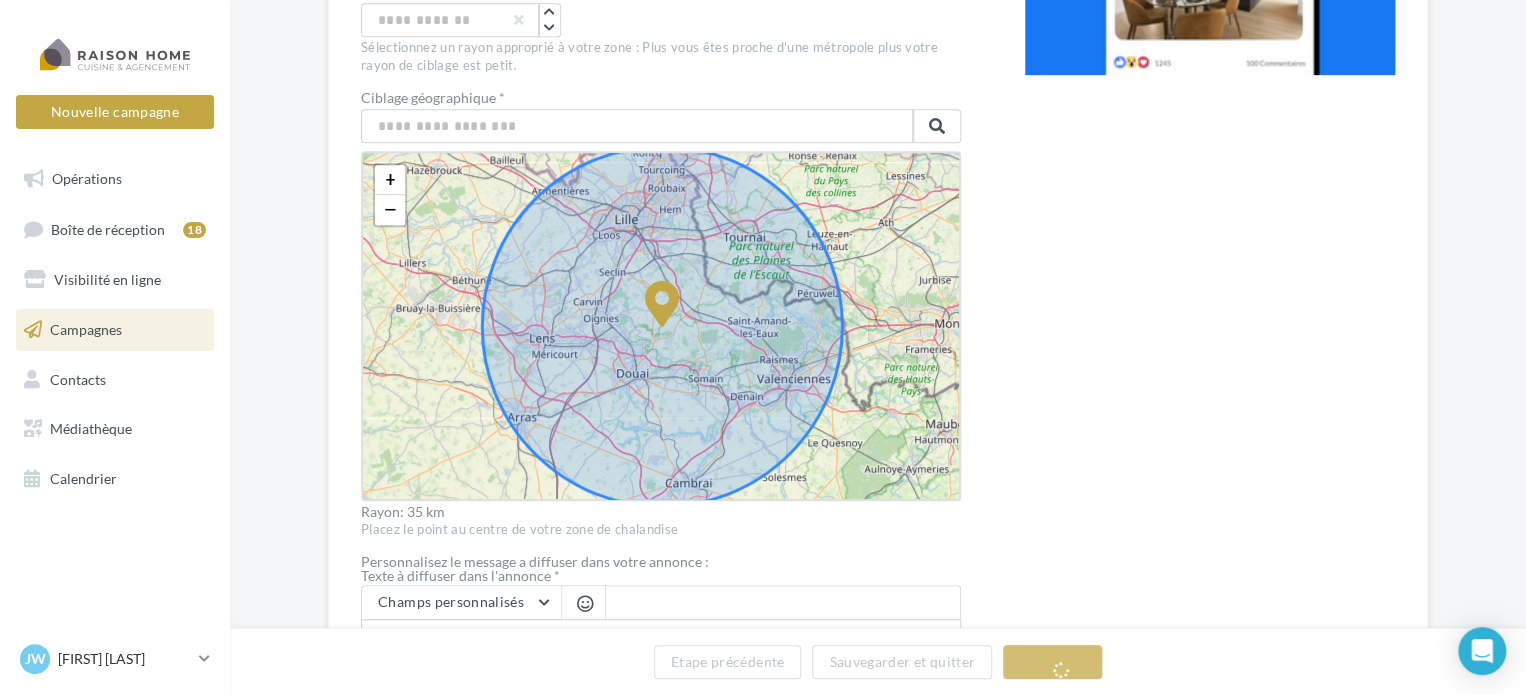 click 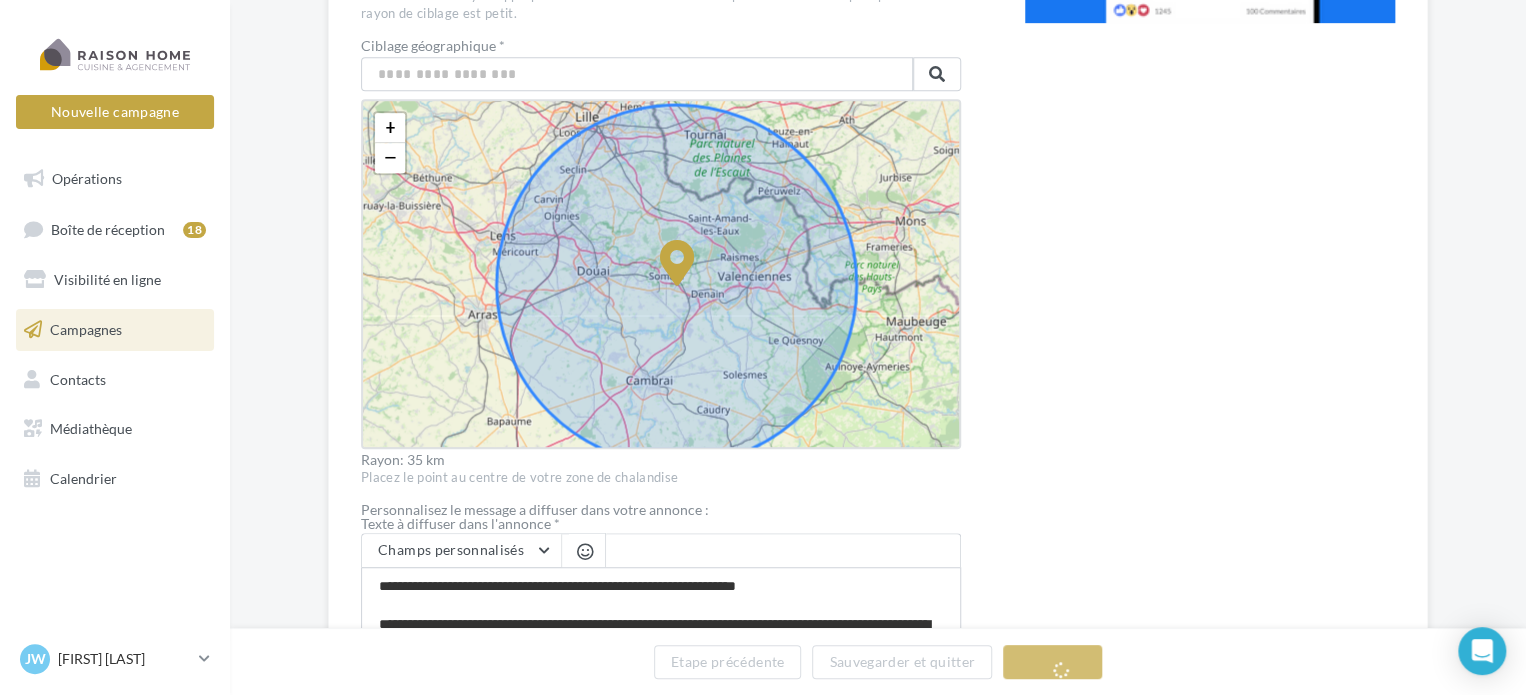 drag, startPoint x: 656, startPoint y: 314, endPoint x: 701, endPoint y: 348, distance: 56.400356 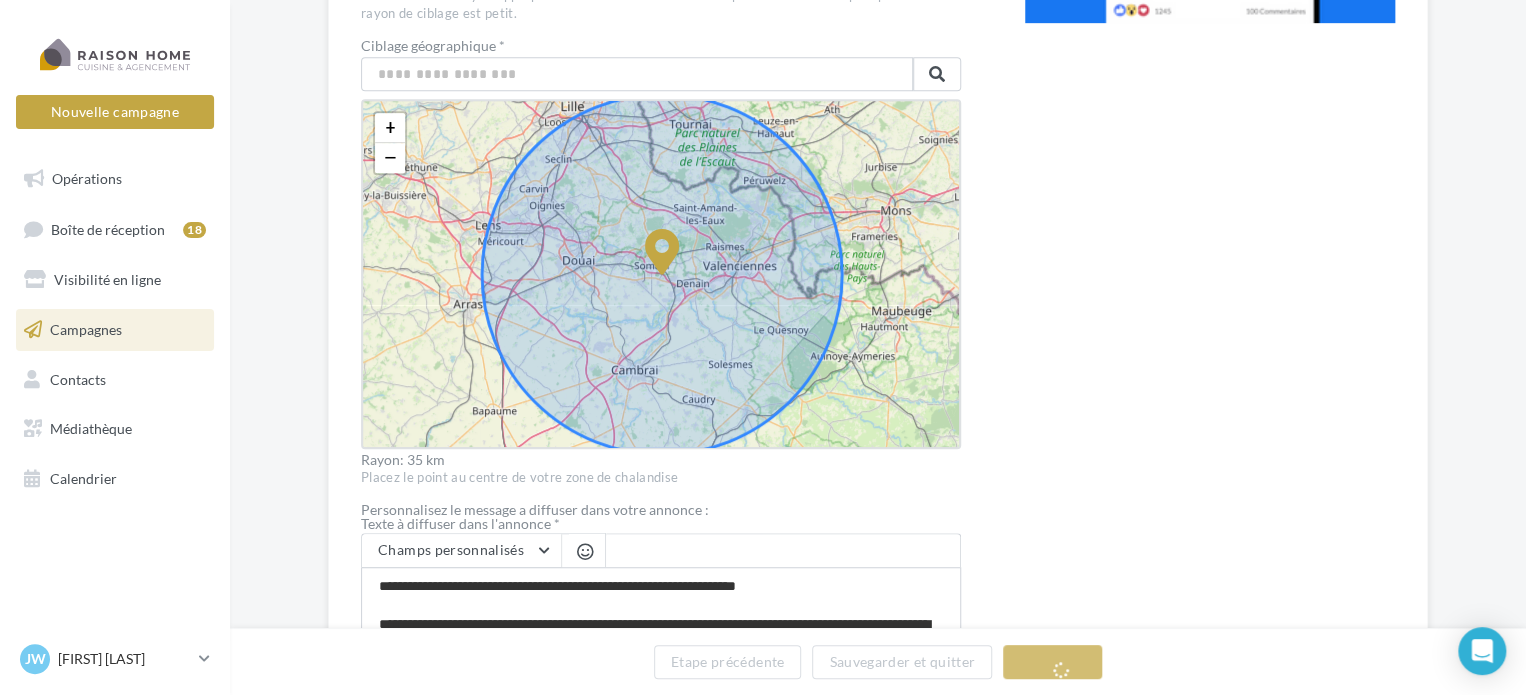 scroll, scrollTop: 558, scrollLeft: 0, axis: vertical 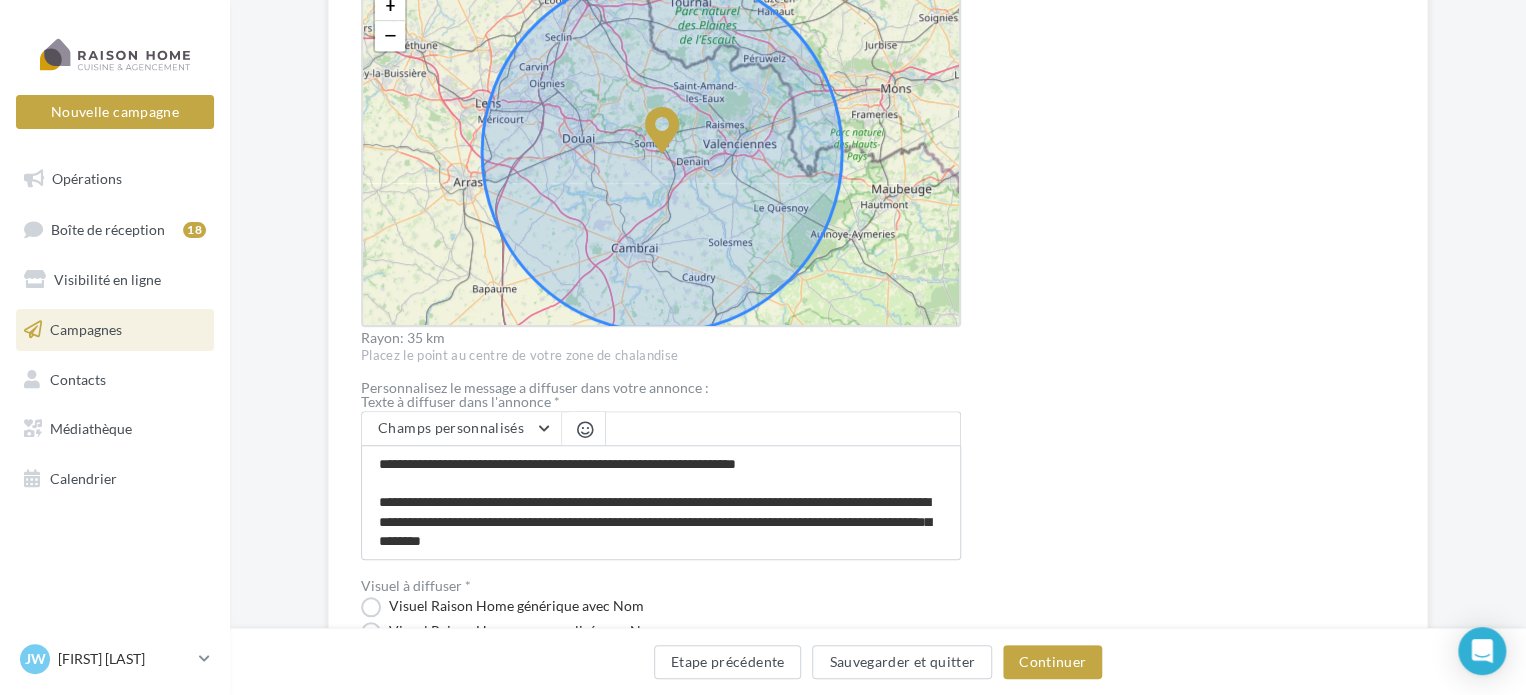drag, startPoint x: 288, startPoint y: 252, endPoint x: 299, endPoint y: 323, distance: 71.84706 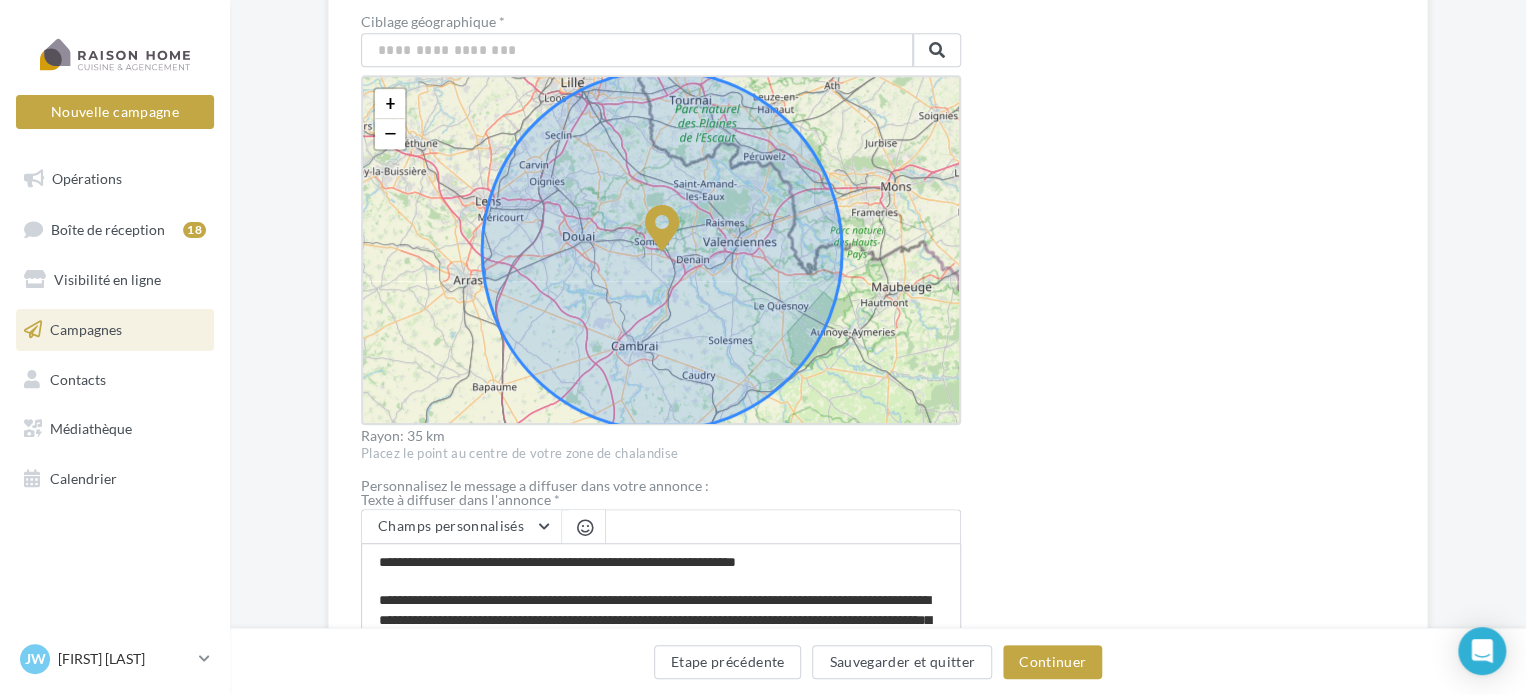 scroll, scrollTop: 511, scrollLeft: 0, axis: vertical 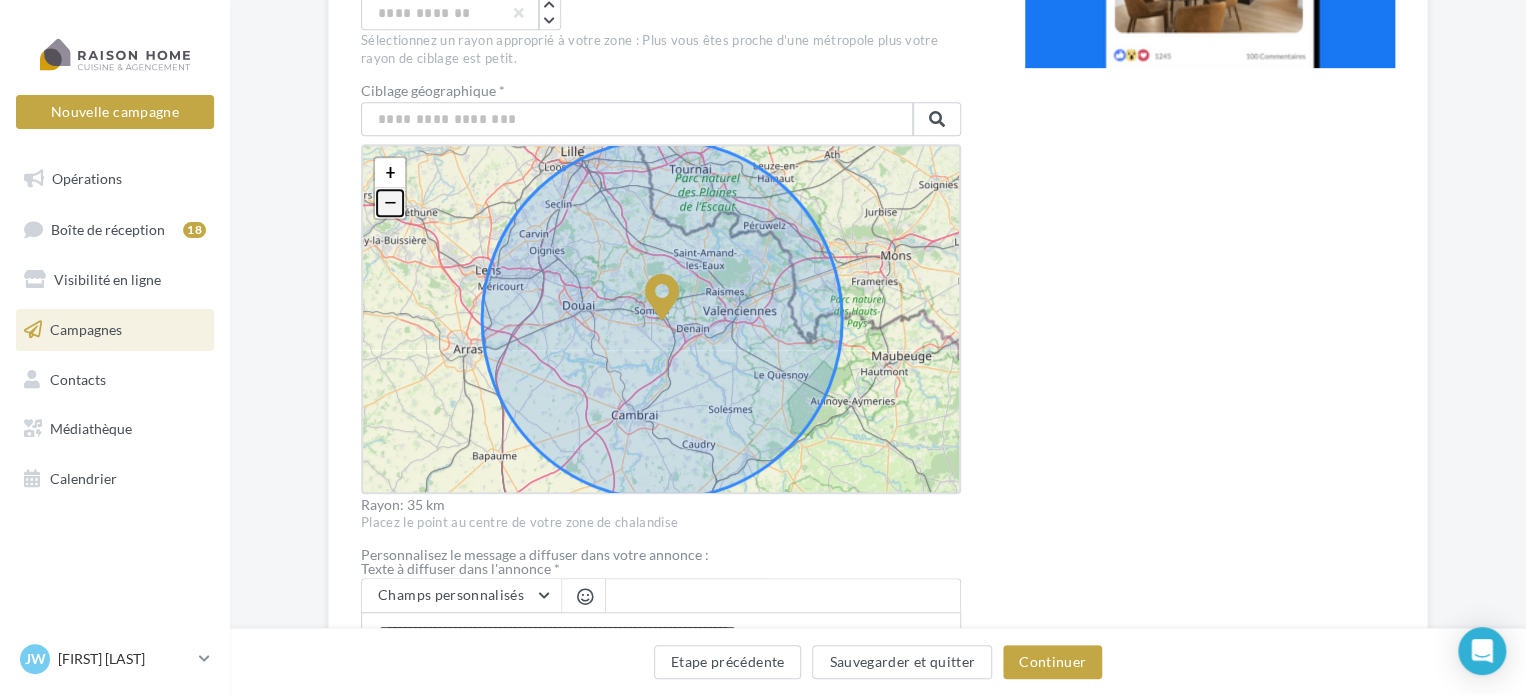 click on "−" at bounding box center [390, 203] 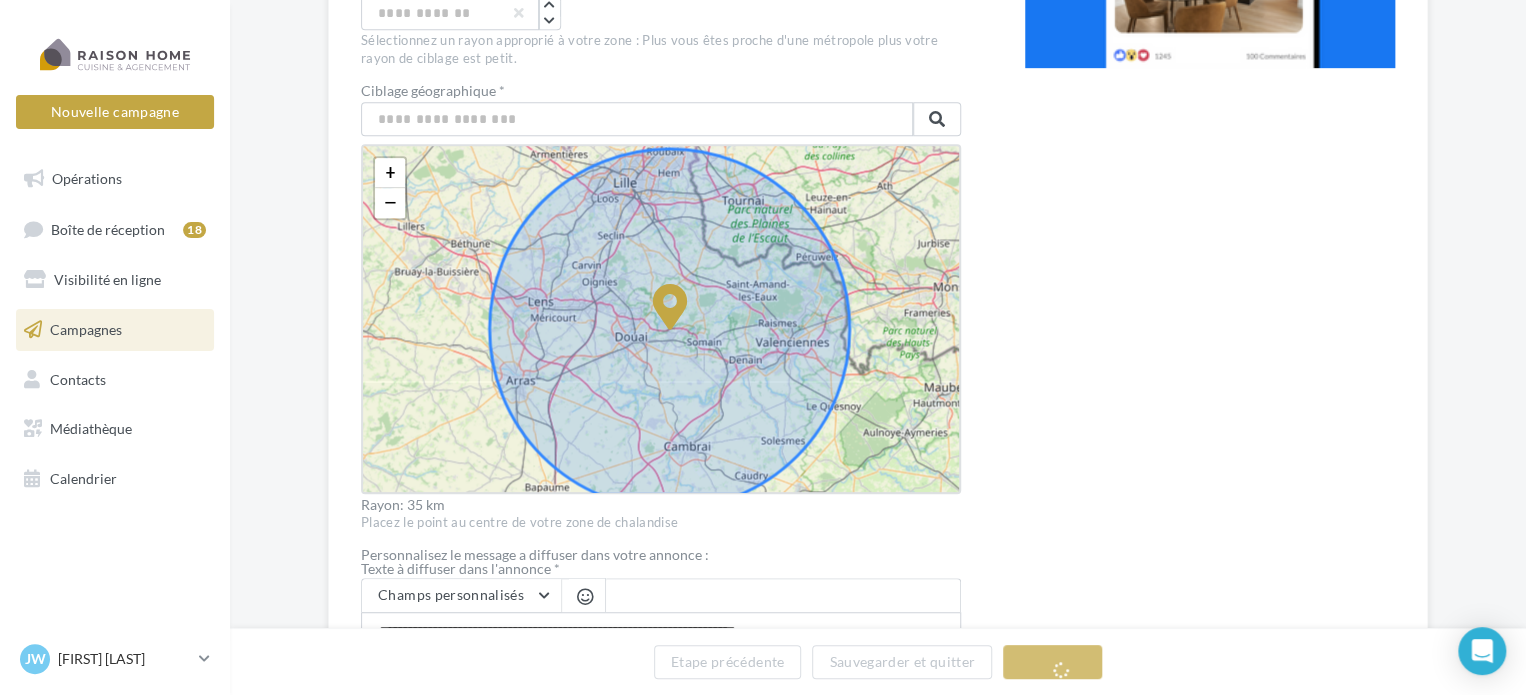 drag, startPoint x: 727, startPoint y: 361, endPoint x: 682, endPoint y: 339, distance: 50.08992 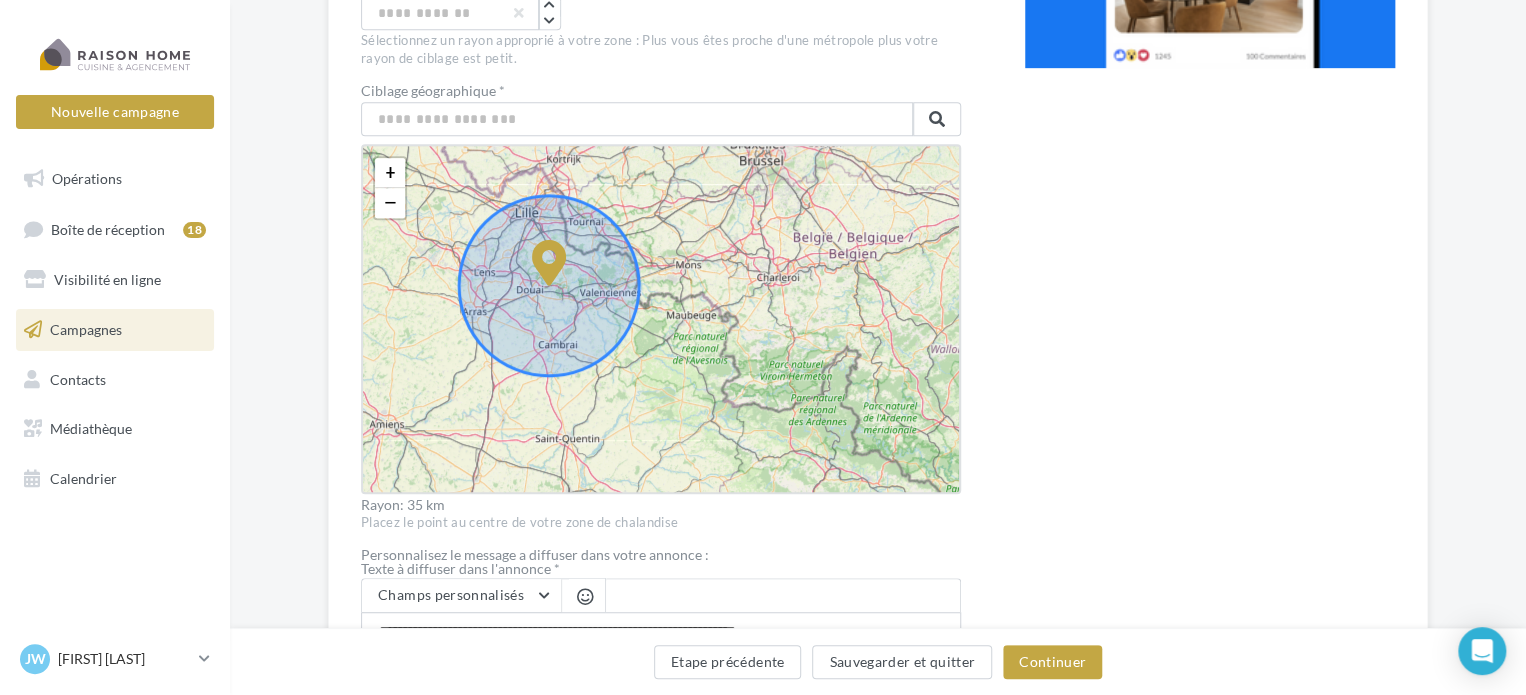 click 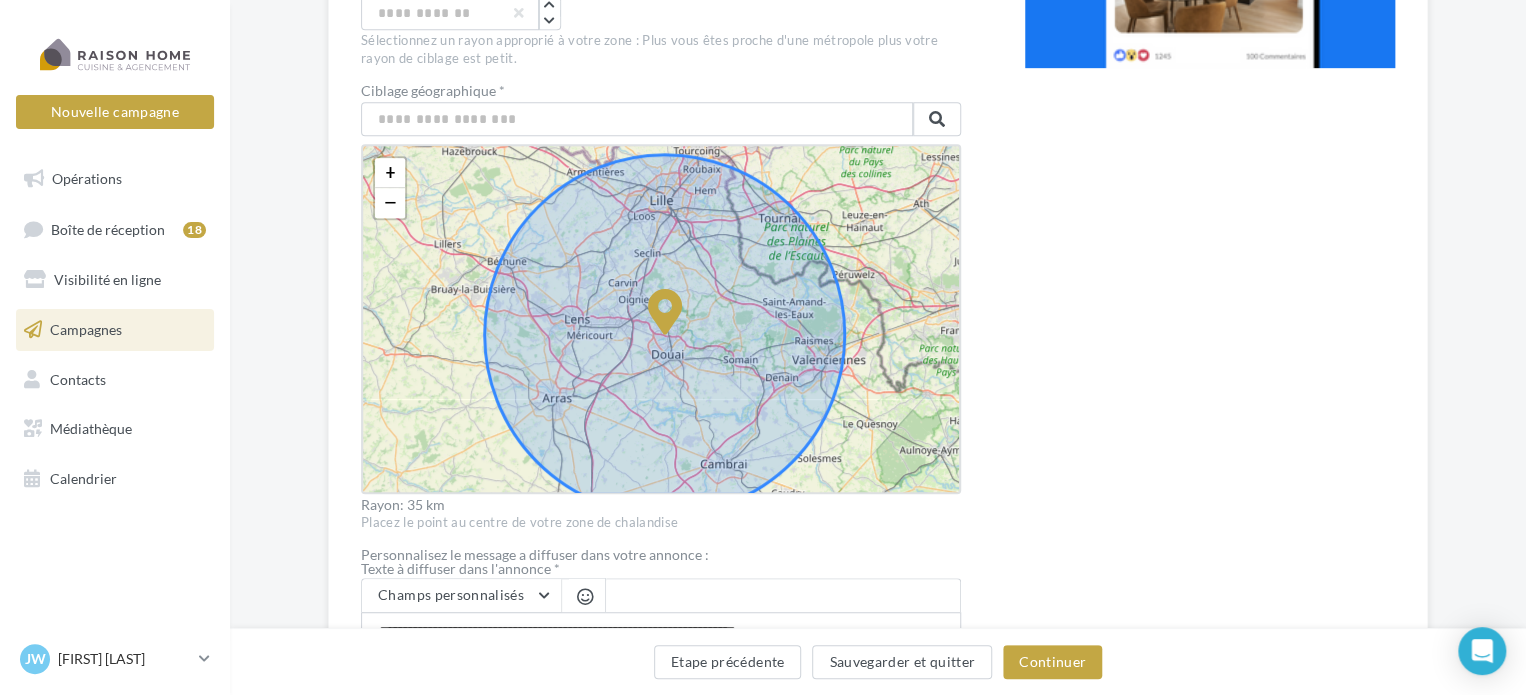 click 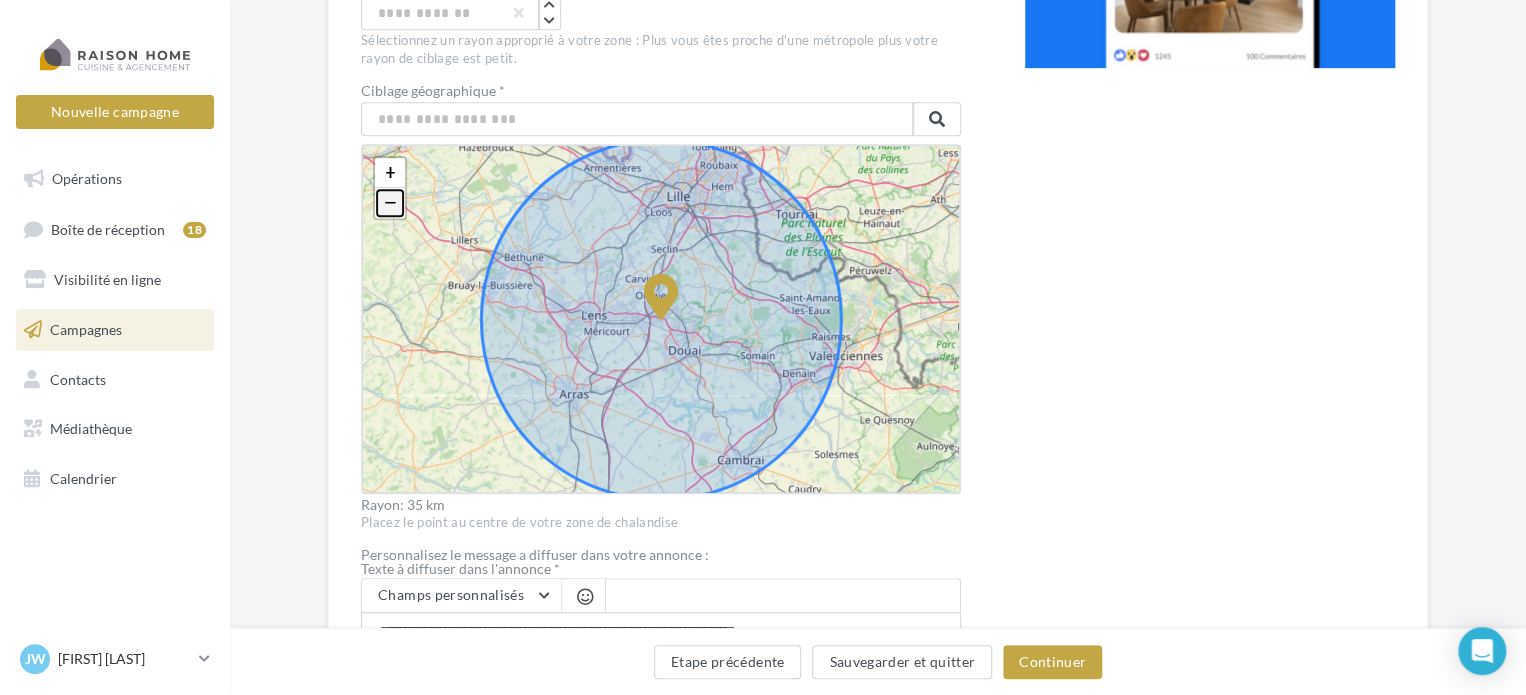 click on "−" at bounding box center (390, 203) 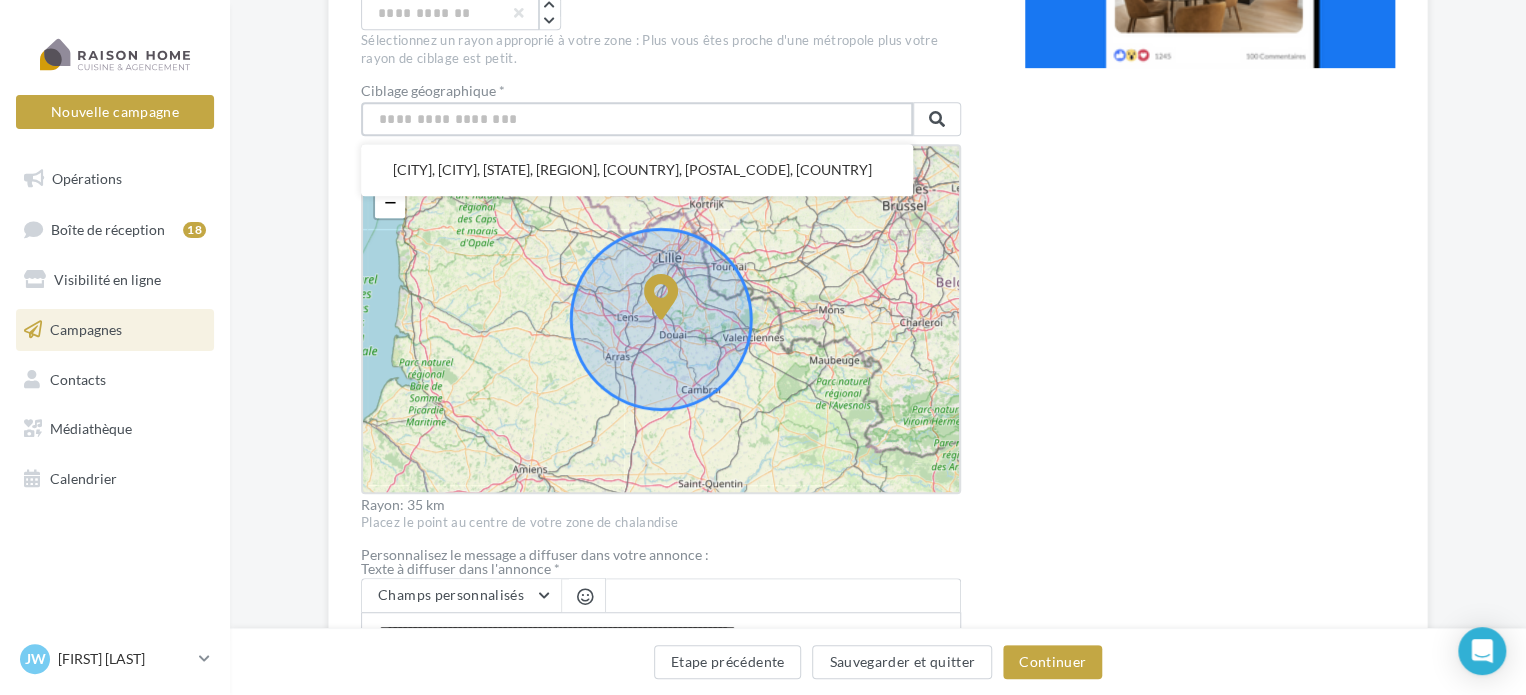 click at bounding box center [637, 119] 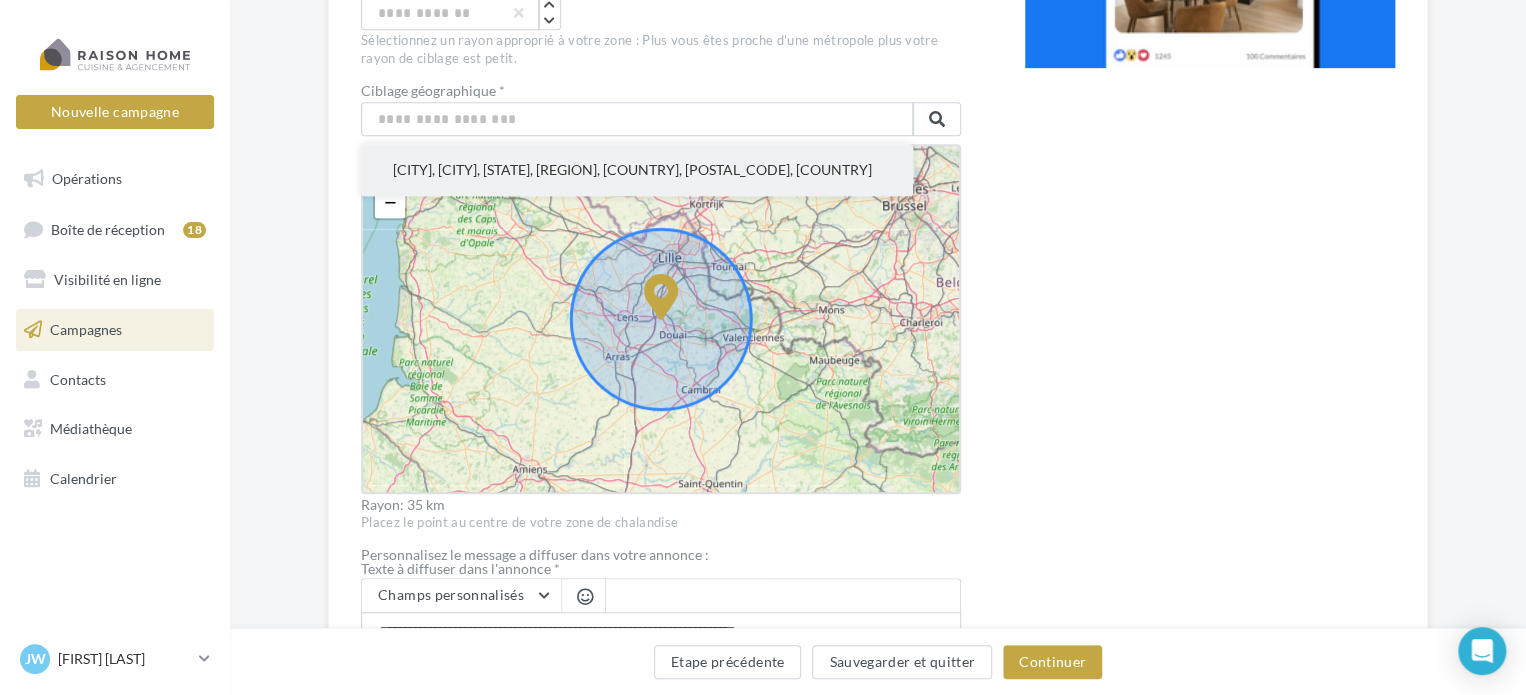 click on "[CITY], [CITY], [STATE], [REGION], [COUNTRY], [POSTAL_CODE], [COUNTRY]" at bounding box center [637, 170] 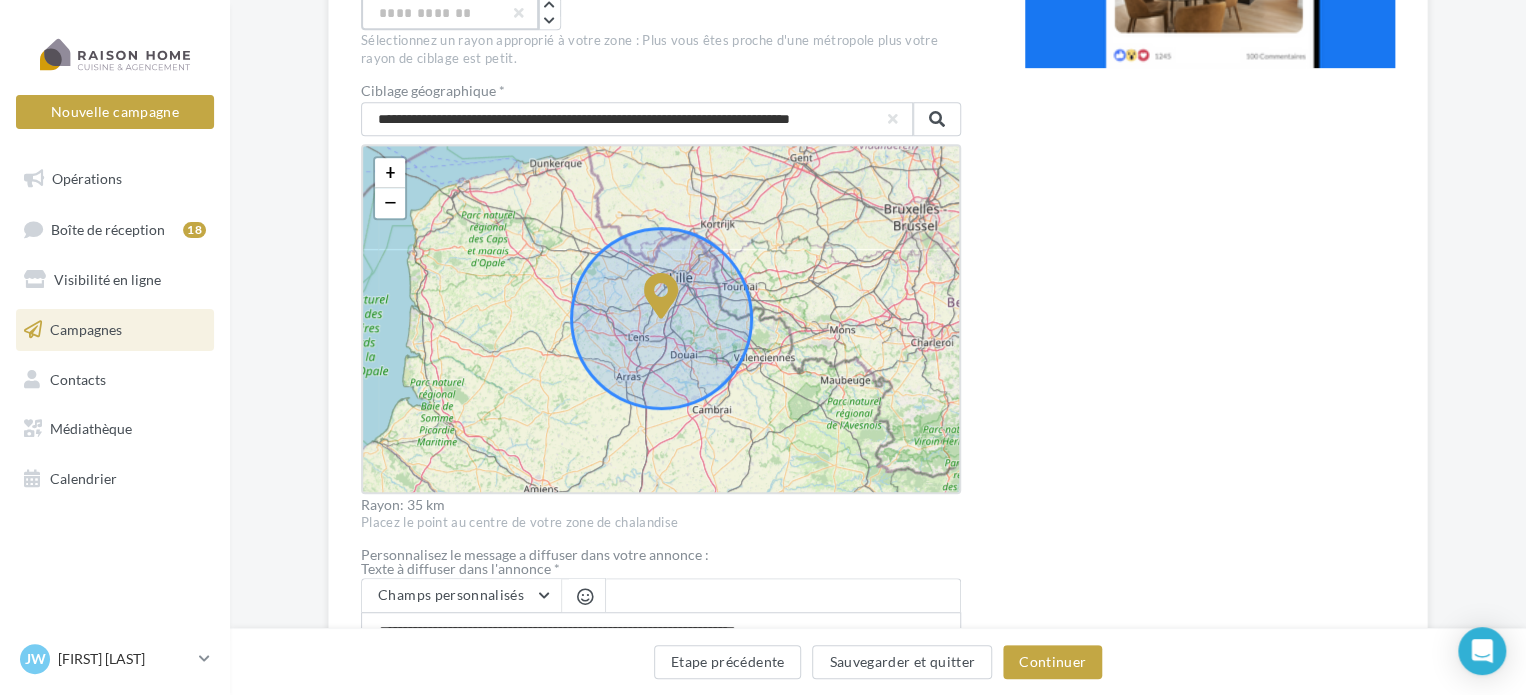click on "**" at bounding box center (450, 13) 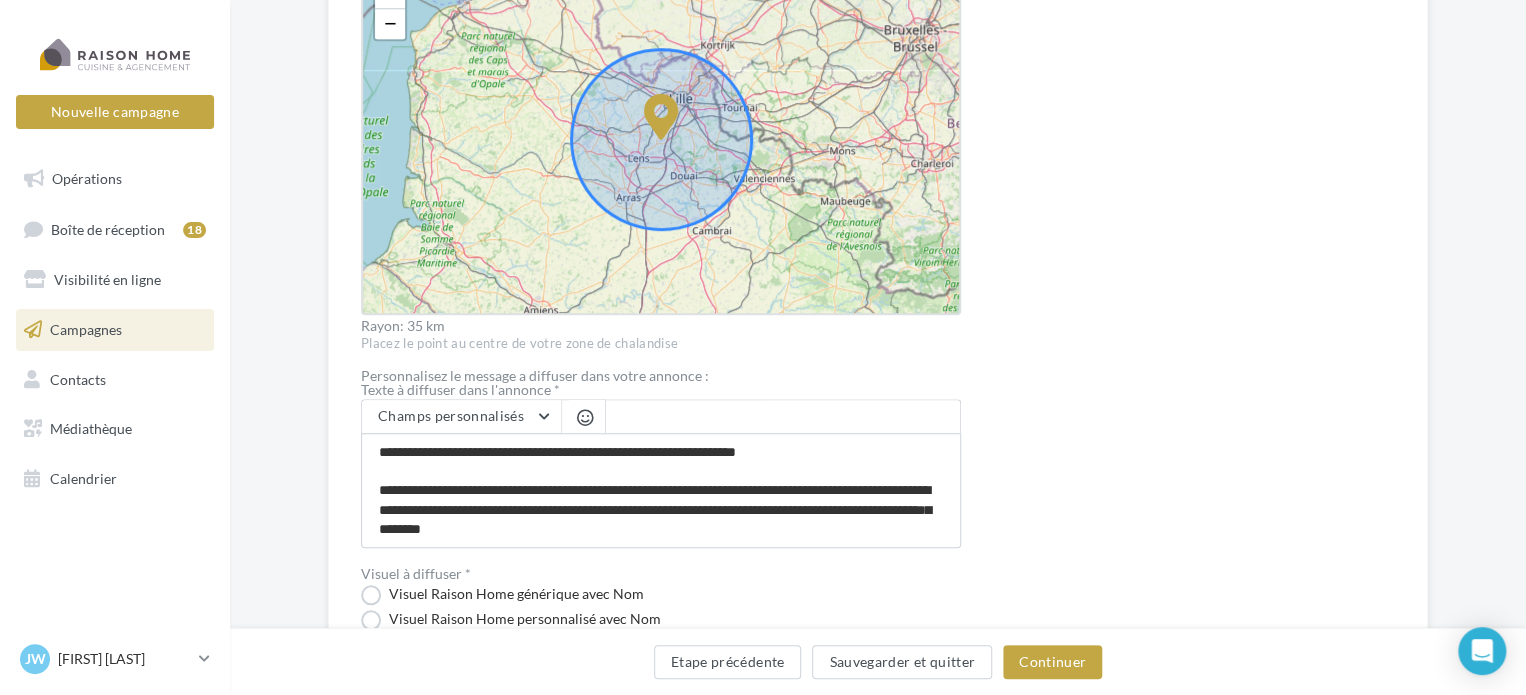 scroll, scrollTop: 811, scrollLeft: 0, axis: vertical 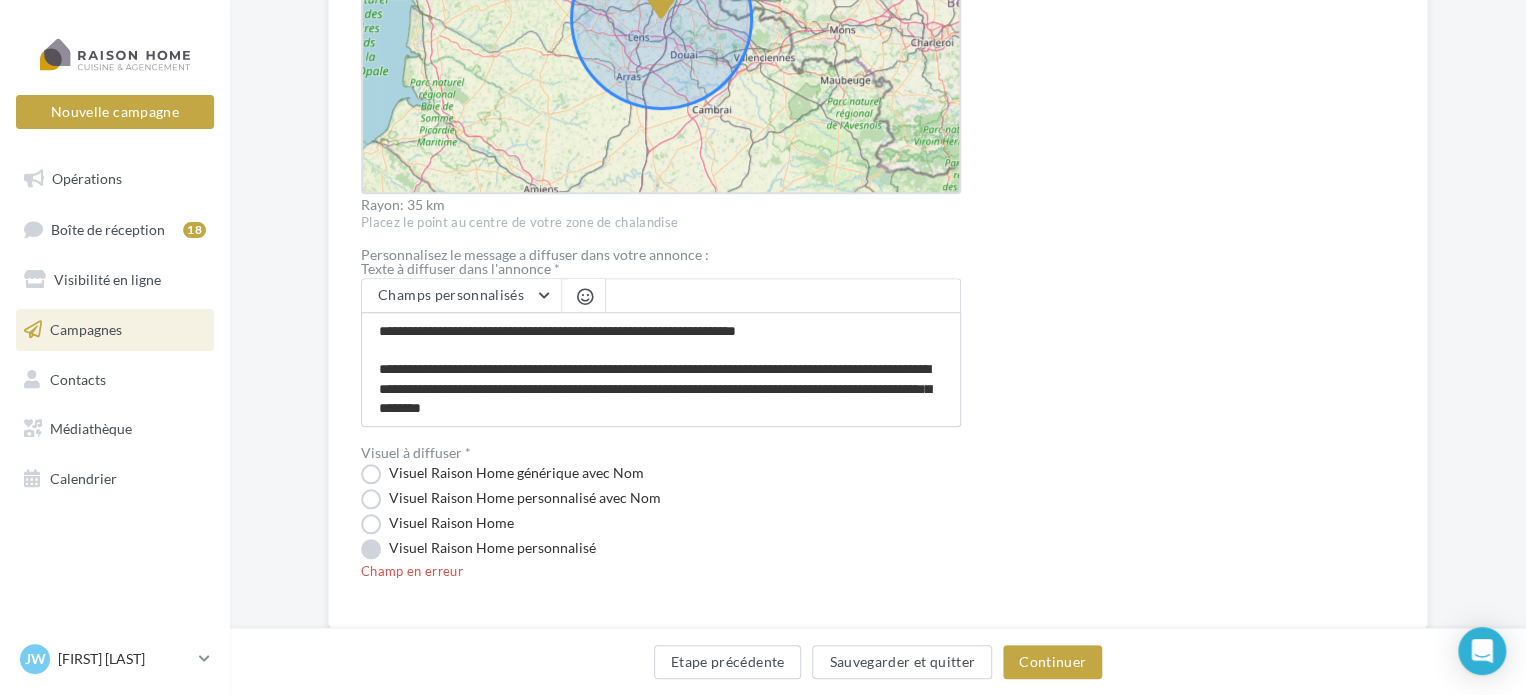 click on "Visuel Raison Home personnalisé" at bounding box center [478, 549] 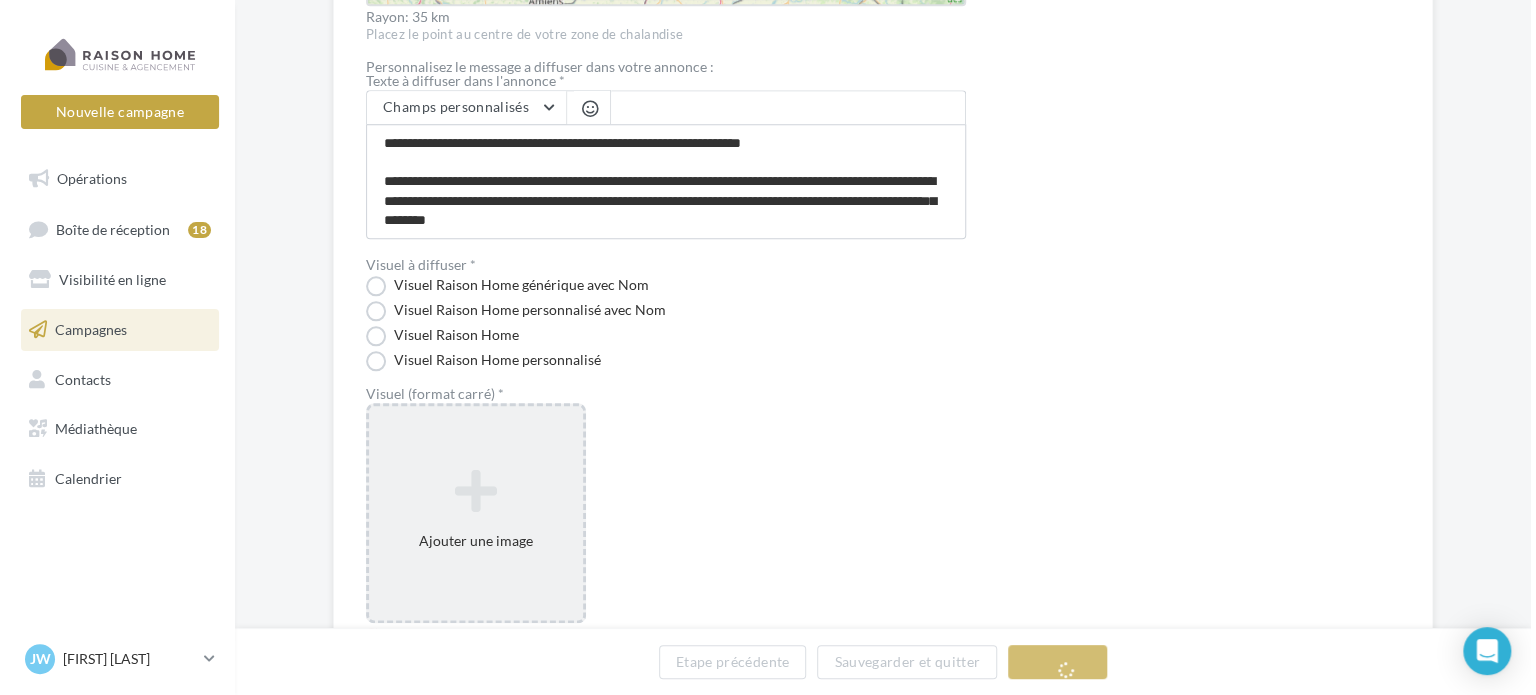 scroll, scrollTop: 1011, scrollLeft: 0, axis: vertical 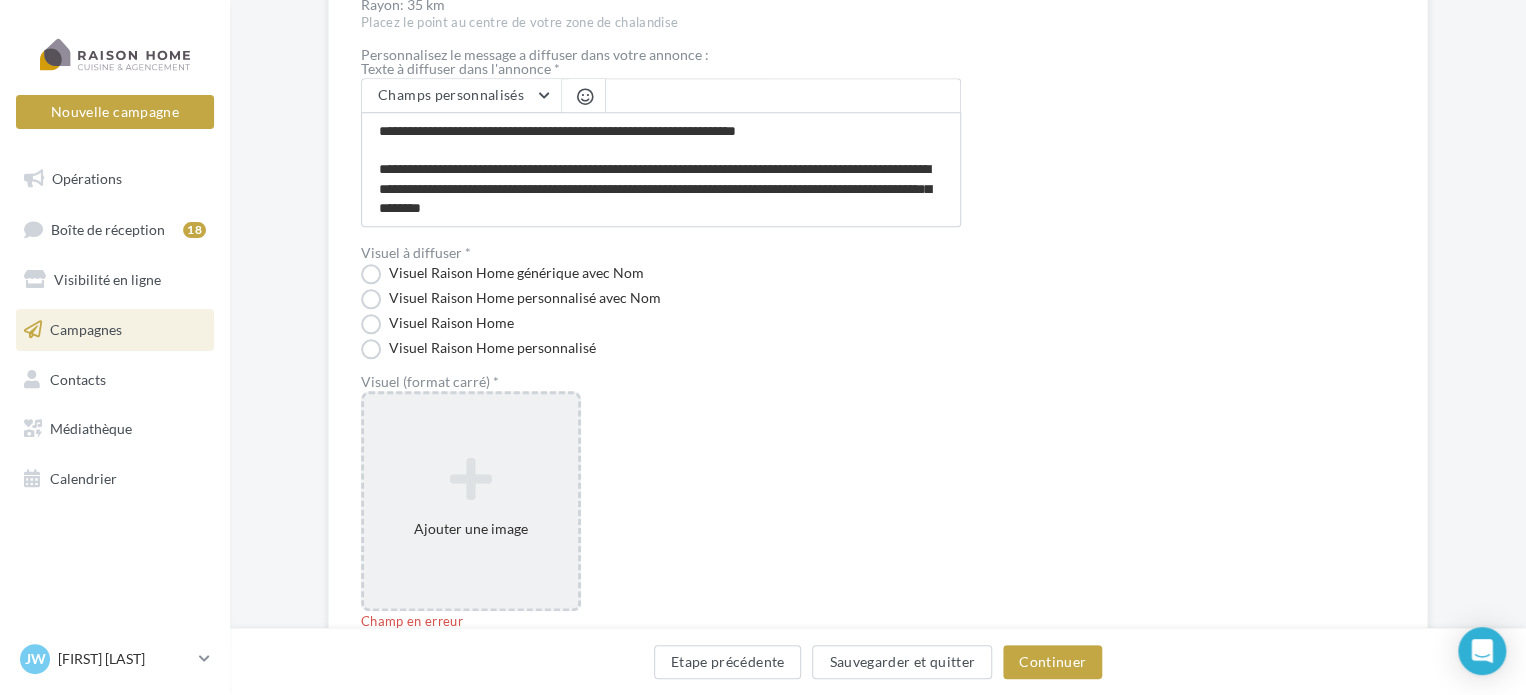 click at bounding box center (471, 479) 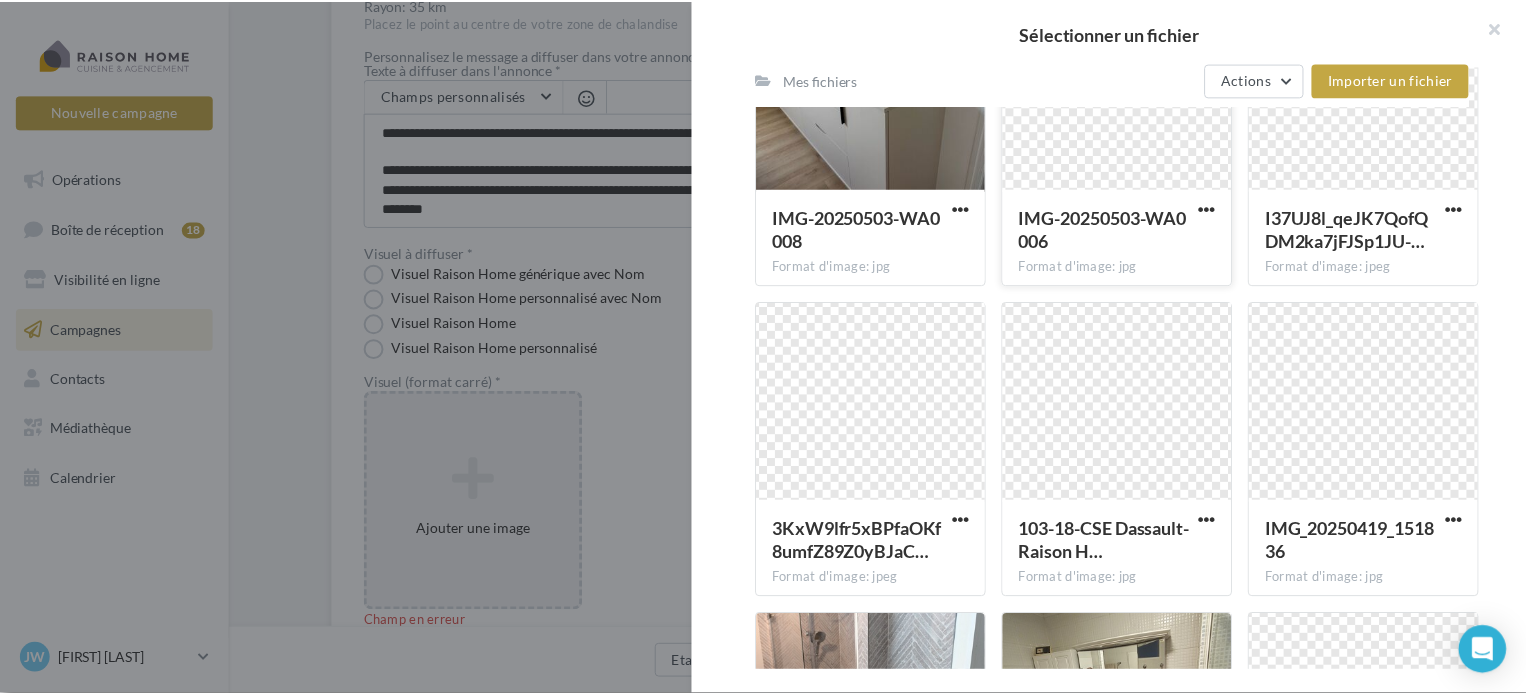 scroll, scrollTop: 642, scrollLeft: 0, axis: vertical 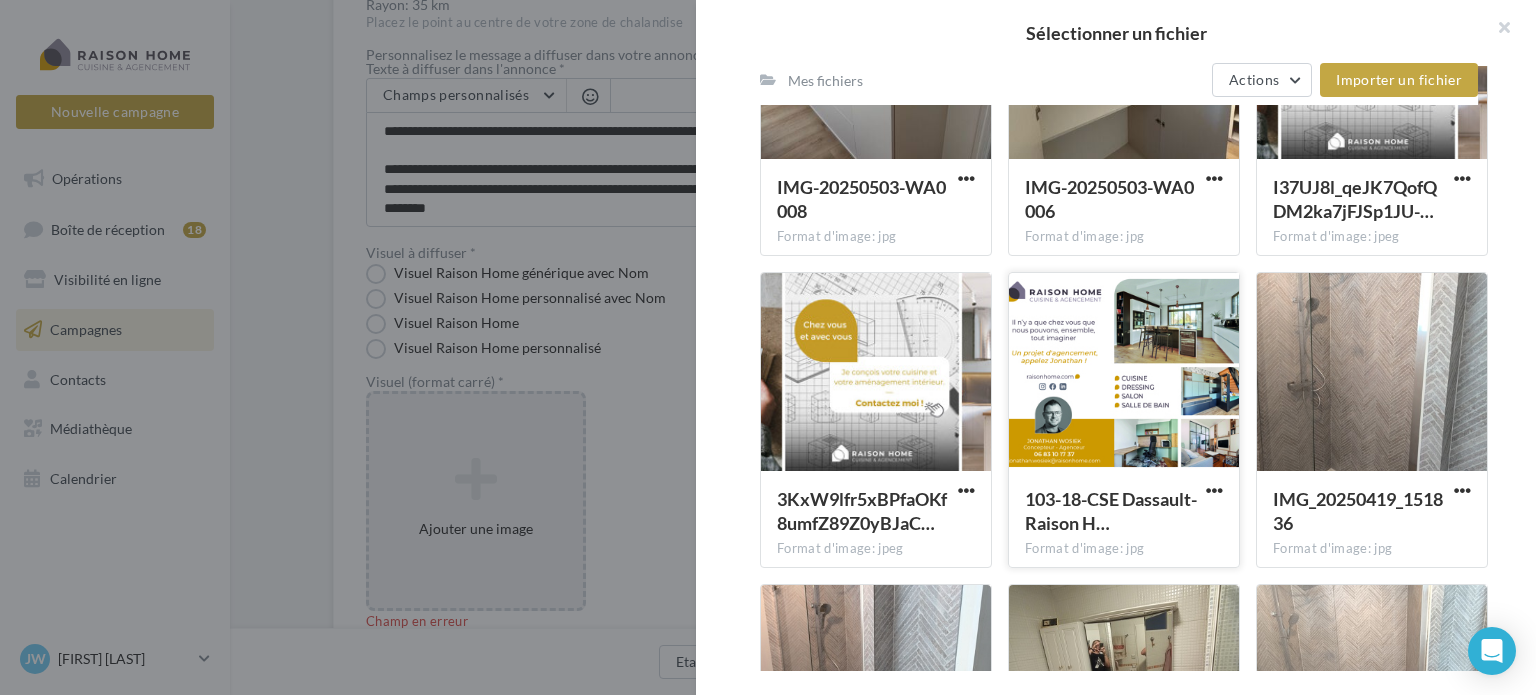 click at bounding box center [1124, 373] 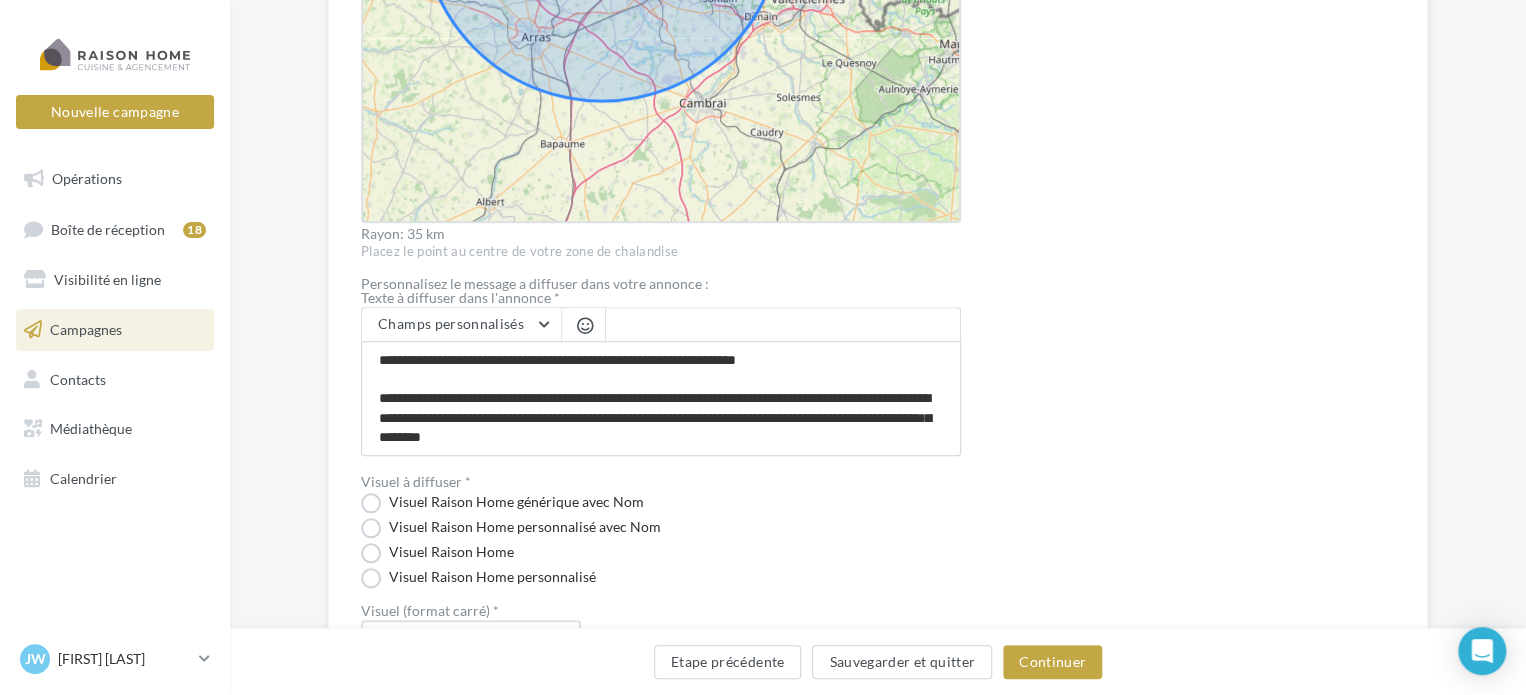 scroll, scrollTop: 911, scrollLeft: 0, axis: vertical 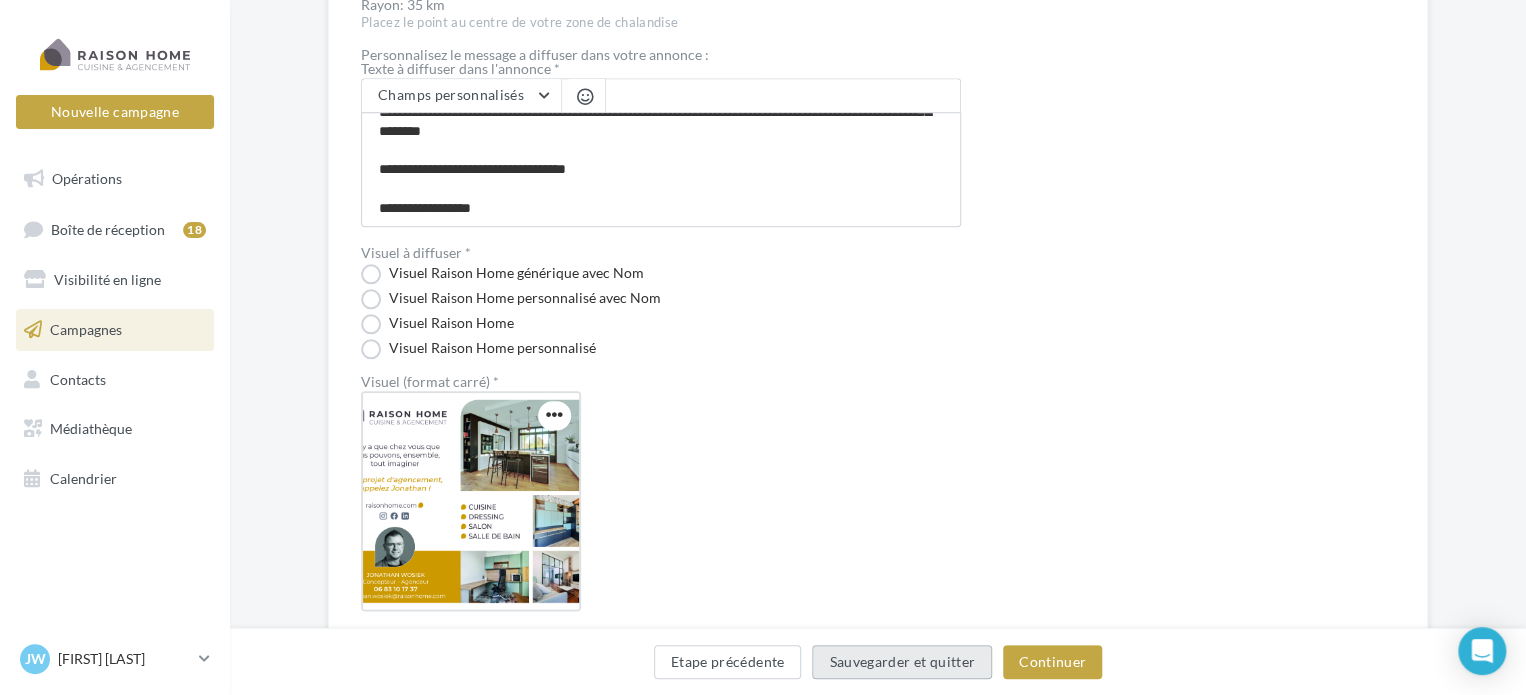 click on "Sauvegarder et quitter" at bounding box center (902, 662) 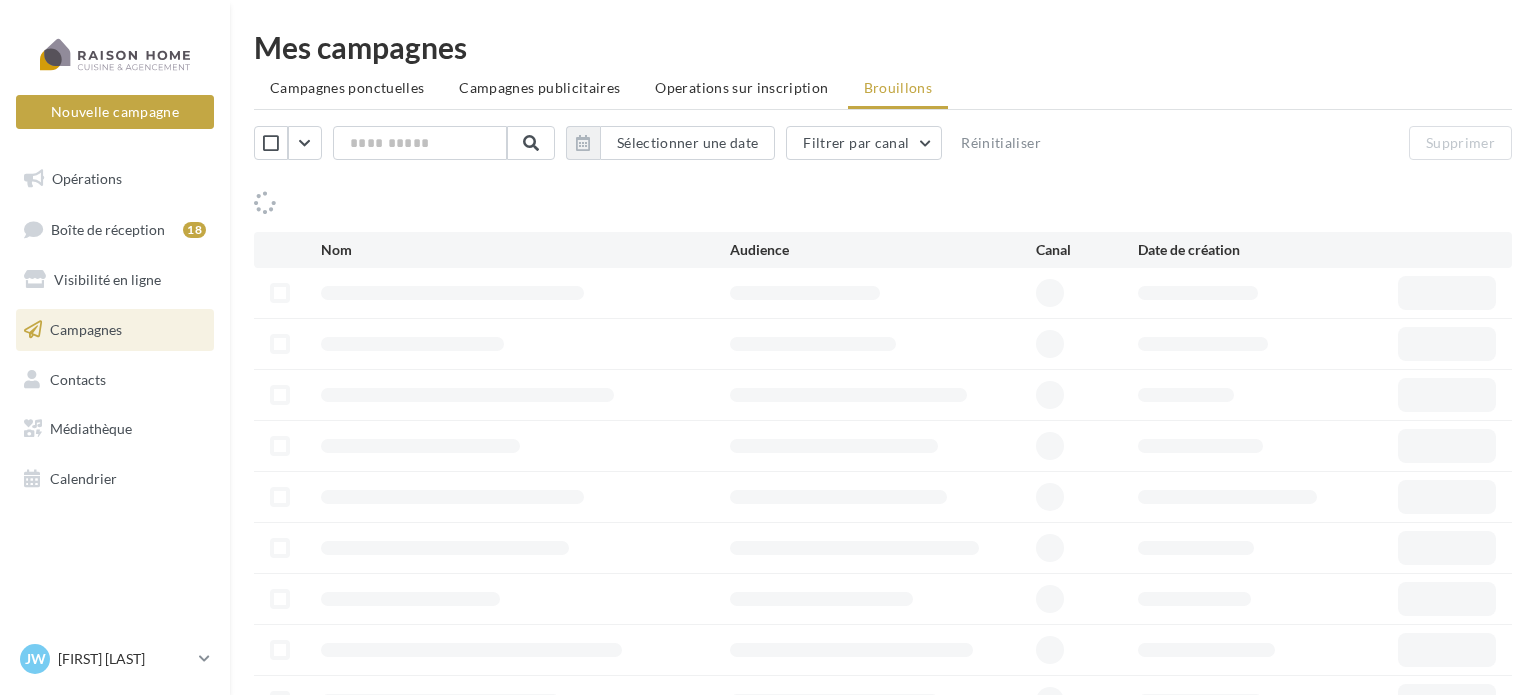 scroll, scrollTop: 0, scrollLeft: 0, axis: both 